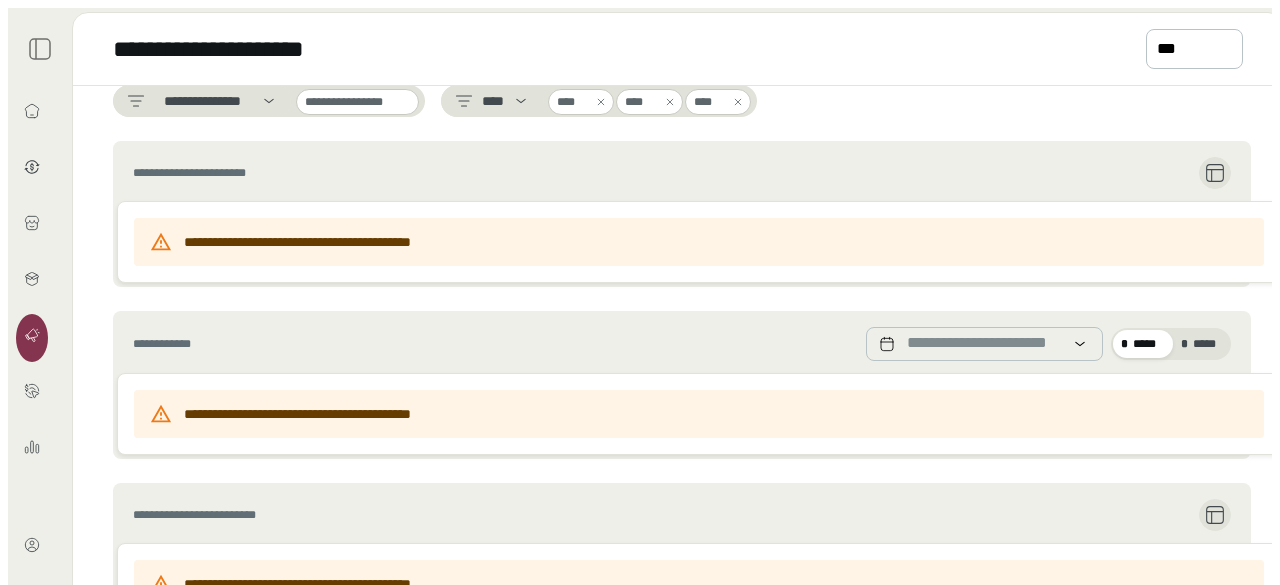scroll, scrollTop: 0, scrollLeft: 0, axis: both 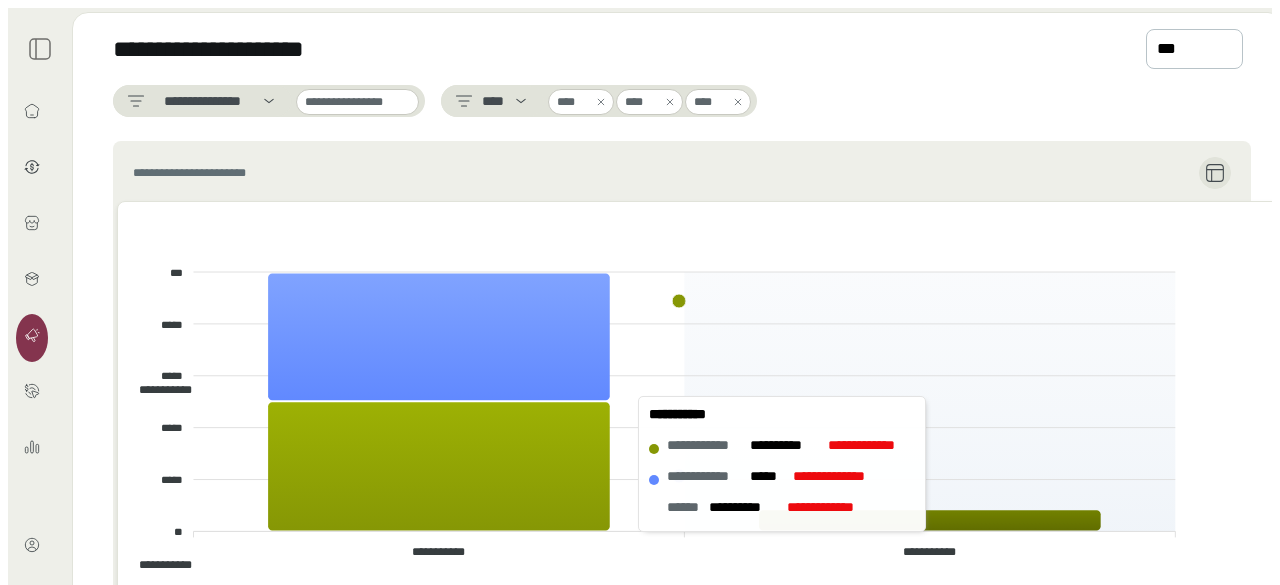 click at bounding box center (930, 520) 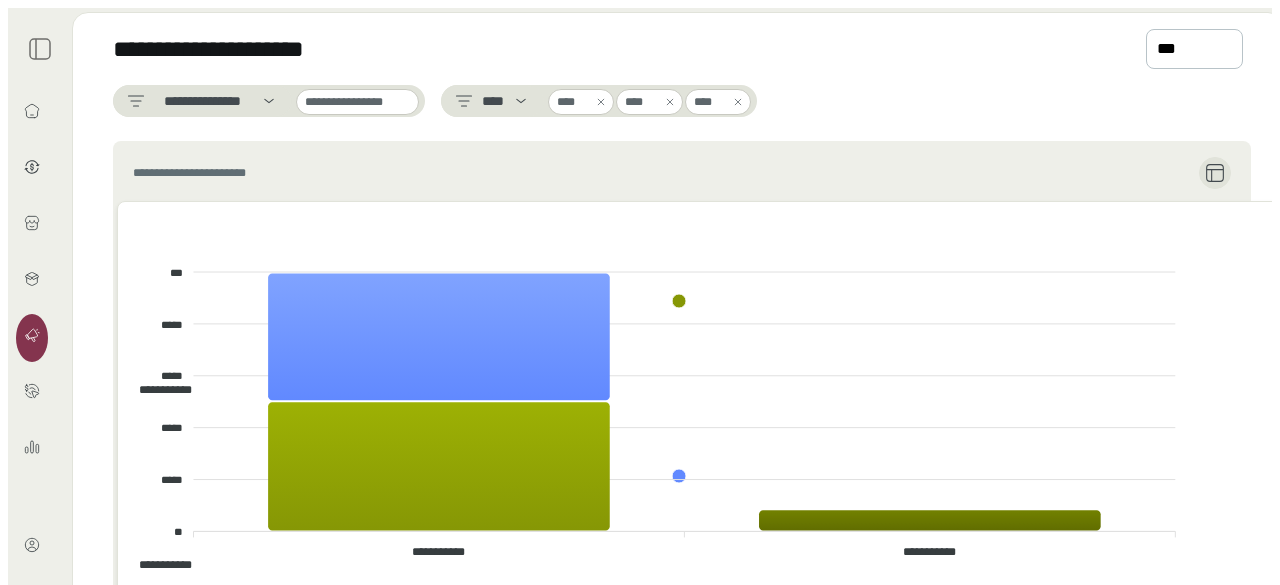 click at bounding box center [601, 102] 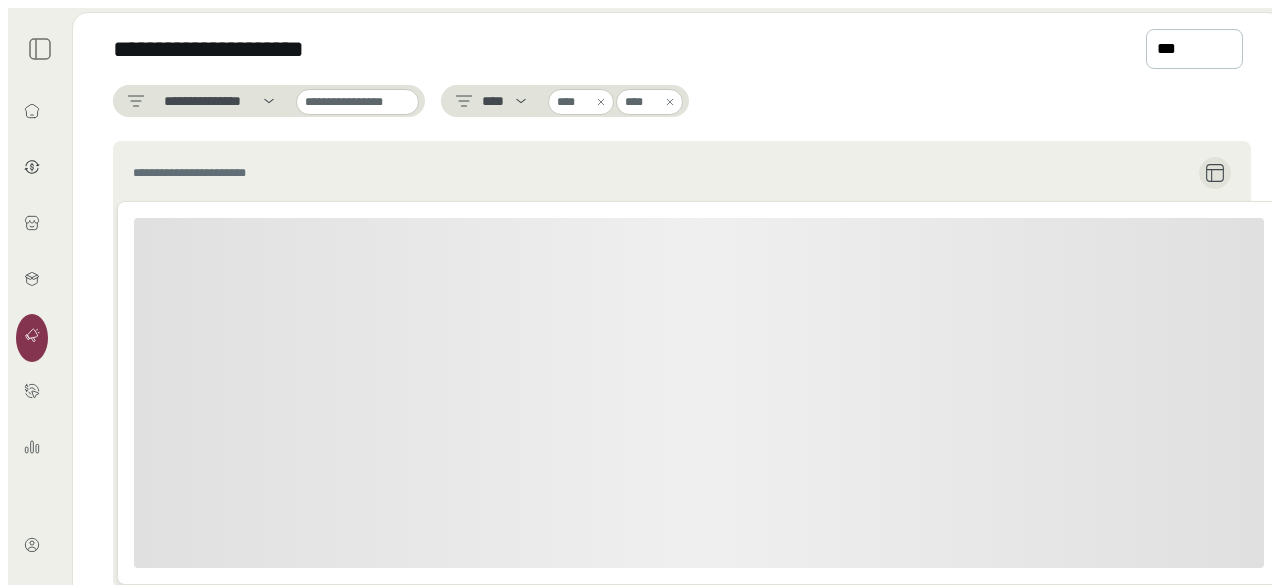 click at bounding box center [601, 102] 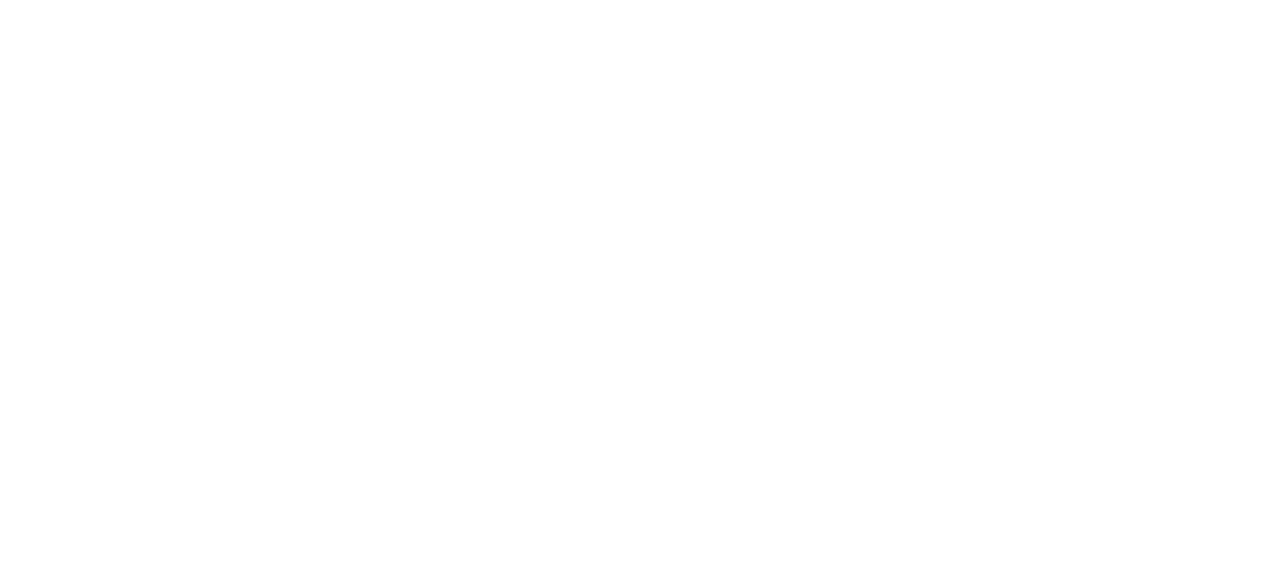 scroll, scrollTop: 0, scrollLeft: 0, axis: both 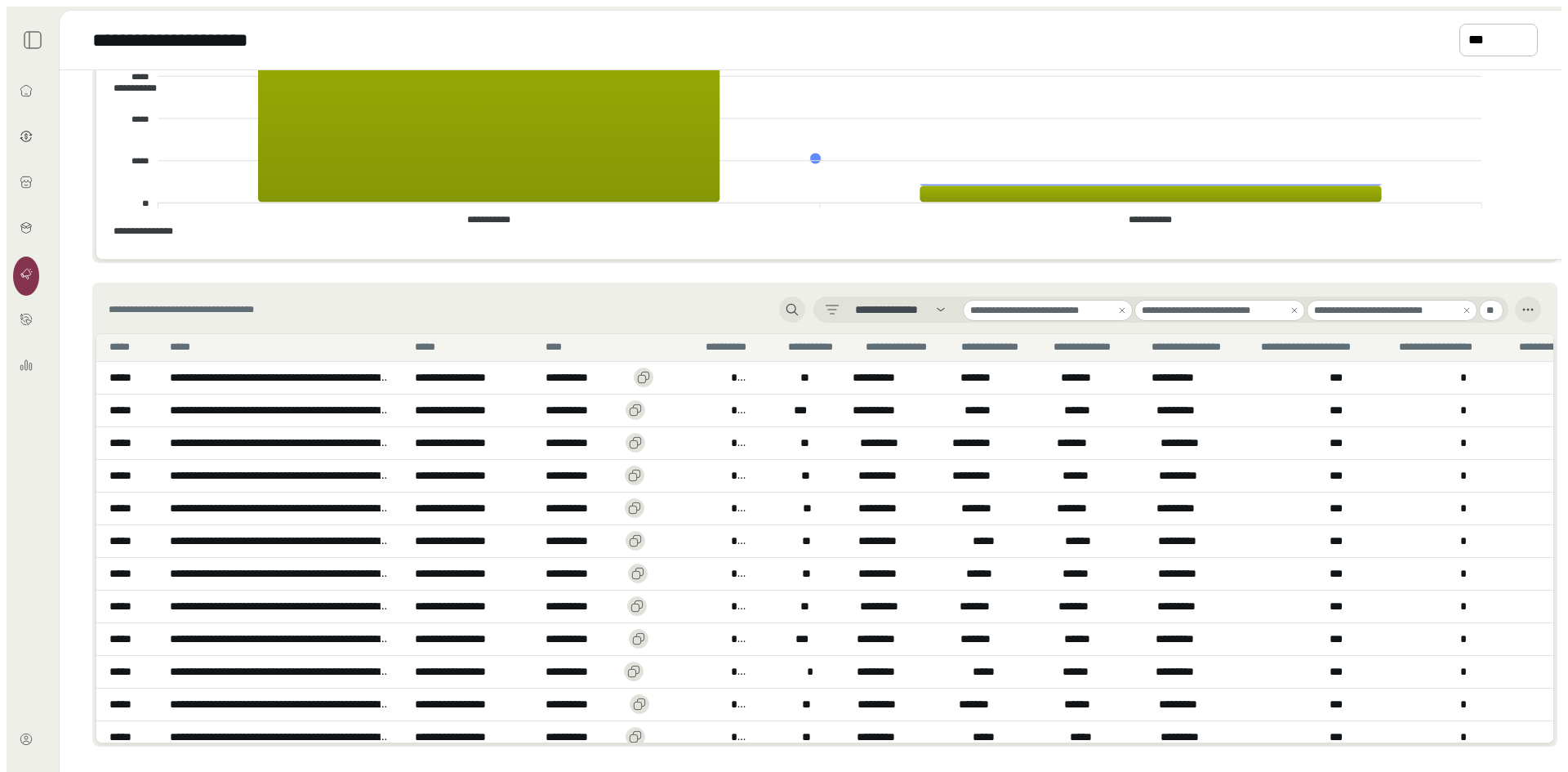 click on "**********" at bounding box center (822, 422) 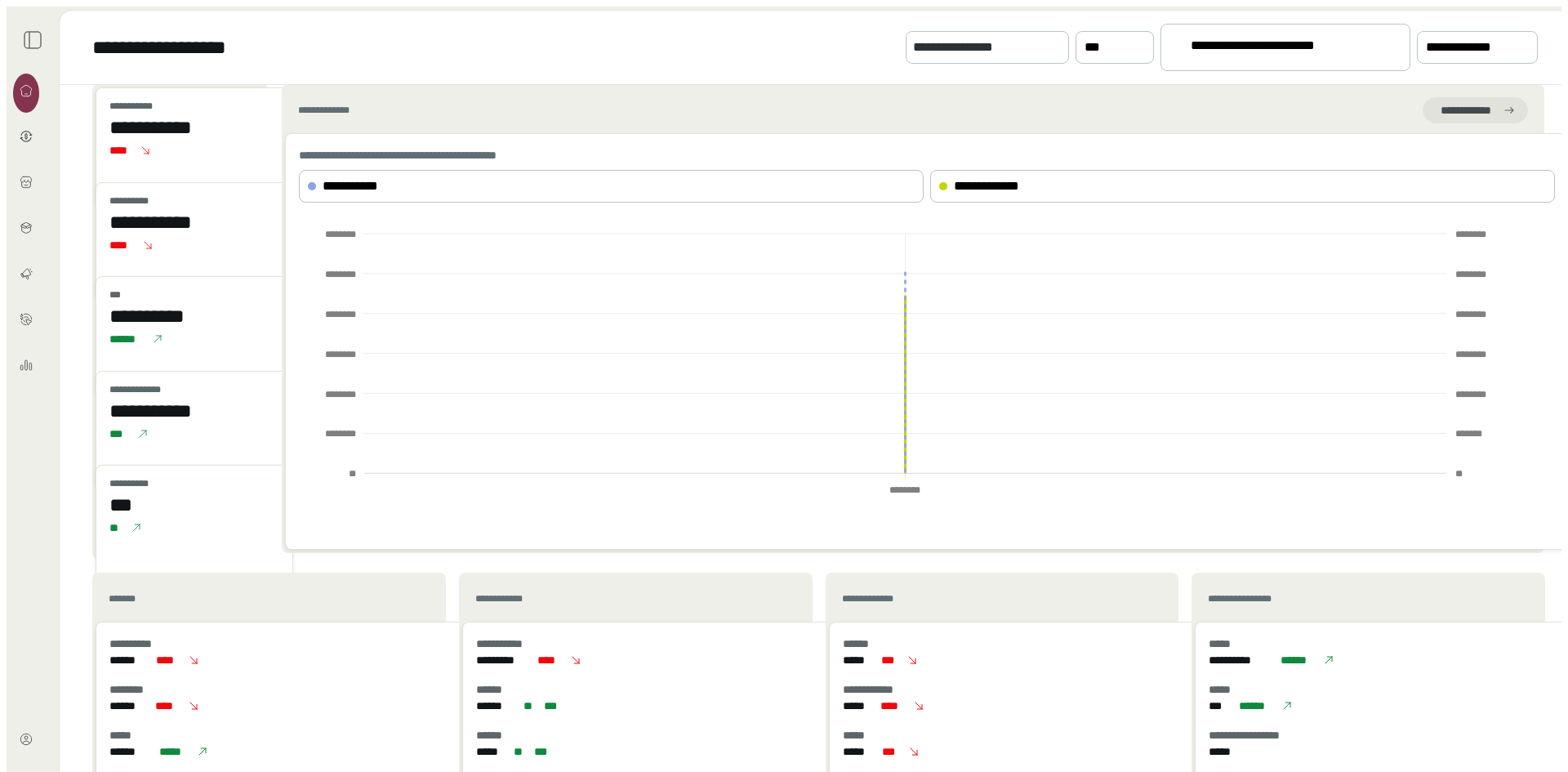 scroll, scrollTop: 0, scrollLeft: 0, axis: both 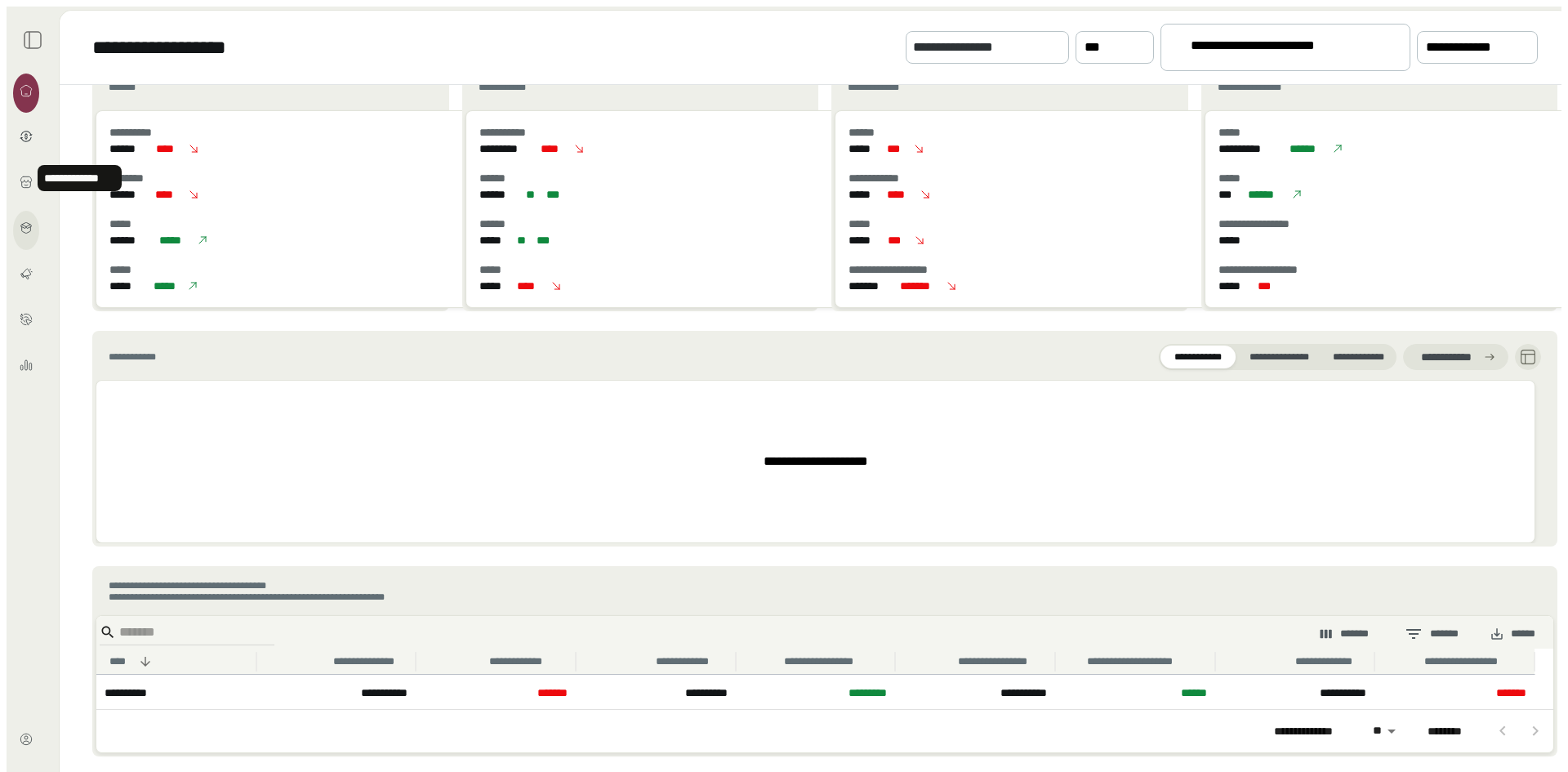 click at bounding box center [26, 228] 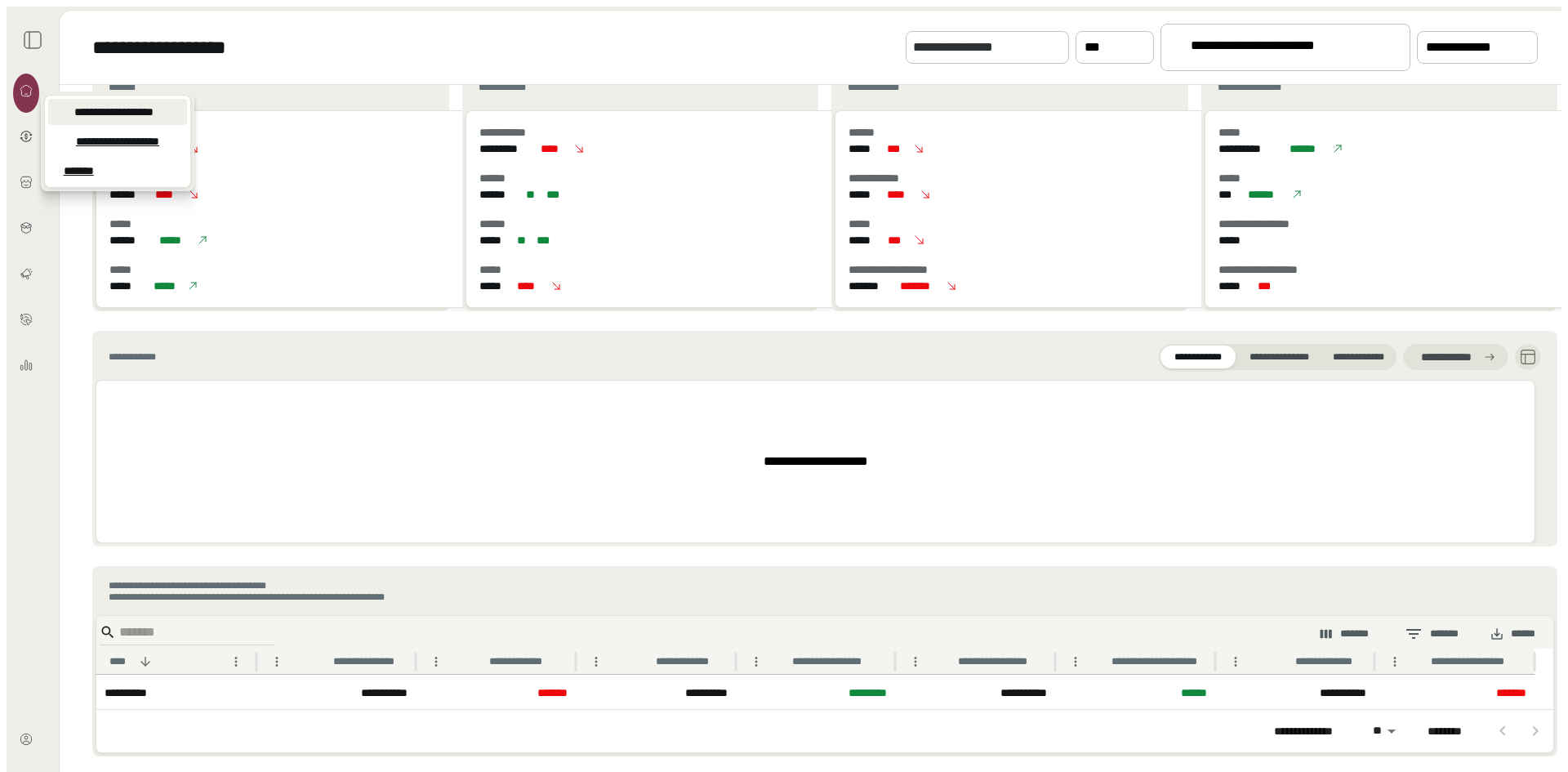 click on "**********" at bounding box center [114, 112] 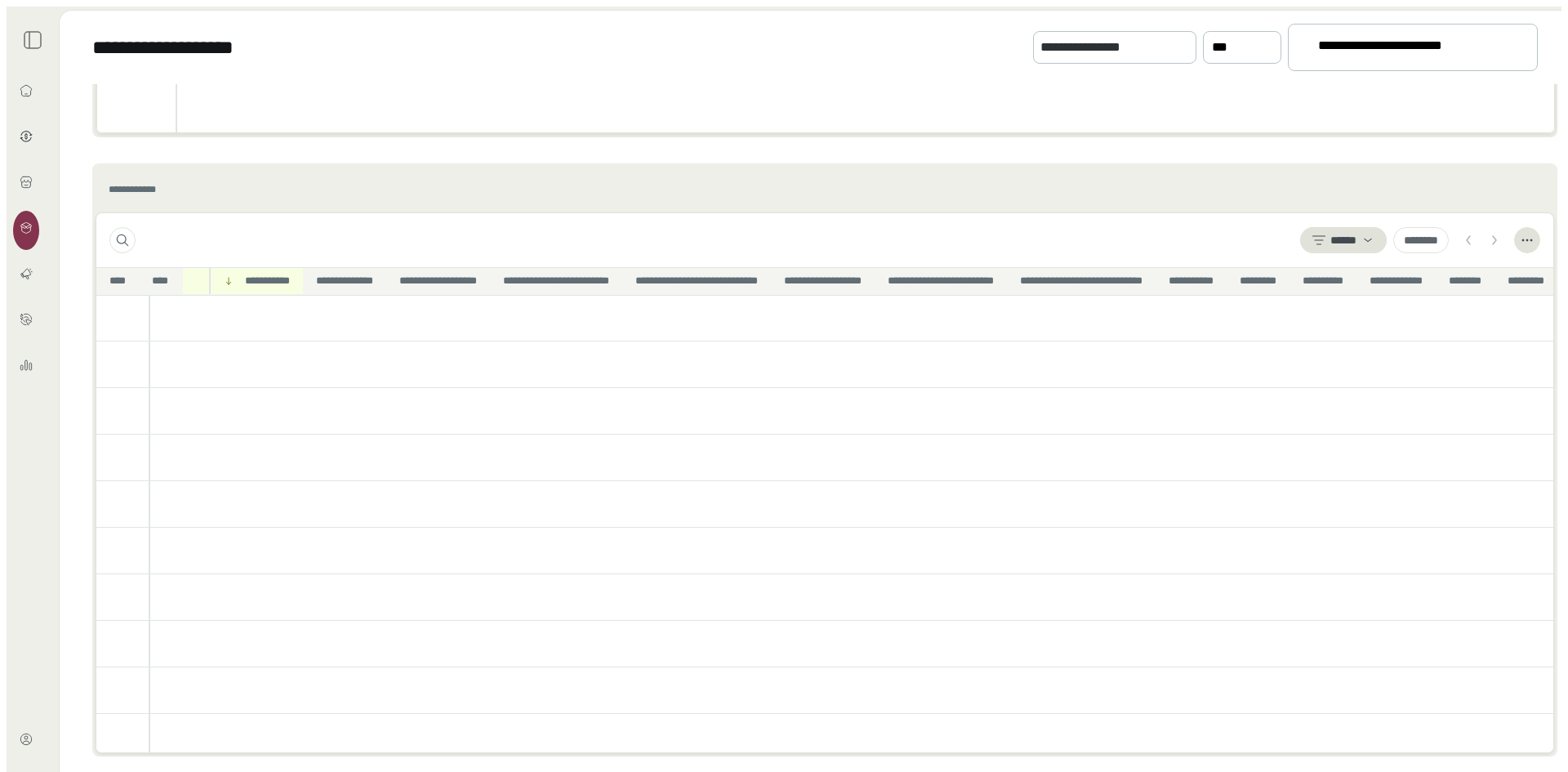 scroll, scrollTop: 0, scrollLeft: 0, axis: both 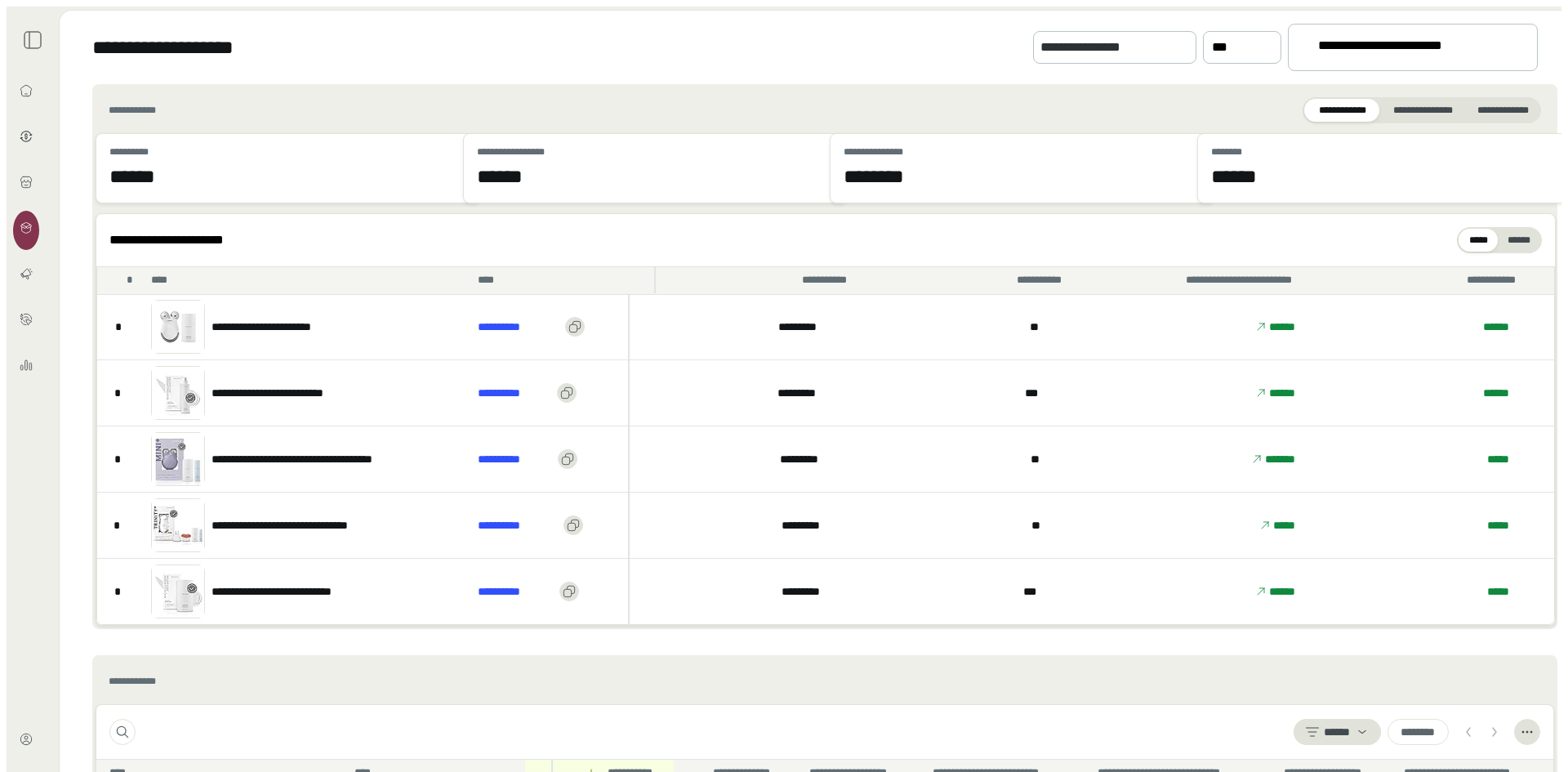 click on "**********" at bounding box center [1405, 48] 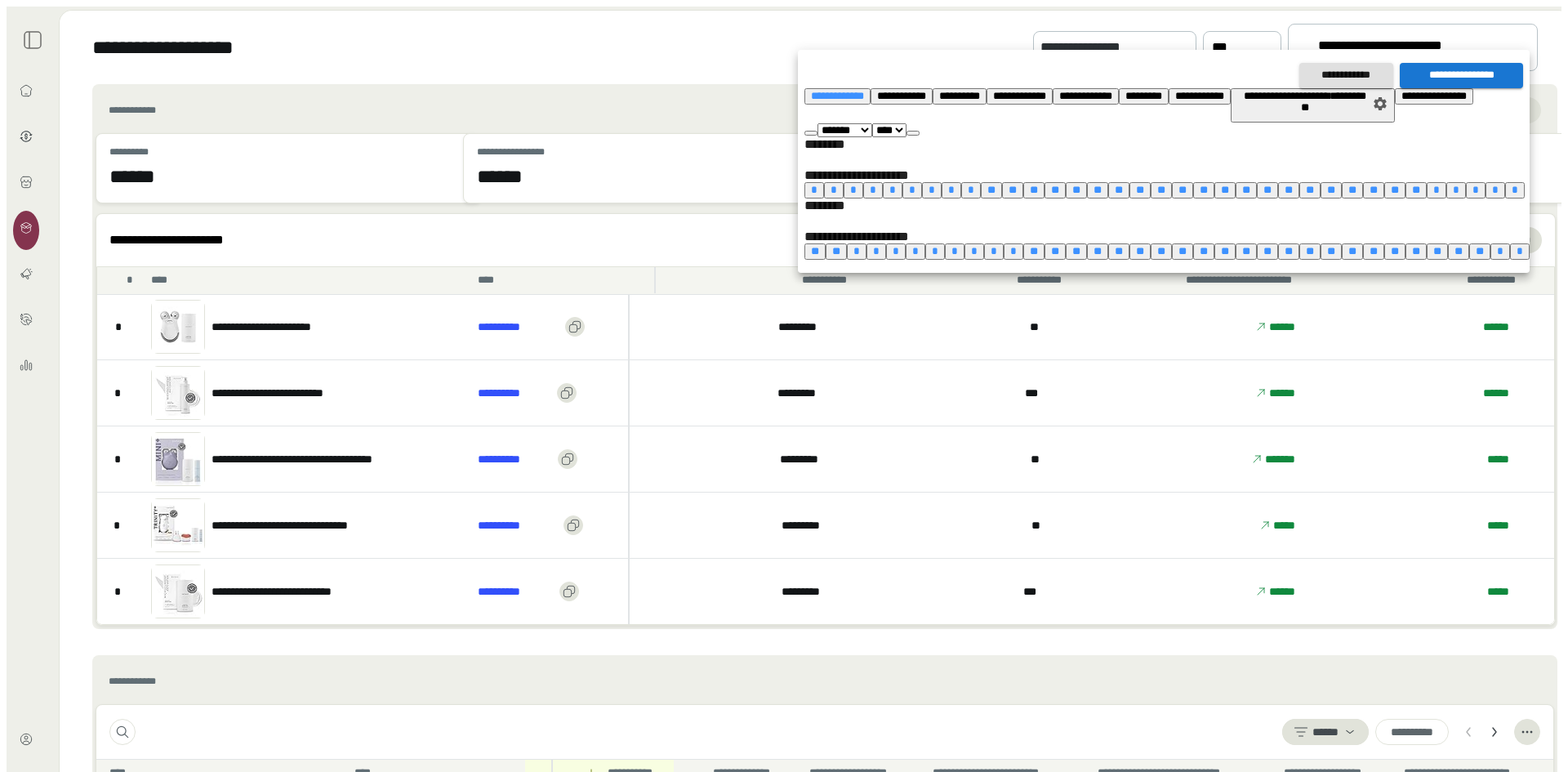 click on "**** **** **** **** **** **** **** **** **** **** **** **** **** **** **** **** **** **** **** **** **** **** **** **** **** **** **** **** **** **** **** **** **** **** **** **** **** **** **** **** **** **** **** **** **** **** **** **** **** **** **** **** **** **** **** **** **** **** **** **** **** **** **** **** **** **** **** **** **** **** **** **** **** **** **** **** **** **** **** **** **** **** **** **** **** **** **** **** **** **** **** **** **** **** **** **** **** **** **** **** ****" at bounding box center [889, 130] 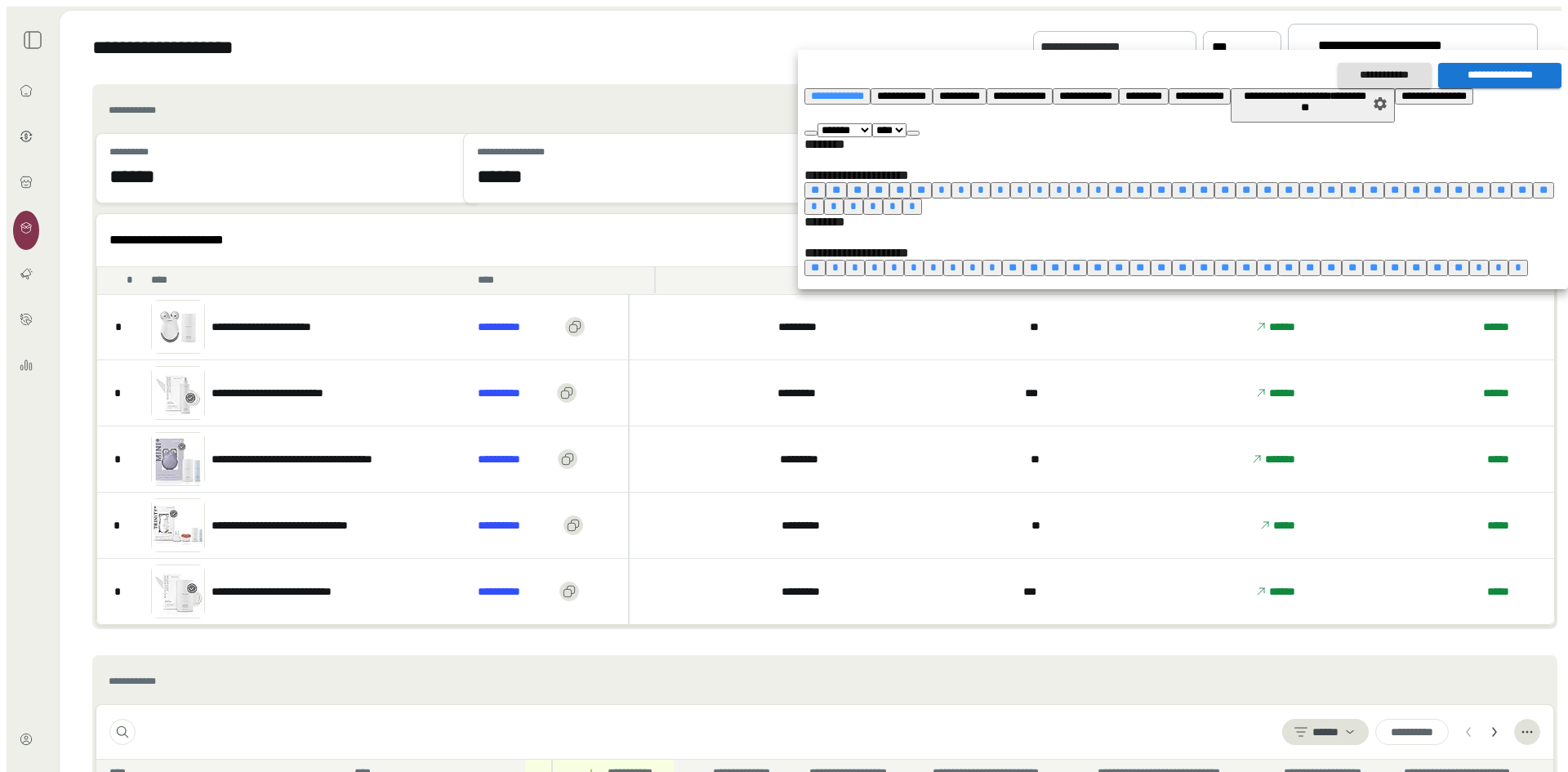 click on "*" at bounding box center [942, 190] 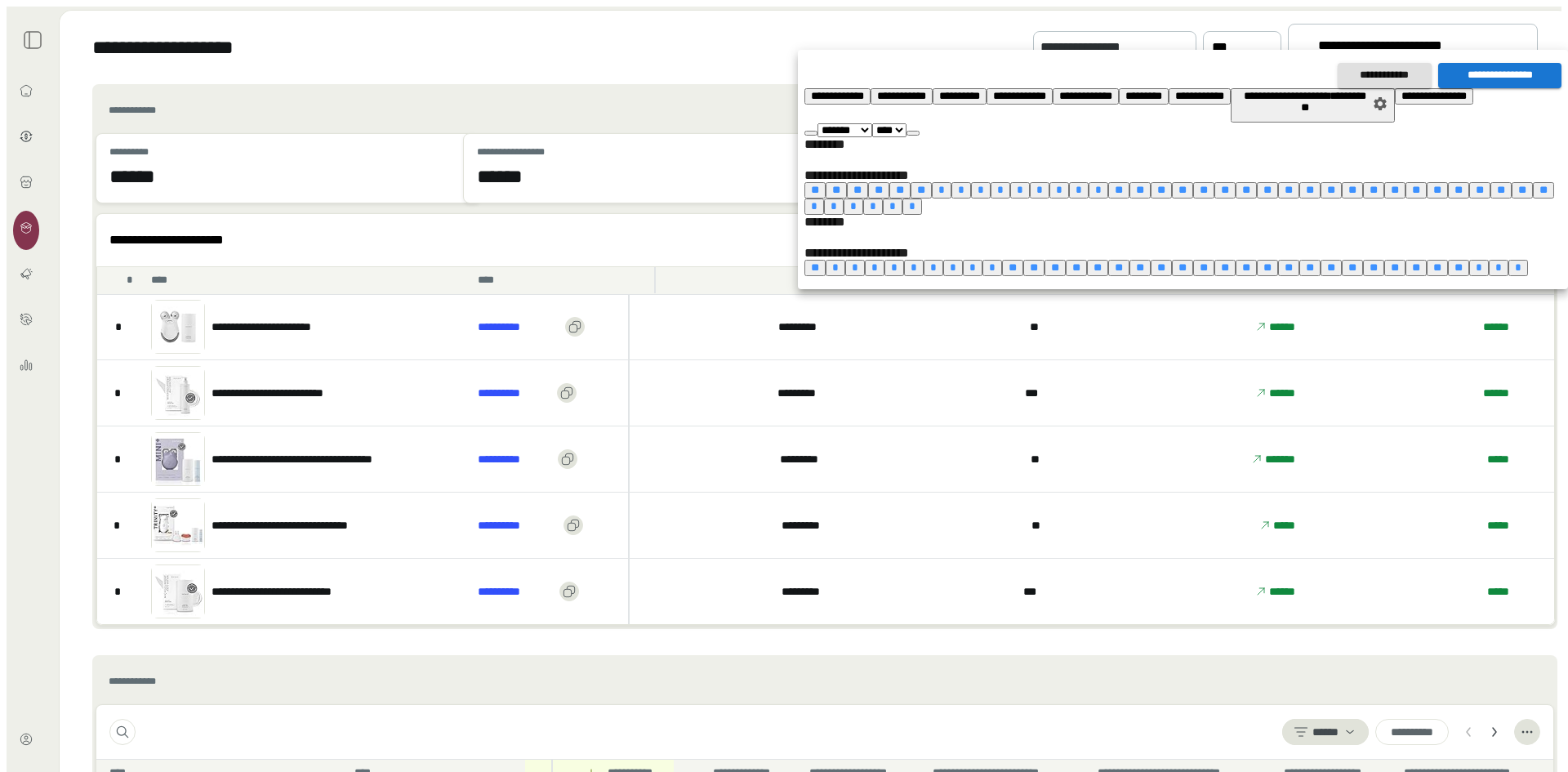 click on "**" at bounding box center [1544, 190] 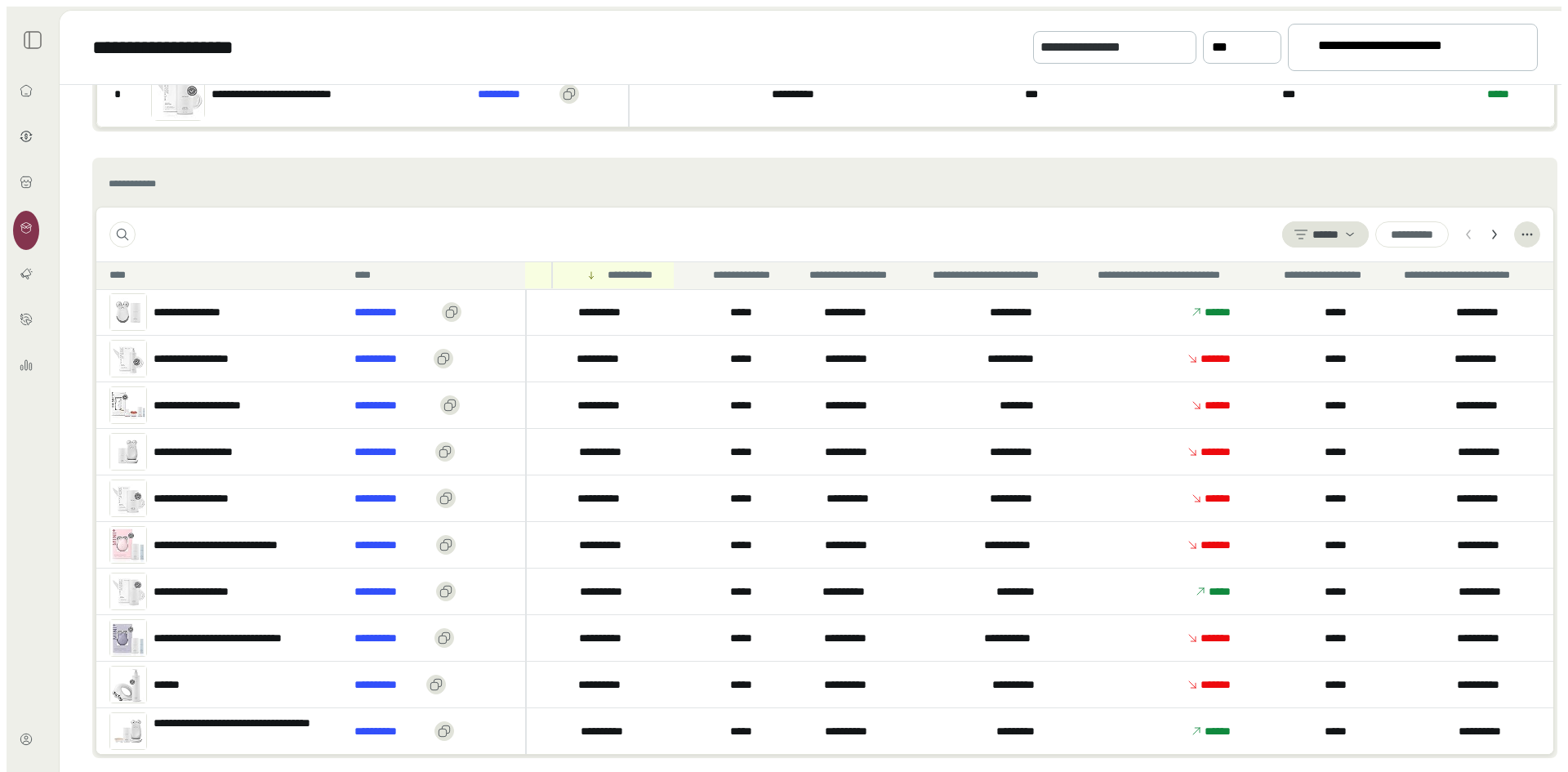 scroll, scrollTop: 499, scrollLeft: 0, axis: vertical 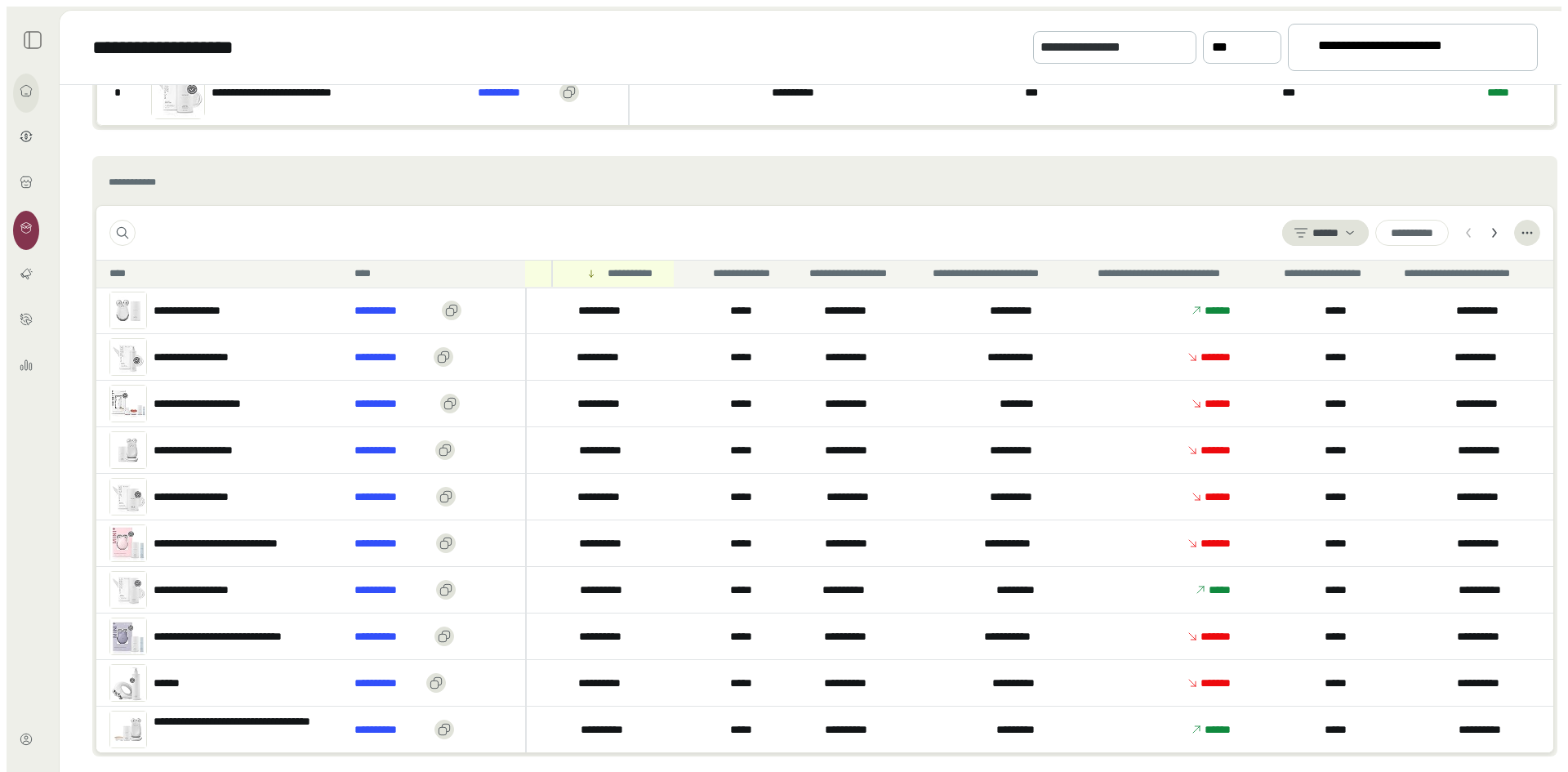 click at bounding box center (26, 93) 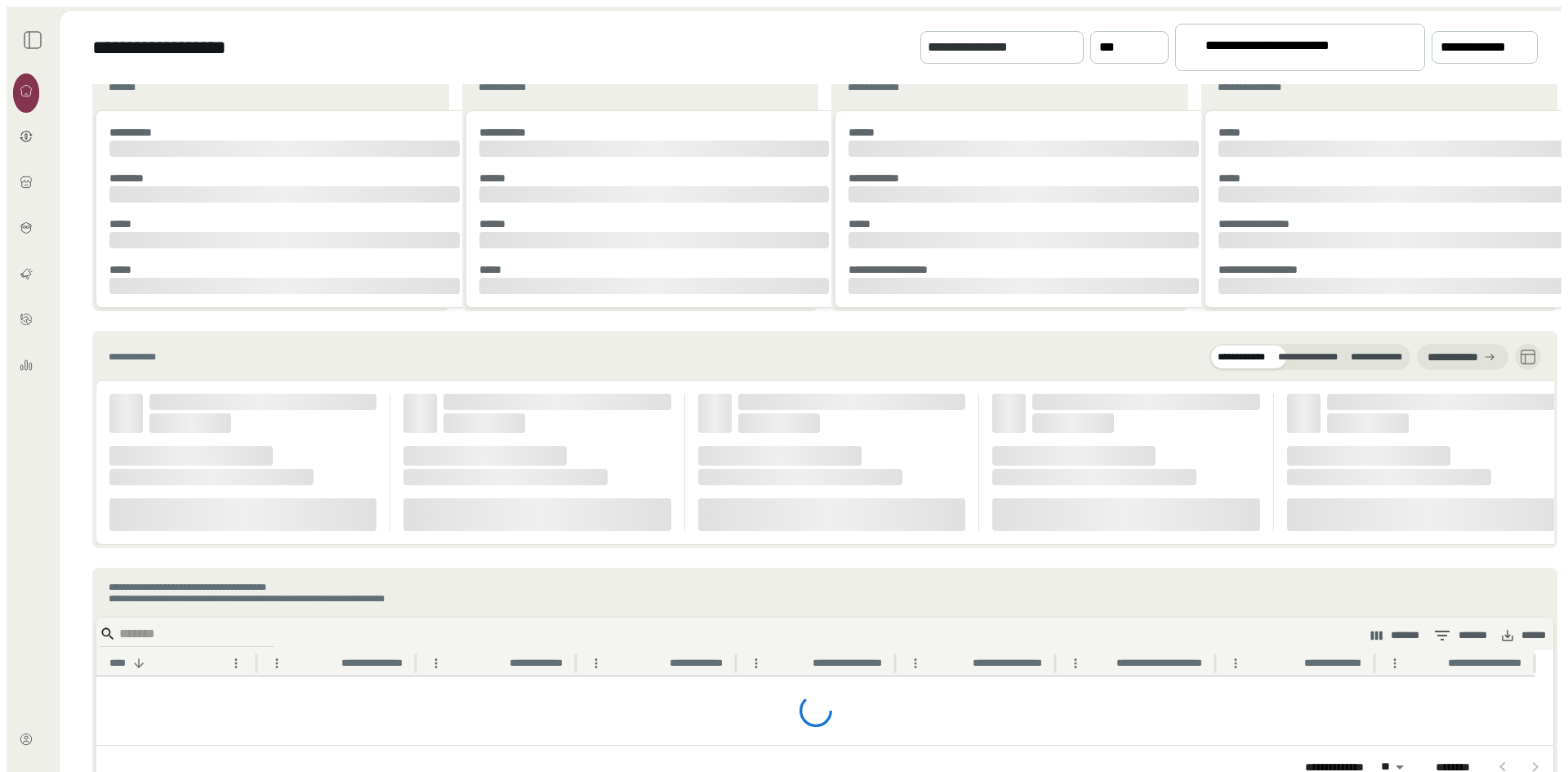 scroll, scrollTop: 0, scrollLeft: 0, axis: both 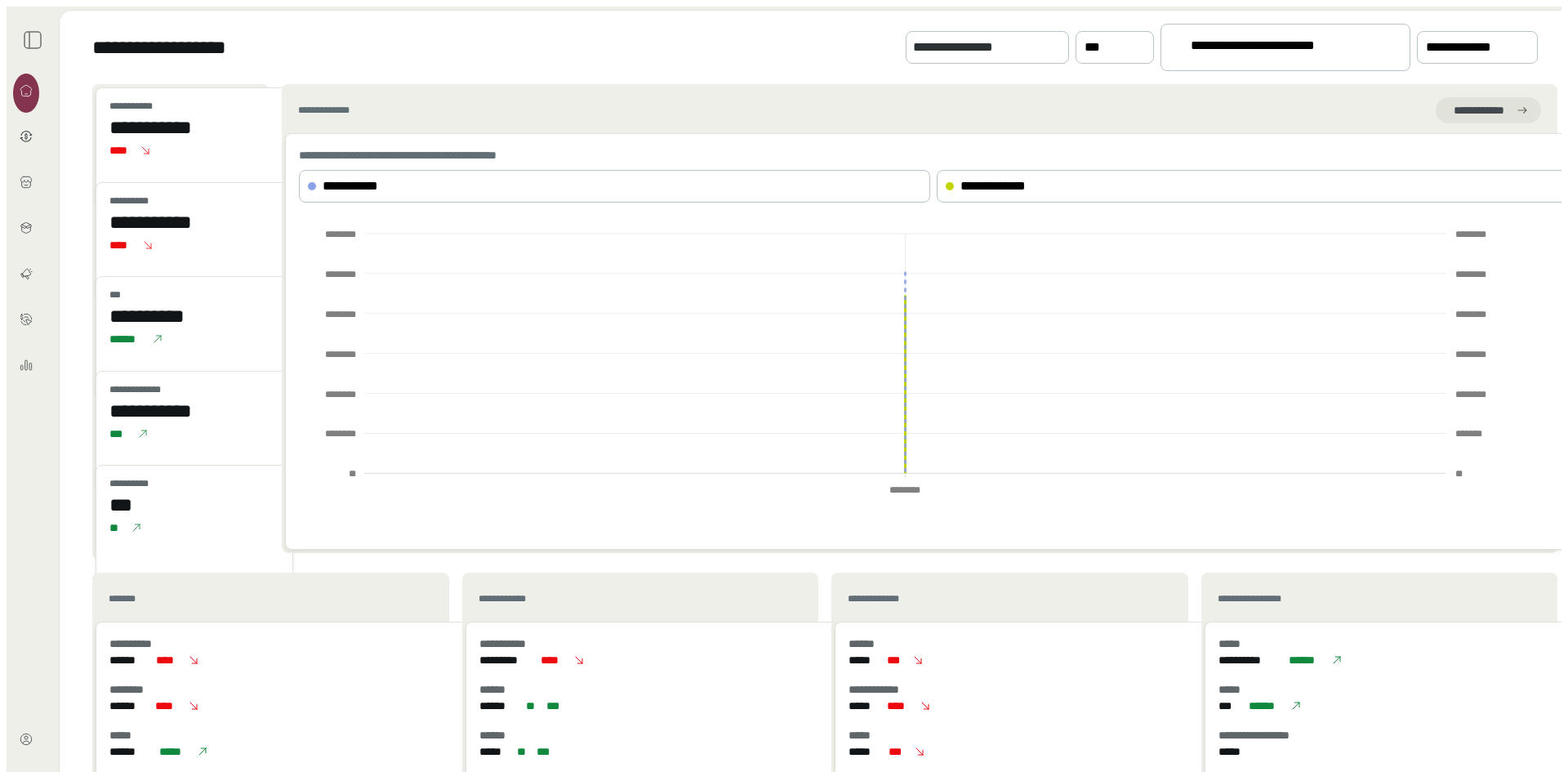 click at bounding box center (33, 40) 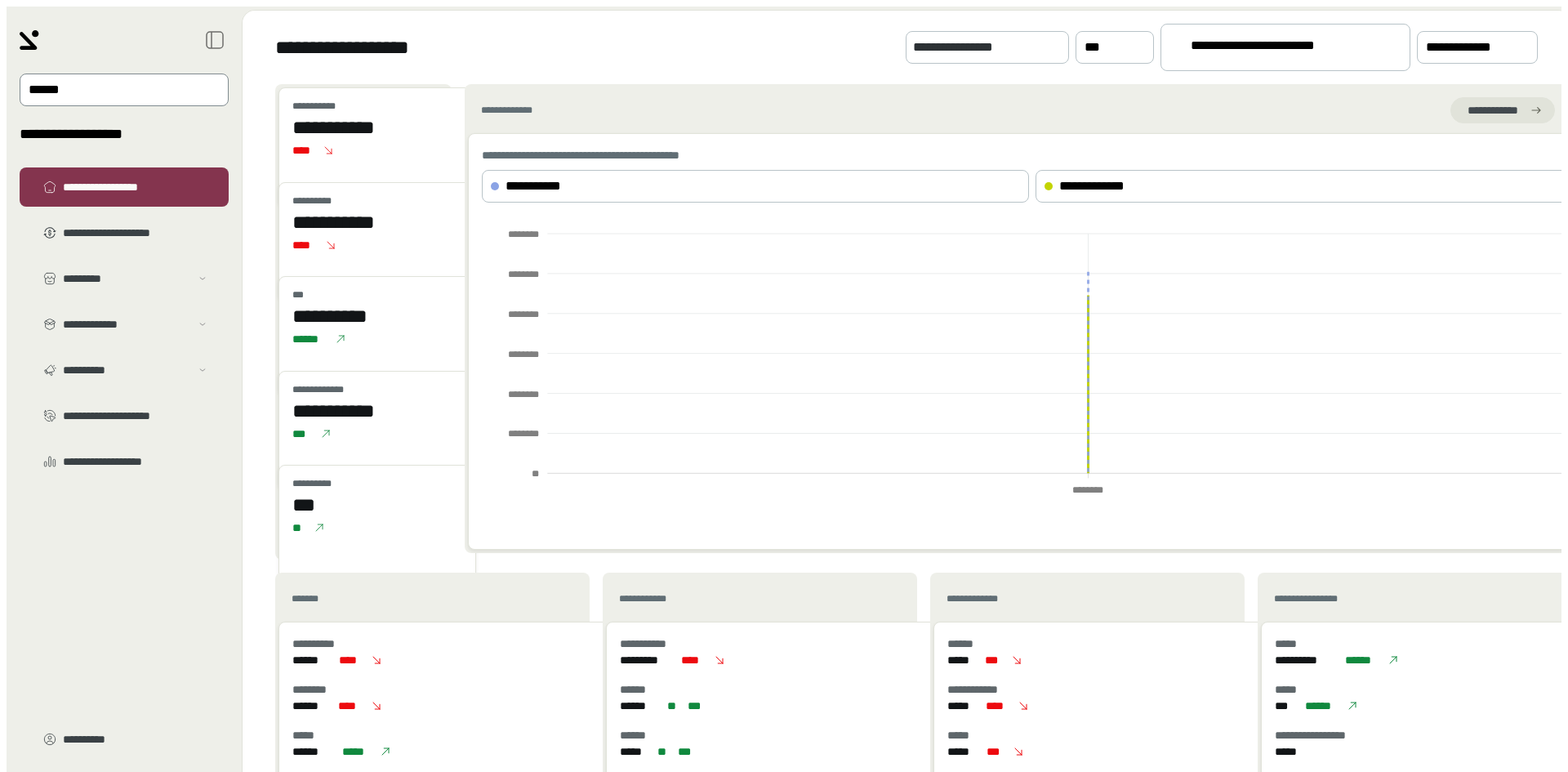 click at bounding box center (113, 90) 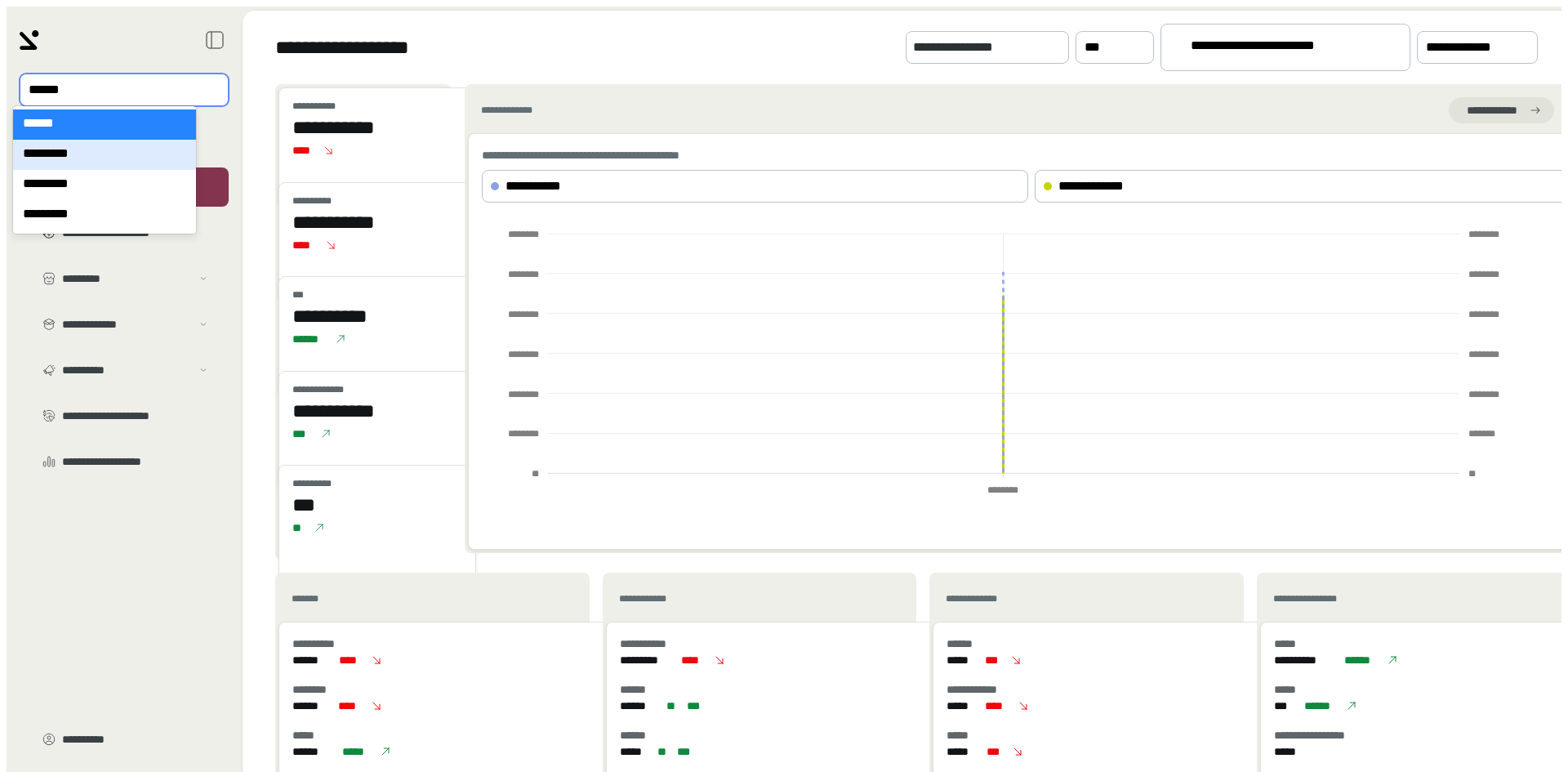 click on "*********" at bounding box center (105, 154) 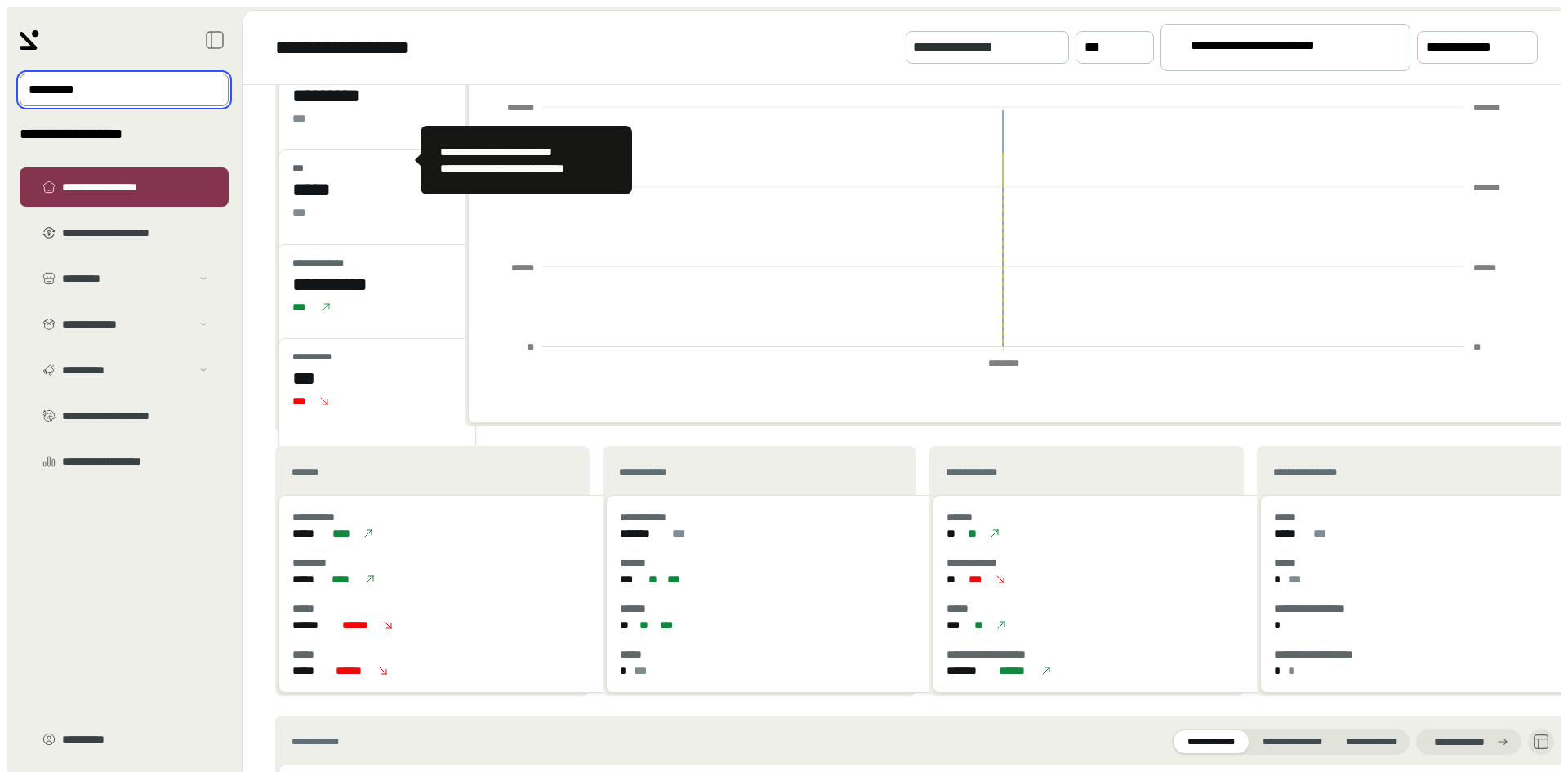 scroll, scrollTop: 163, scrollLeft: 0, axis: vertical 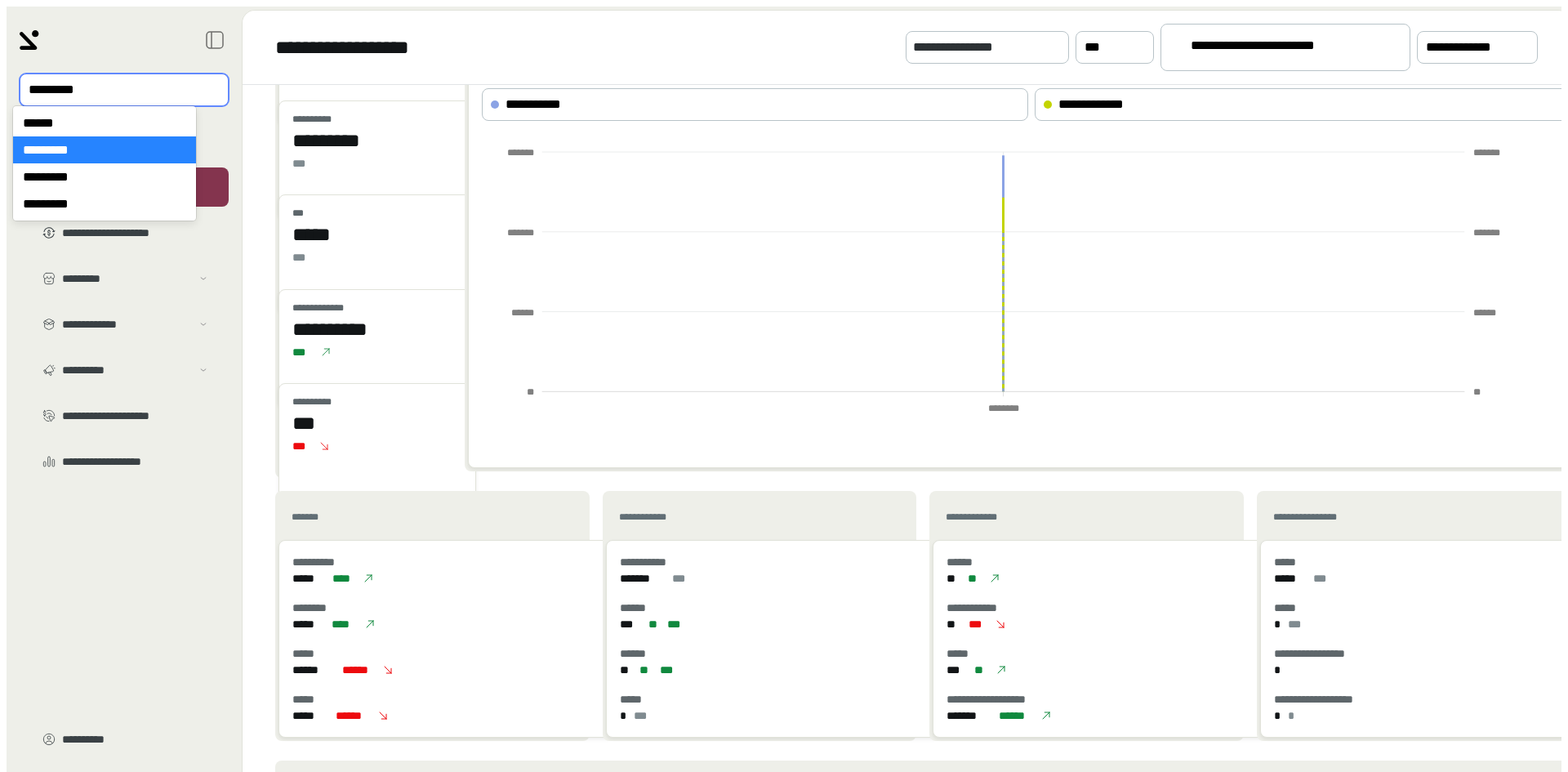 click on "*********" at bounding box center (124, 90) 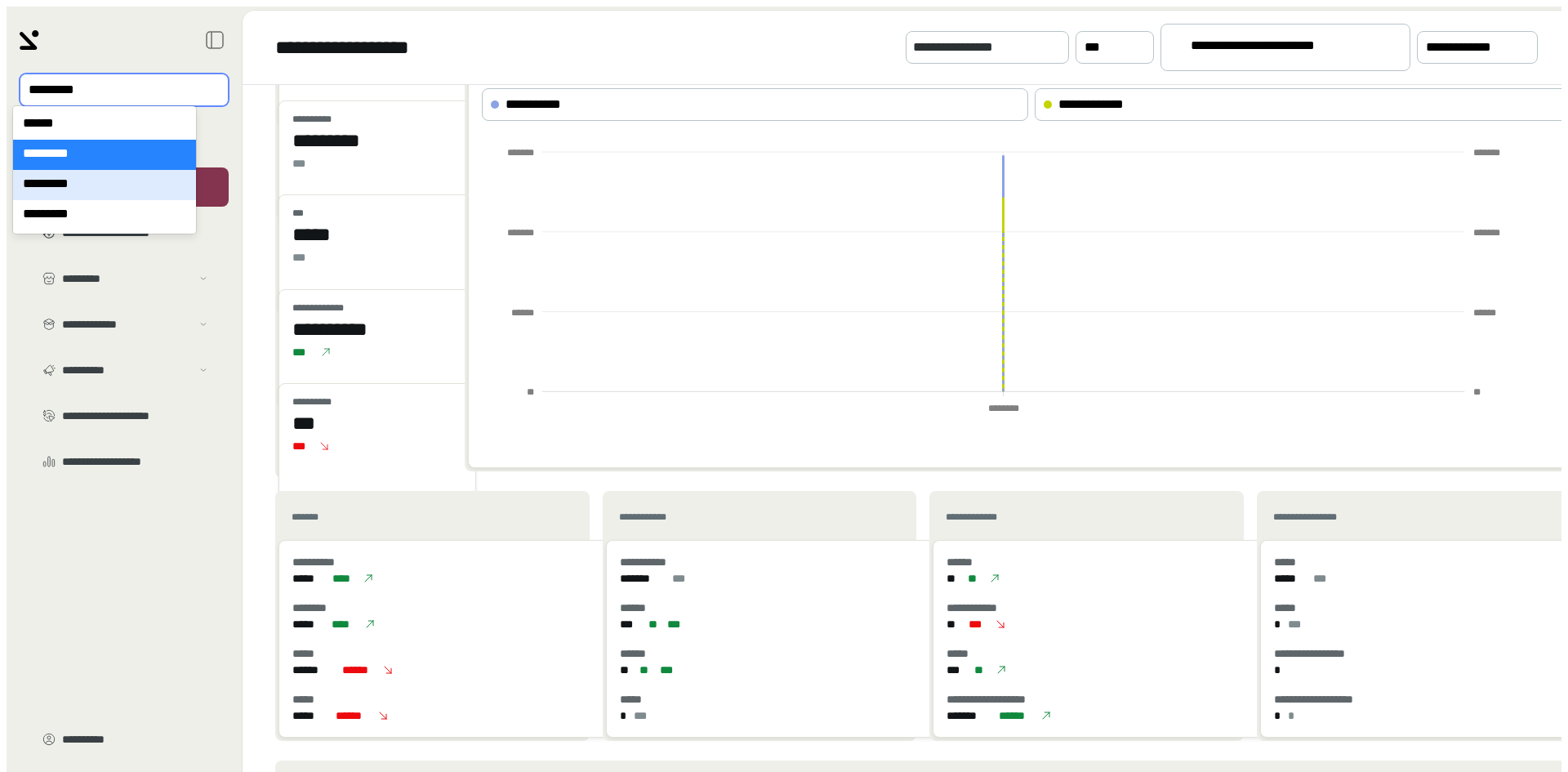 click on "*********" at bounding box center (105, 185) 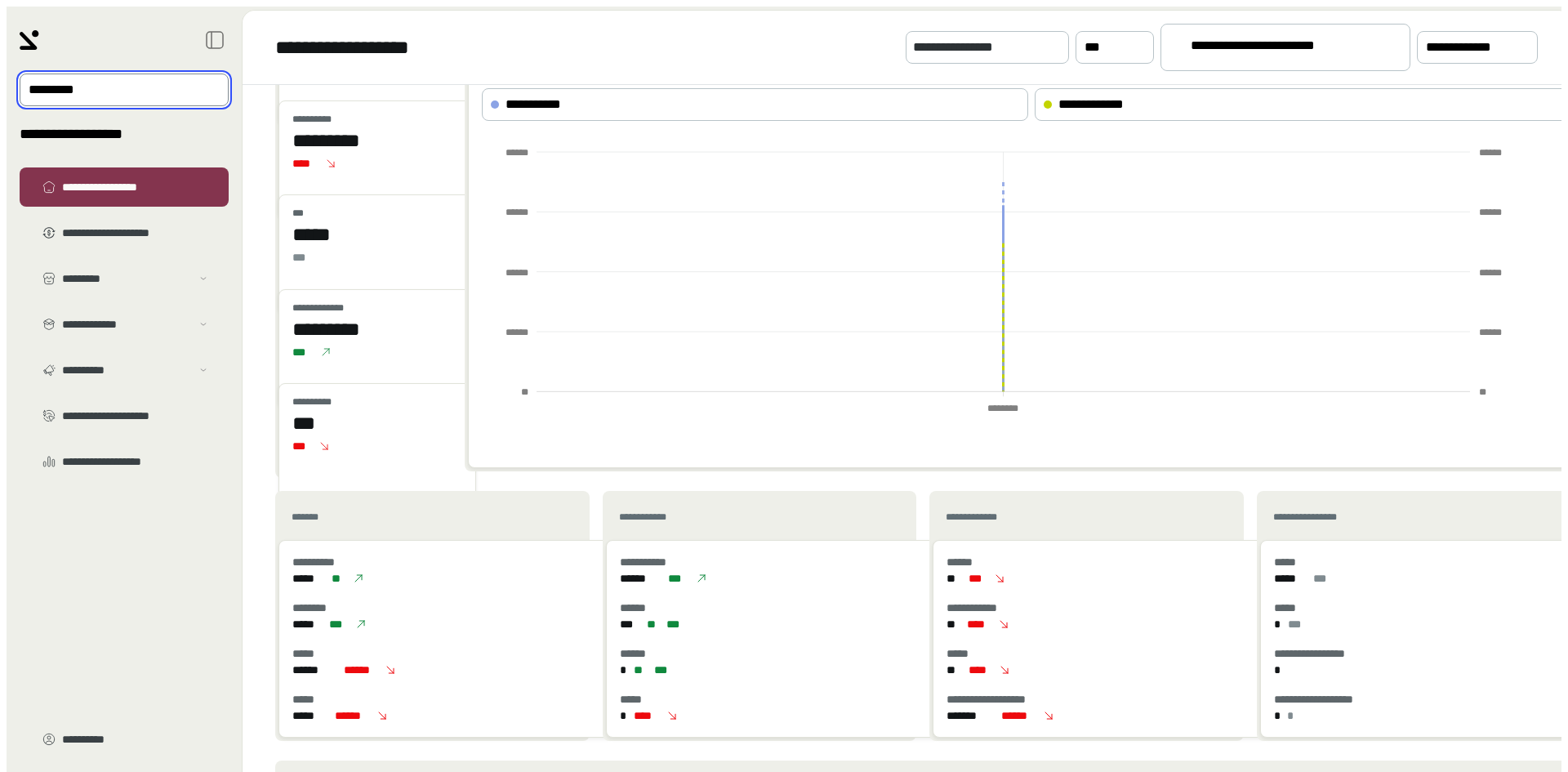 click at bounding box center [113, 90] 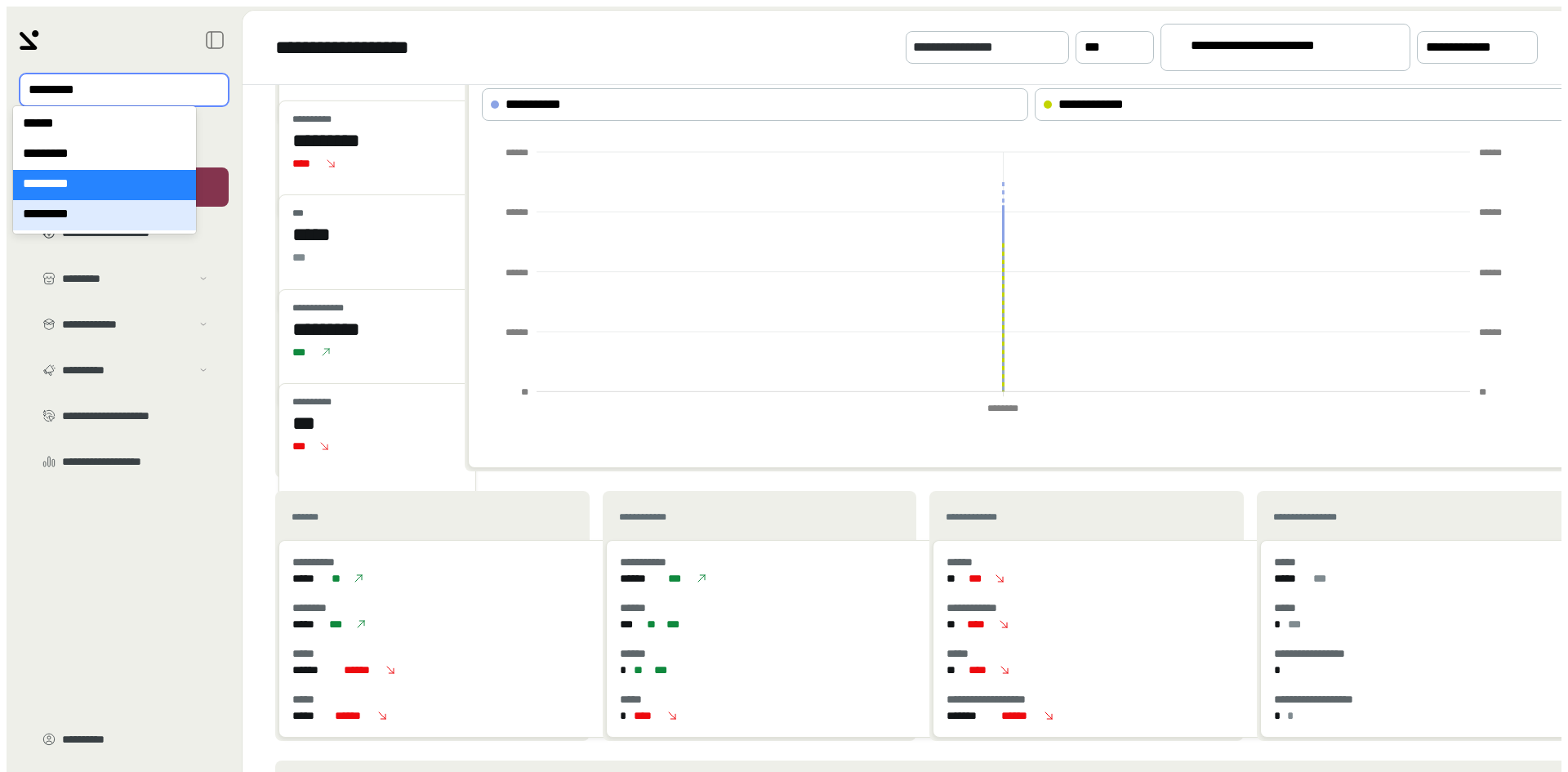 click on "*********" at bounding box center (105, 215) 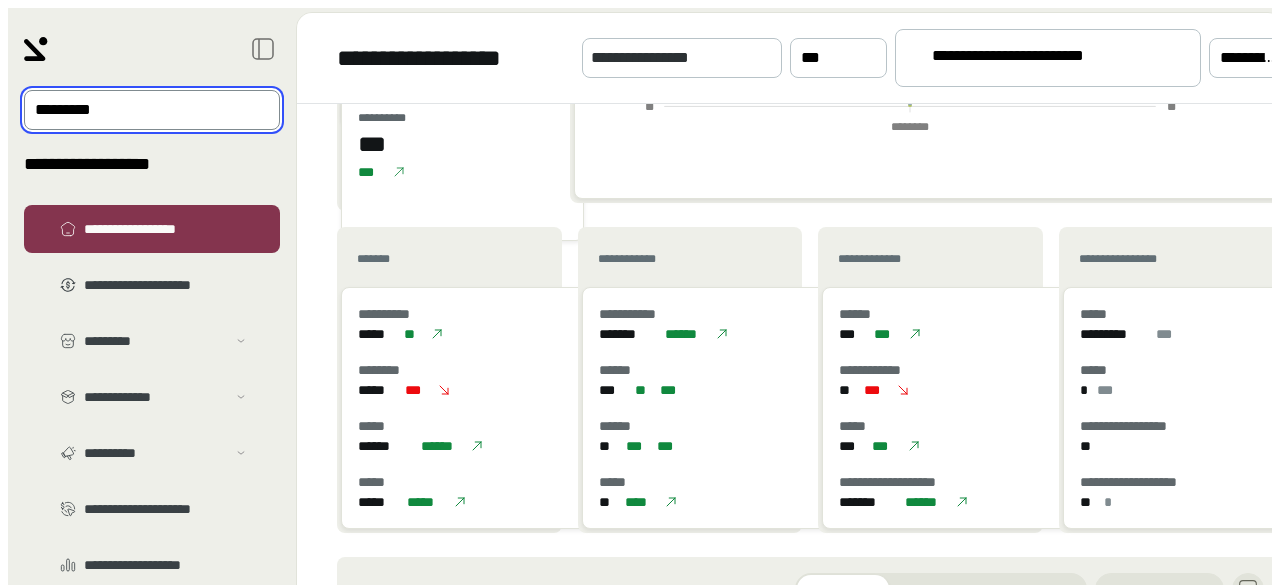 scroll, scrollTop: 500, scrollLeft: 0, axis: vertical 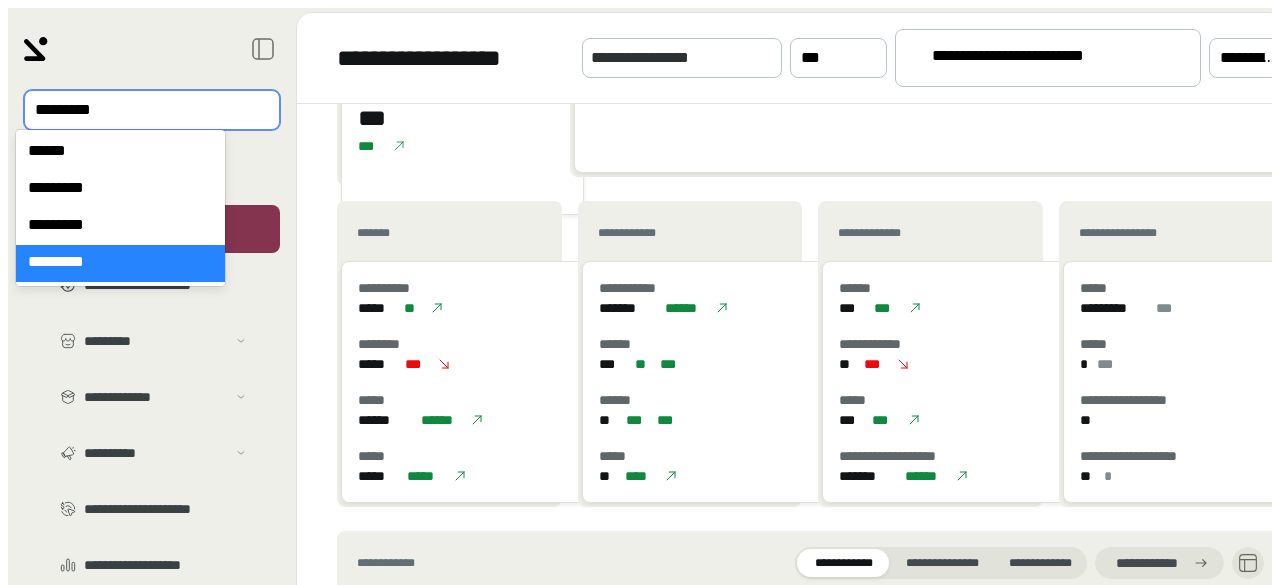 click on "*********" at bounding box center [138, 110] 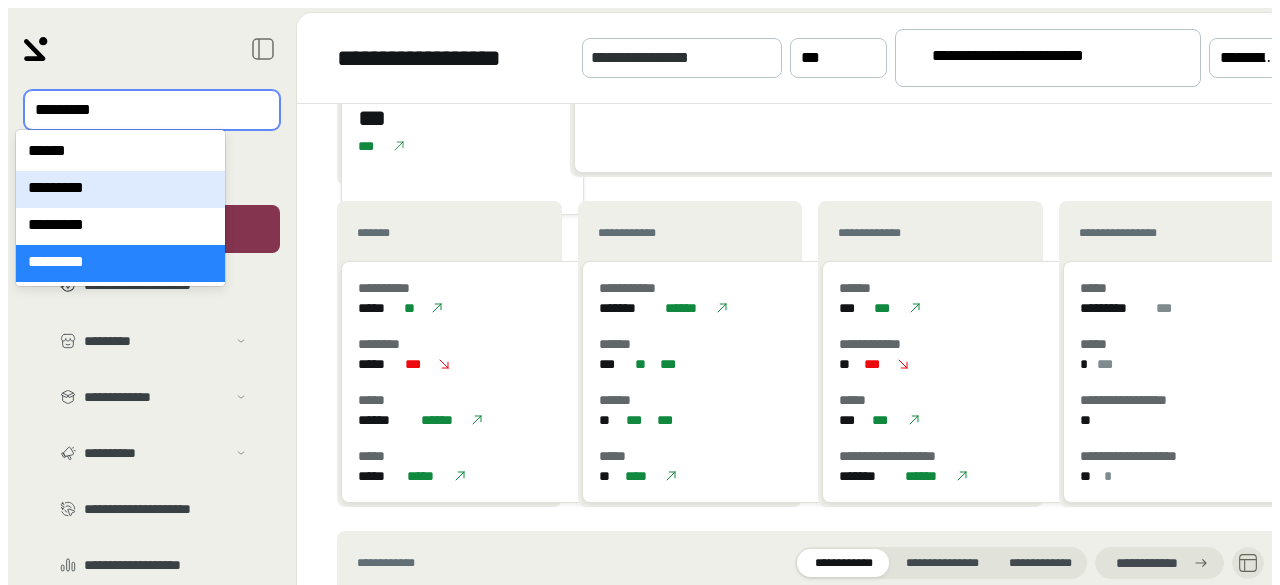 click on "**********" at bounding box center (806, 355) 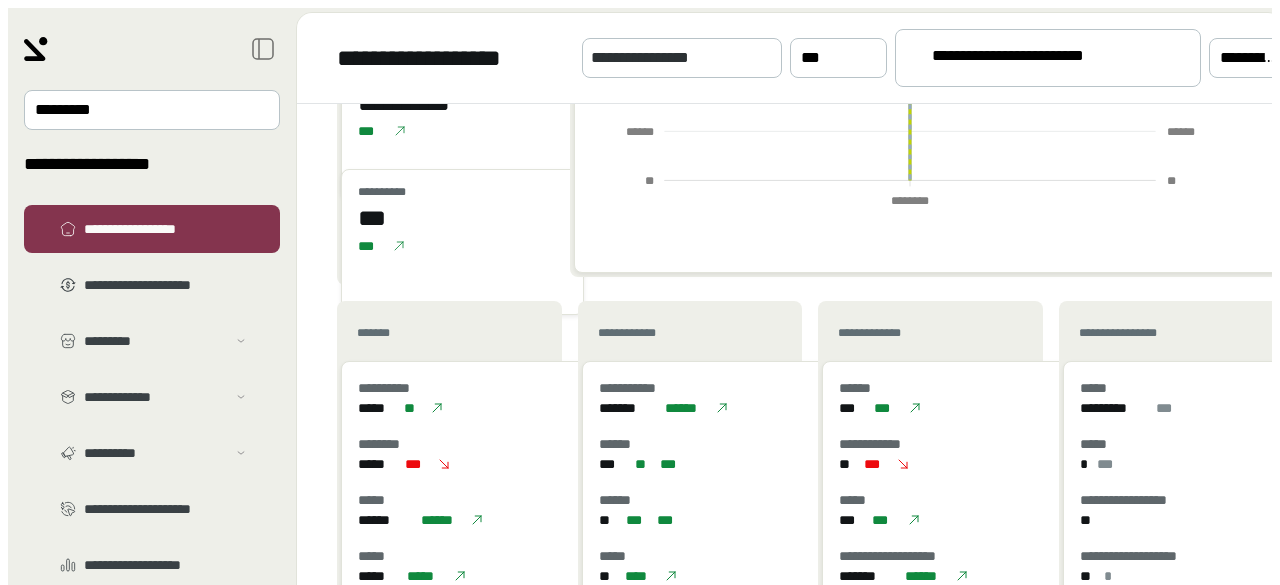 scroll, scrollTop: 100, scrollLeft: 0, axis: vertical 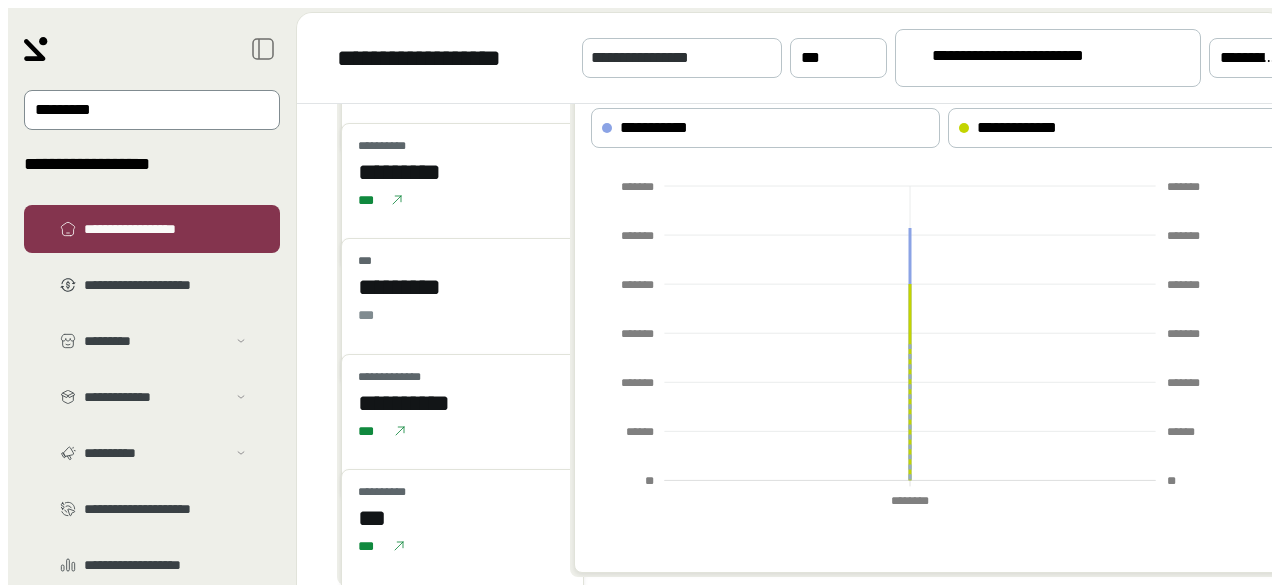 click at bounding box center (261, 110) 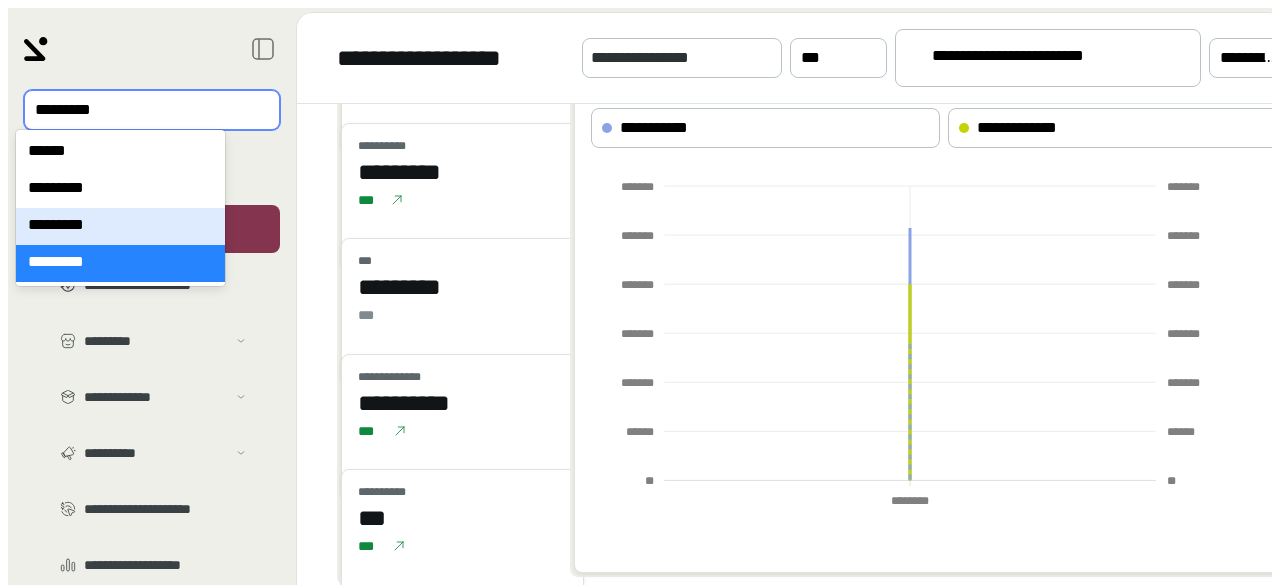 click on "*********" at bounding box center [120, 226] 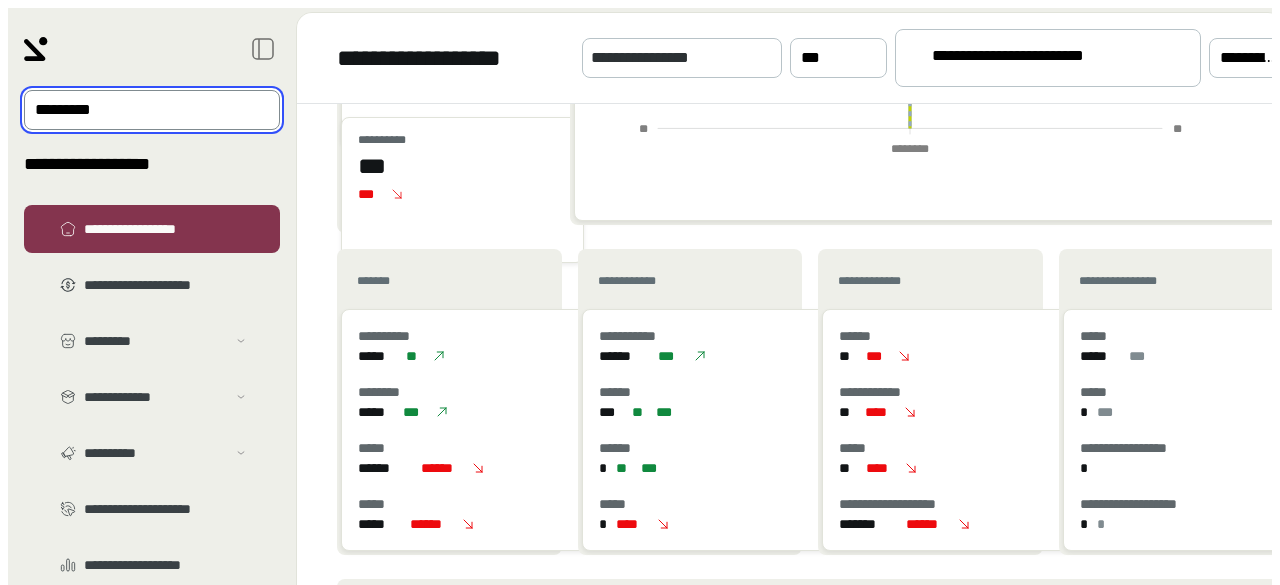 scroll, scrollTop: 500, scrollLeft: 0, axis: vertical 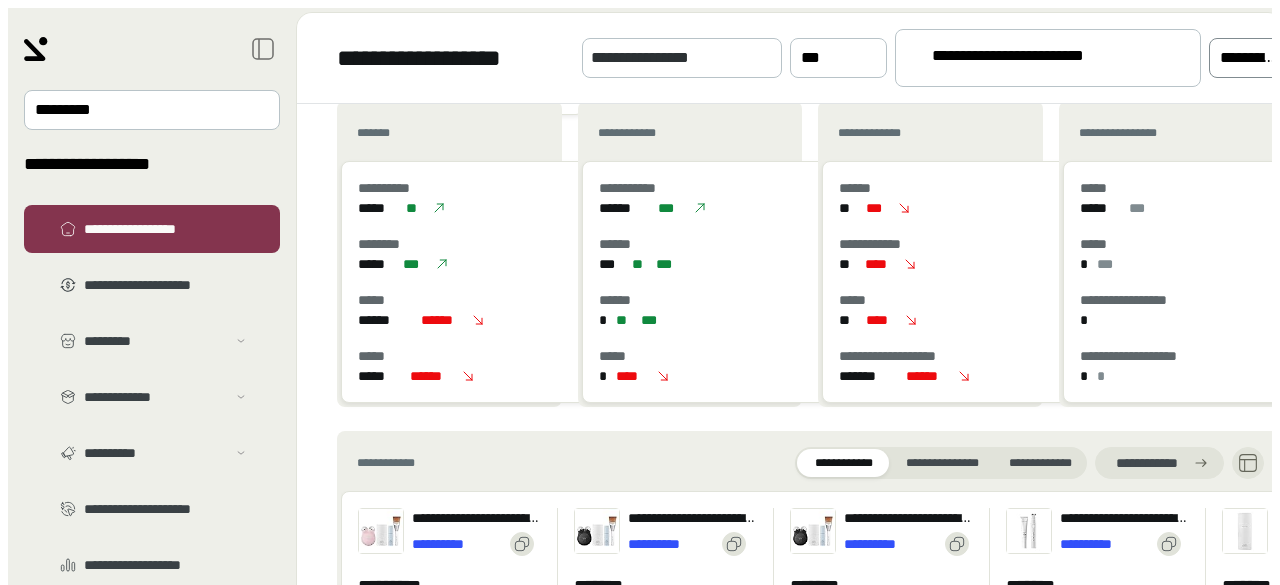 click on "**********" at bounding box center (1248, 58) 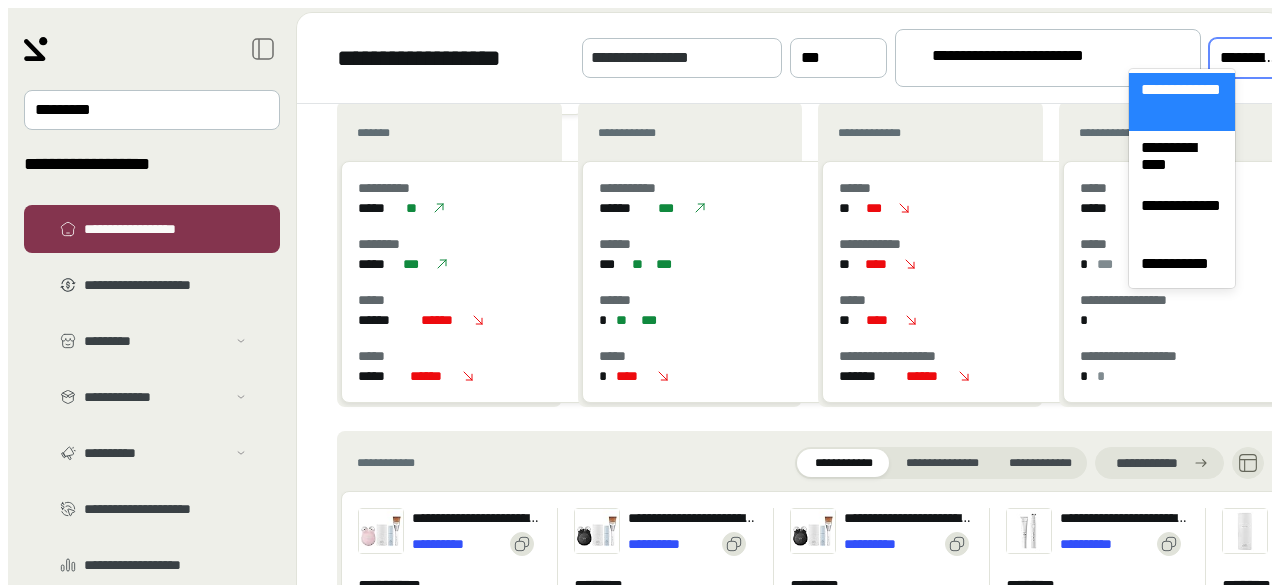 click on "**********" at bounding box center [1182, 102] 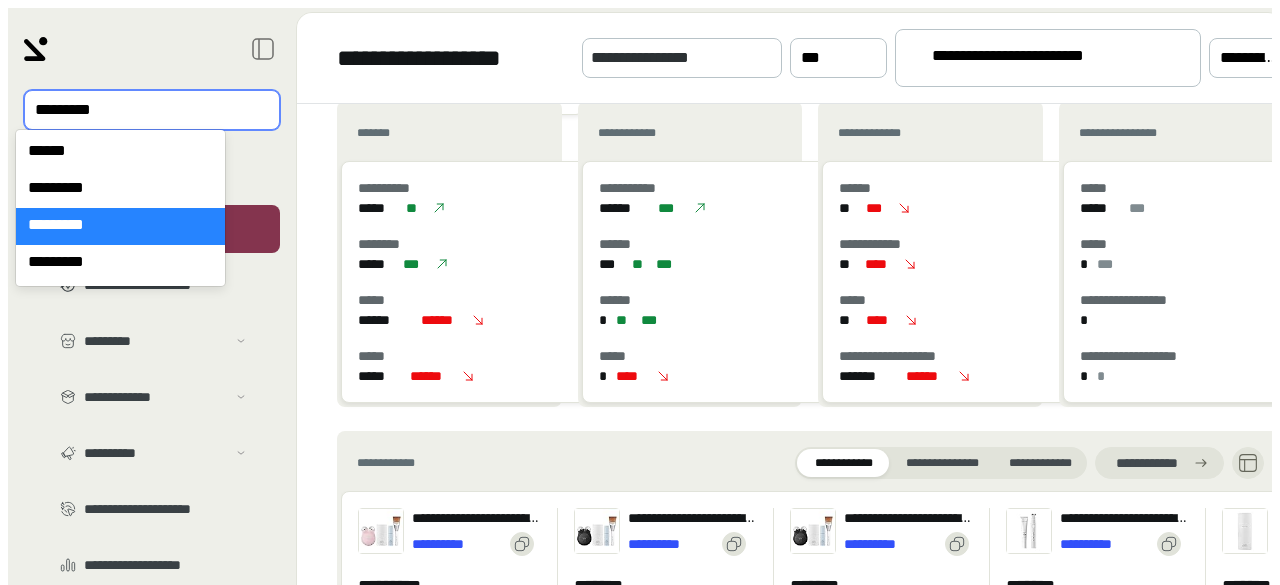 click at bounding box center (138, 110) 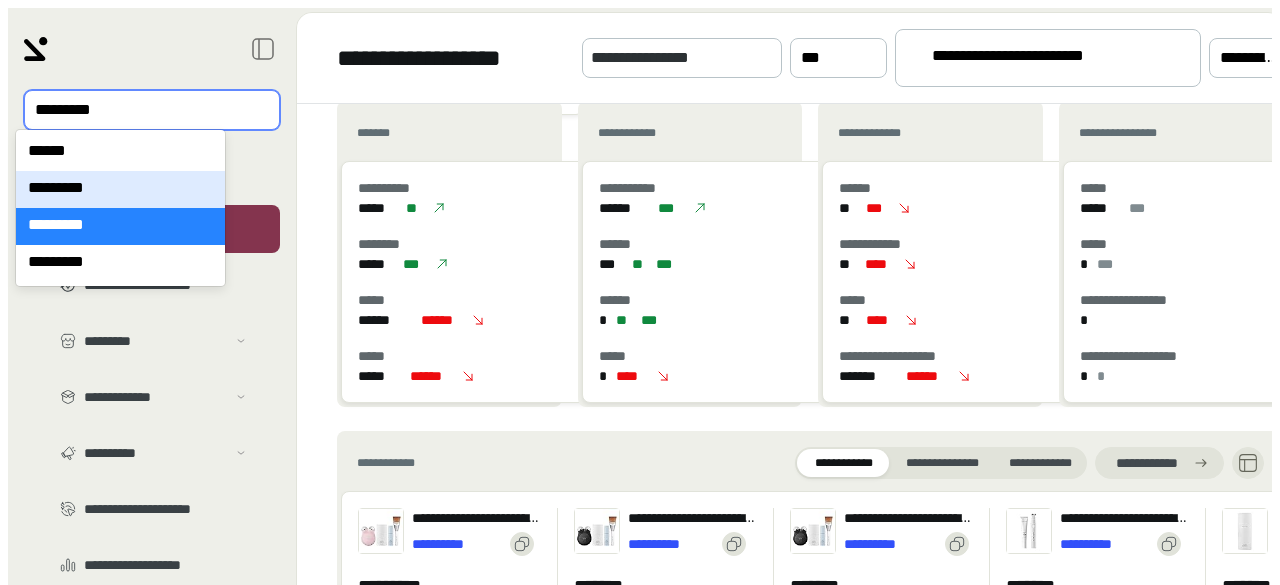 click on "*********" at bounding box center (120, 189) 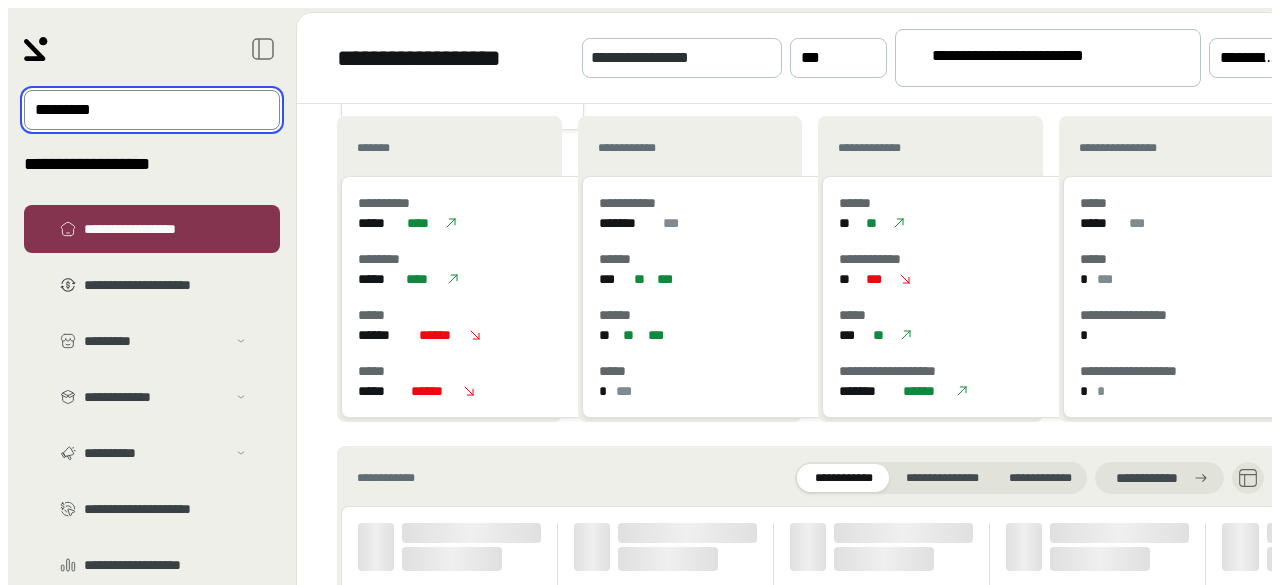 scroll, scrollTop: 600, scrollLeft: 0, axis: vertical 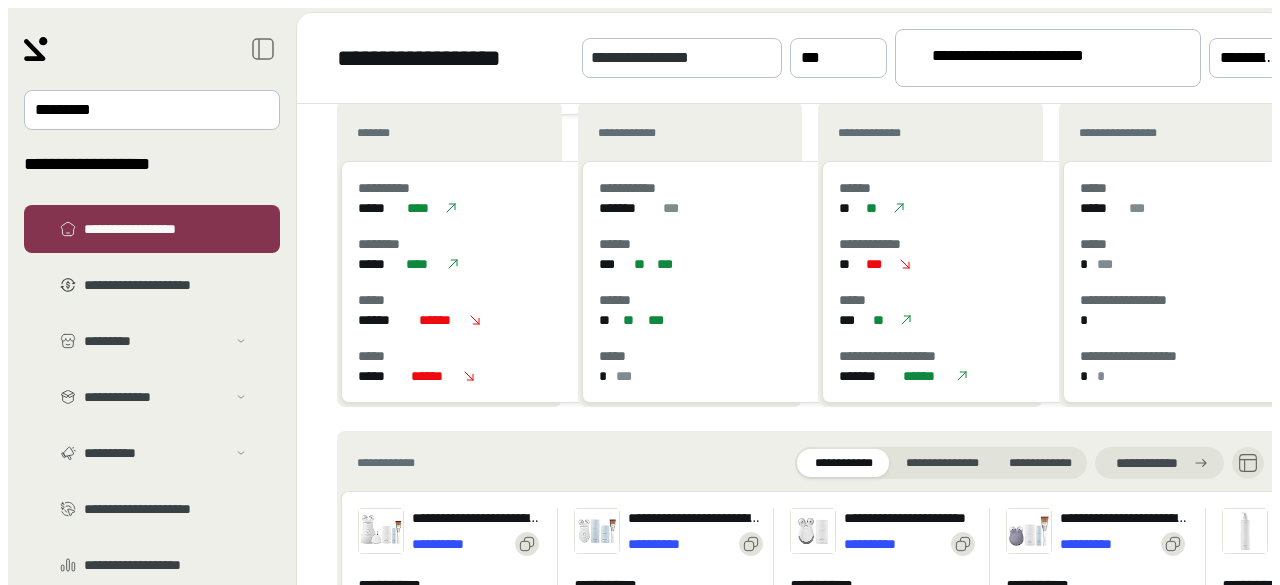 drag, startPoint x: 126, startPoint y: 110, endPoint x: 126, endPoint y: 124, distance: 14 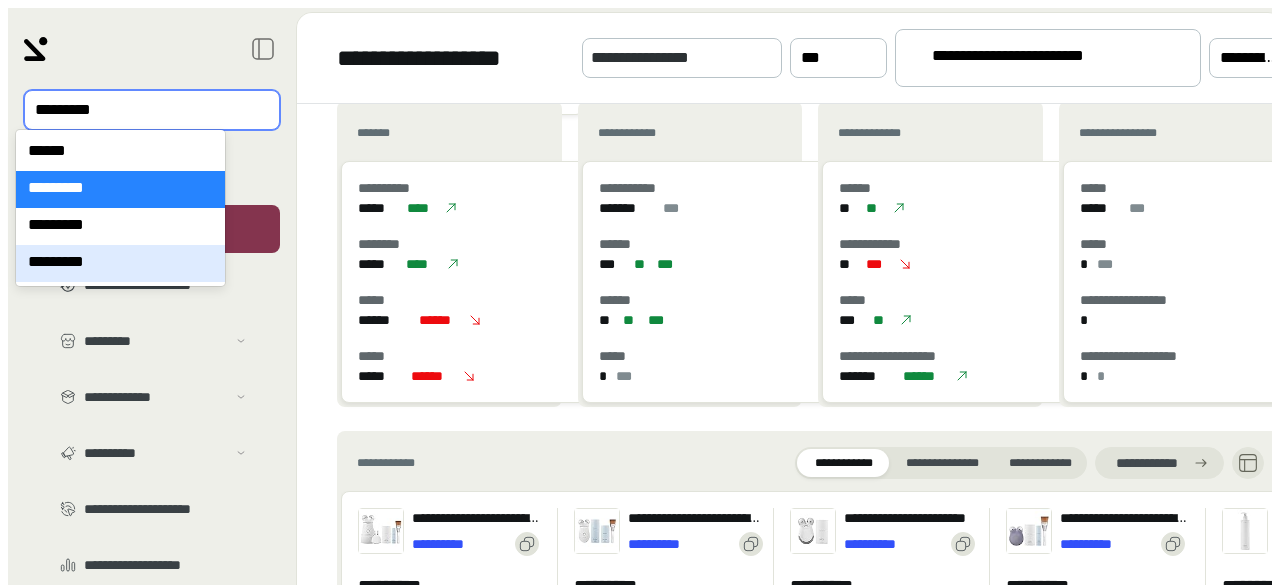 click on "*********" at bounding box center (120, 263) 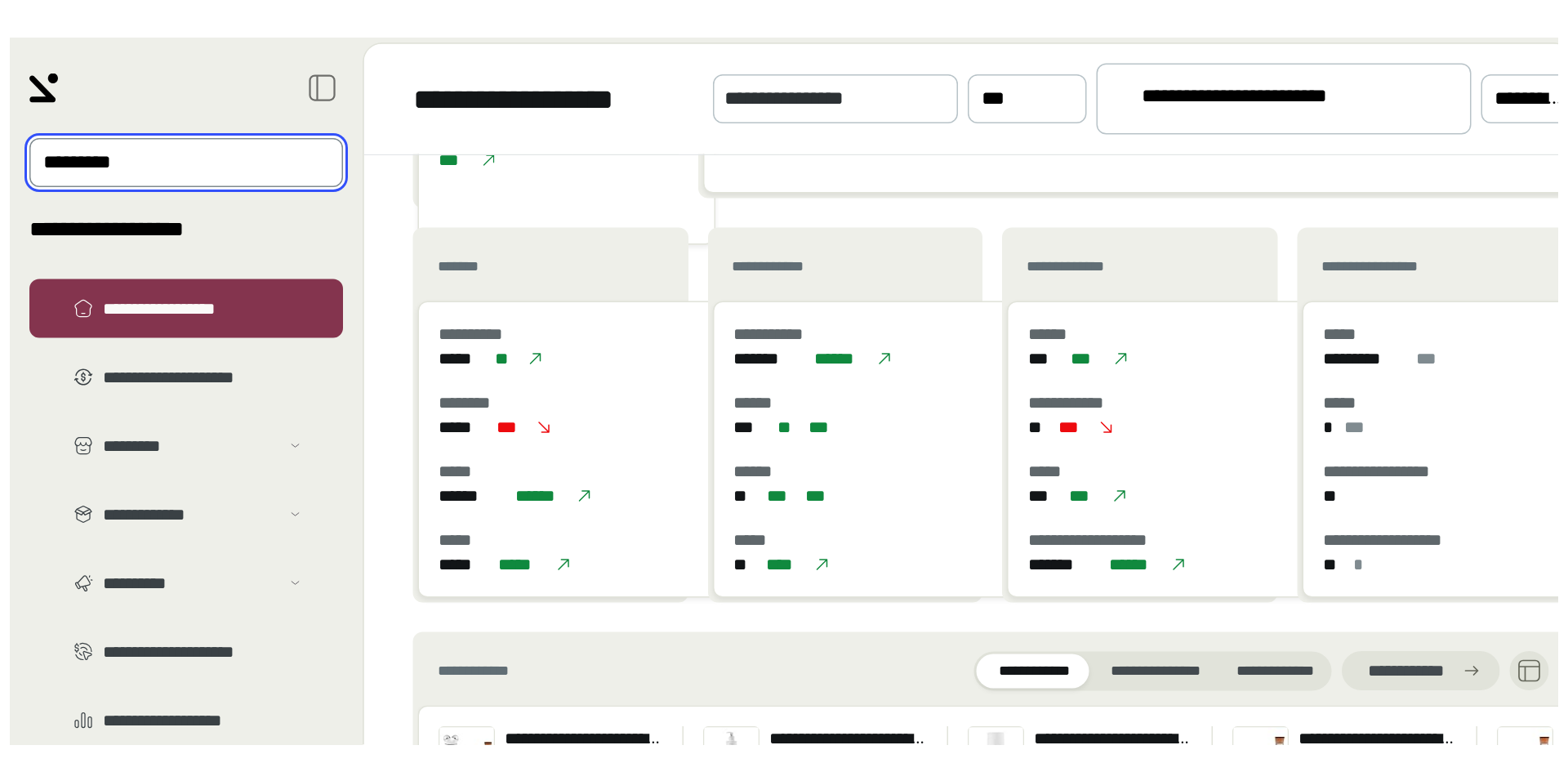 scroll, scrollTop: 408, scrollLeft: 0, axis: vertical 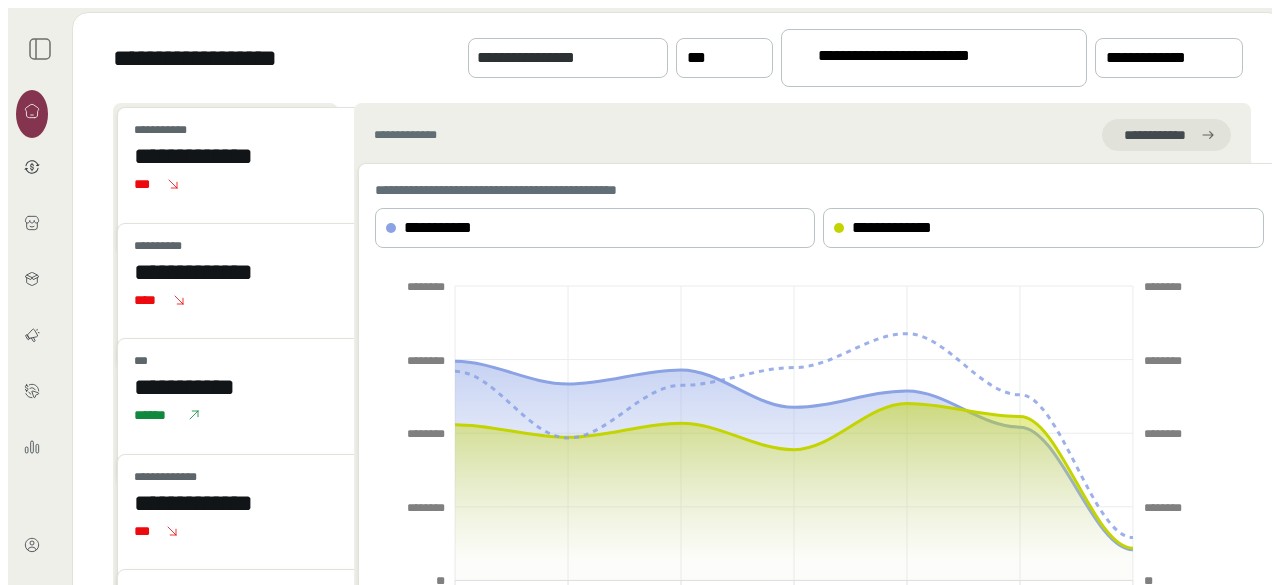 click on "**********" at bounding box center (925, 59) 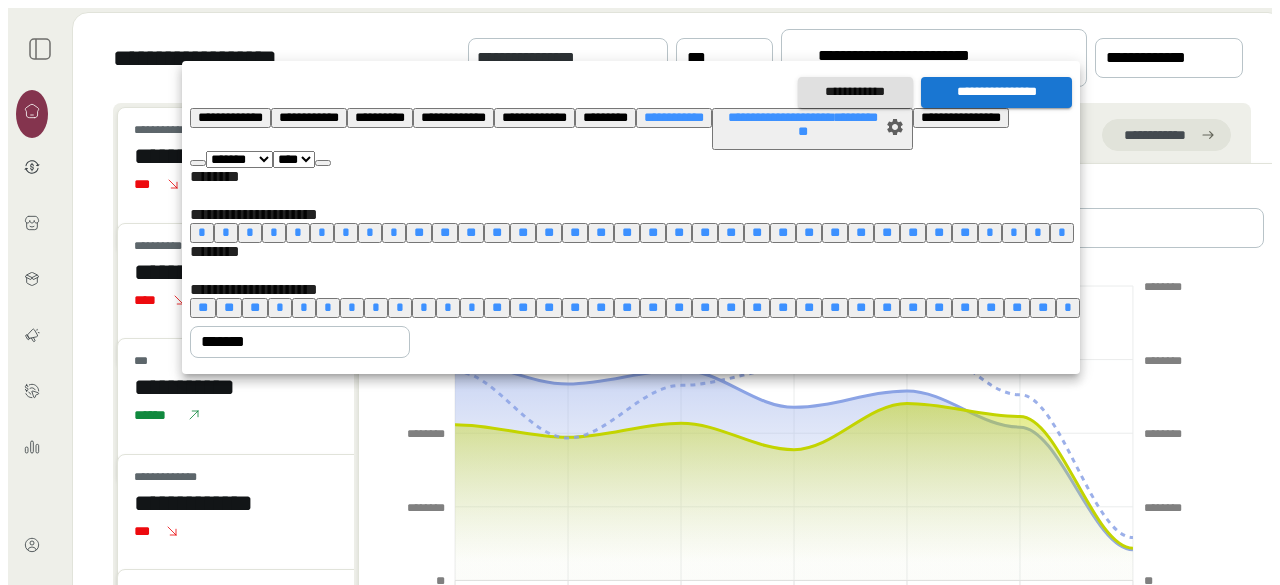 click on "**** **** **** **** **** **** **** **** **** **** **** **** **** **** **** **** **** **** **** **** **** **** **** **** **** **** **** **** **** **** **** **** **** **** **** **** **** **** **** **** **** **** **** **** **** **** **** **** **** **** **** **** **** **** **** **** **** **** **** **** **** **** **** **** **** **** **** **** **** **** **** **** **** **** **** **** **** **** **** **** **** **** **** **** **** **** **** **** **** **** **** **** **** **** **** **** **** **** **** **** ****" at bounding box center (294, 159) 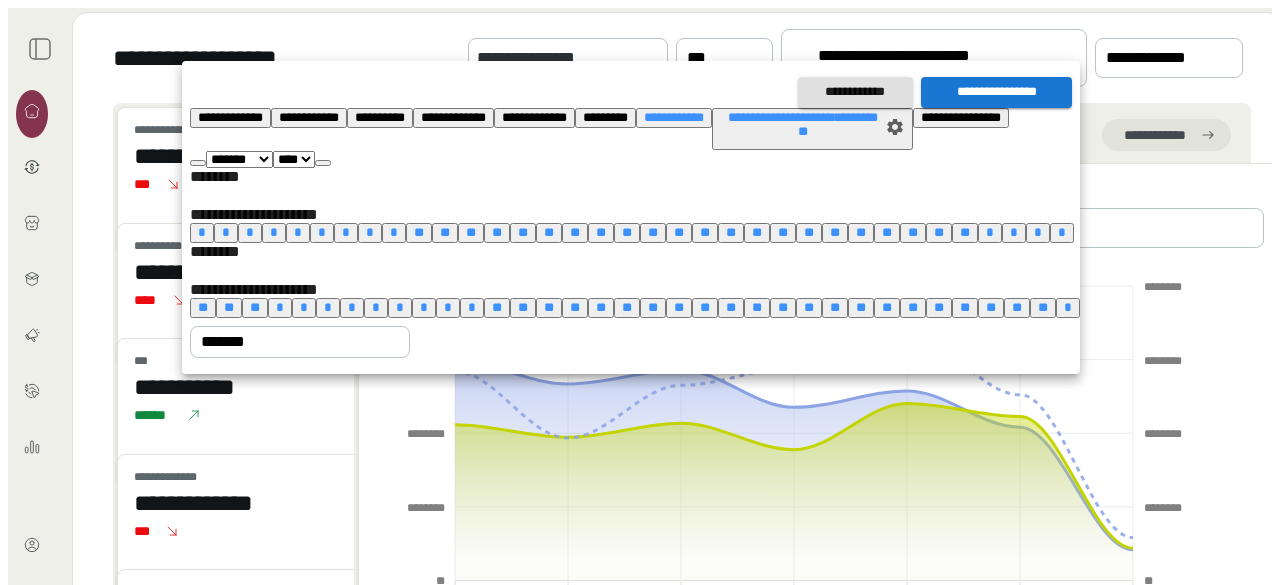 select on "****" 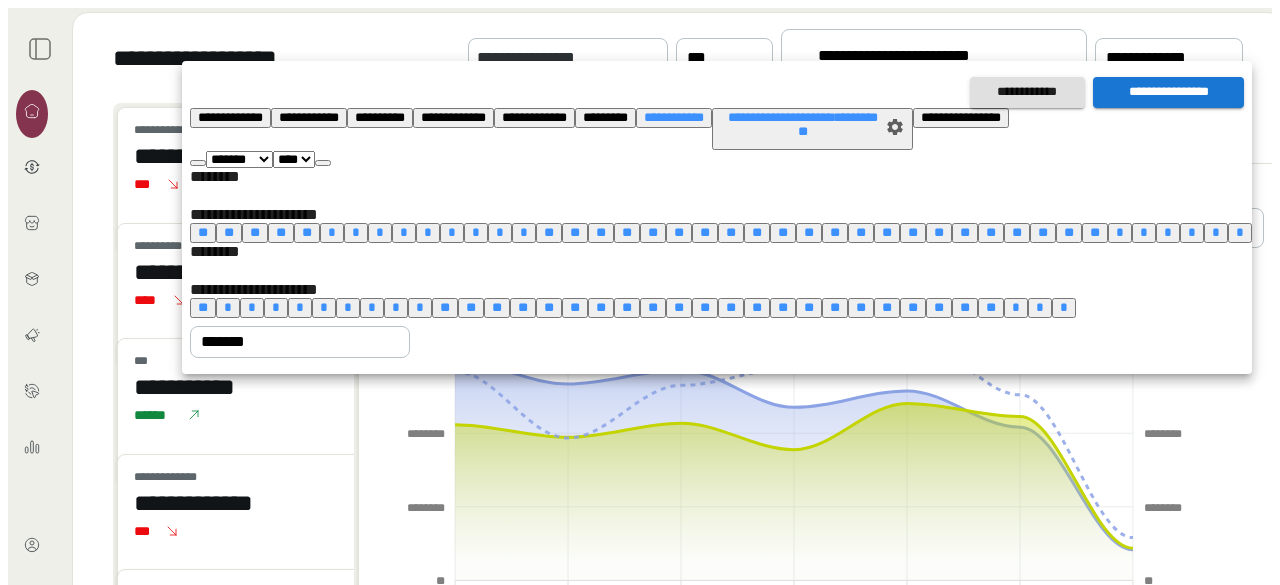 click at bounding box center (323, 163) 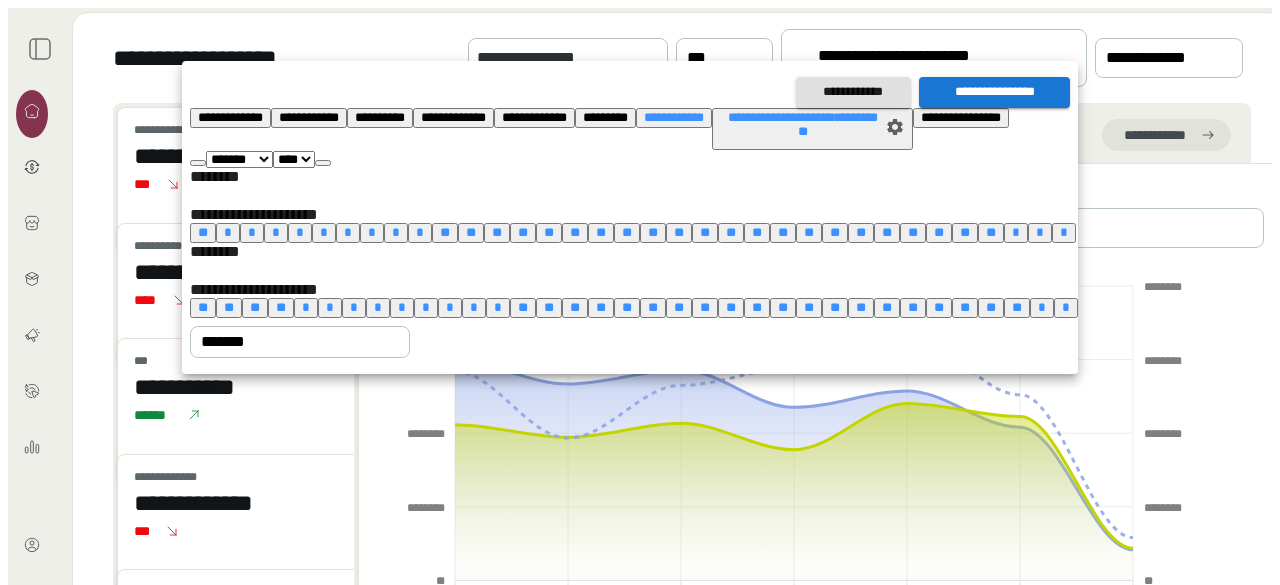 click at bounding box center [323, 163] 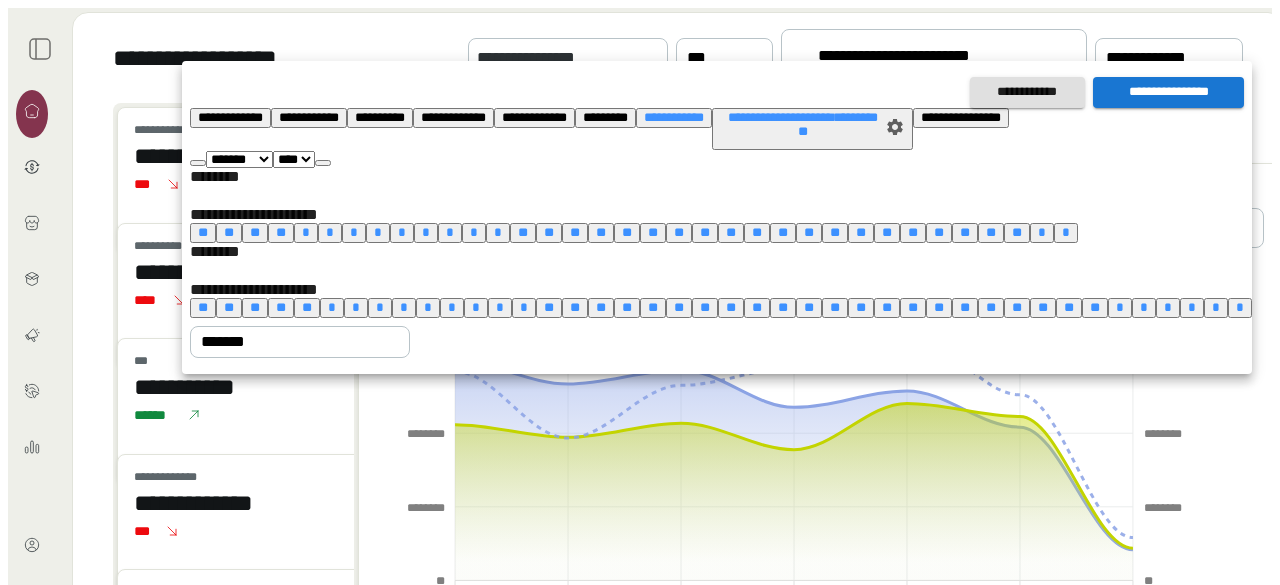 click at bounding box center (323, 163) 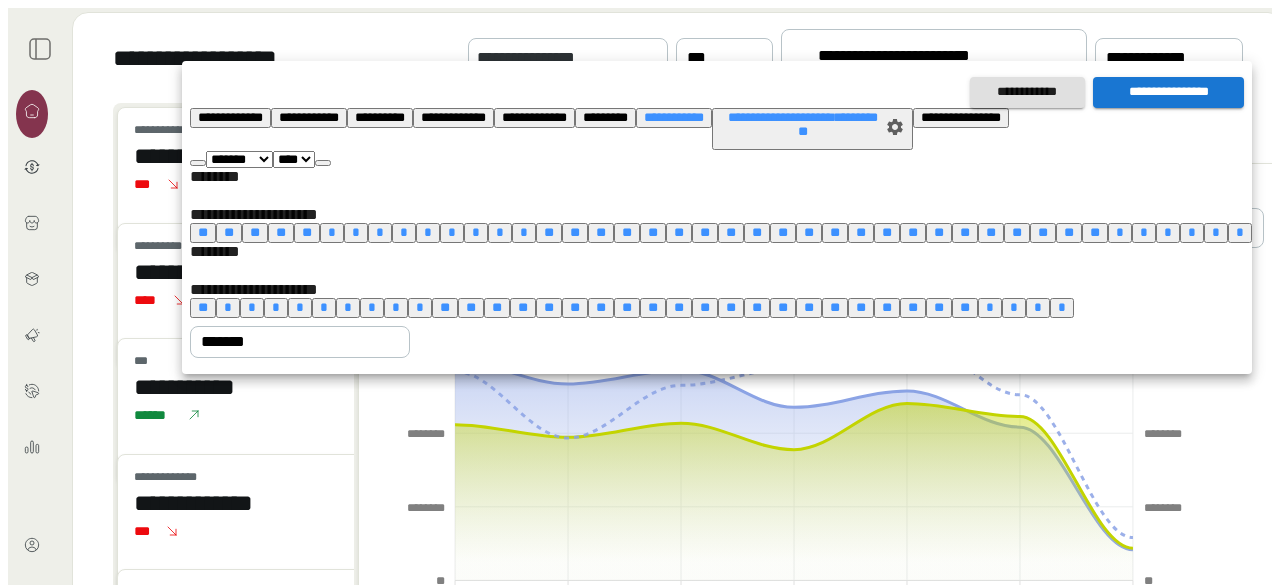 click at bounding box center (323, 163) 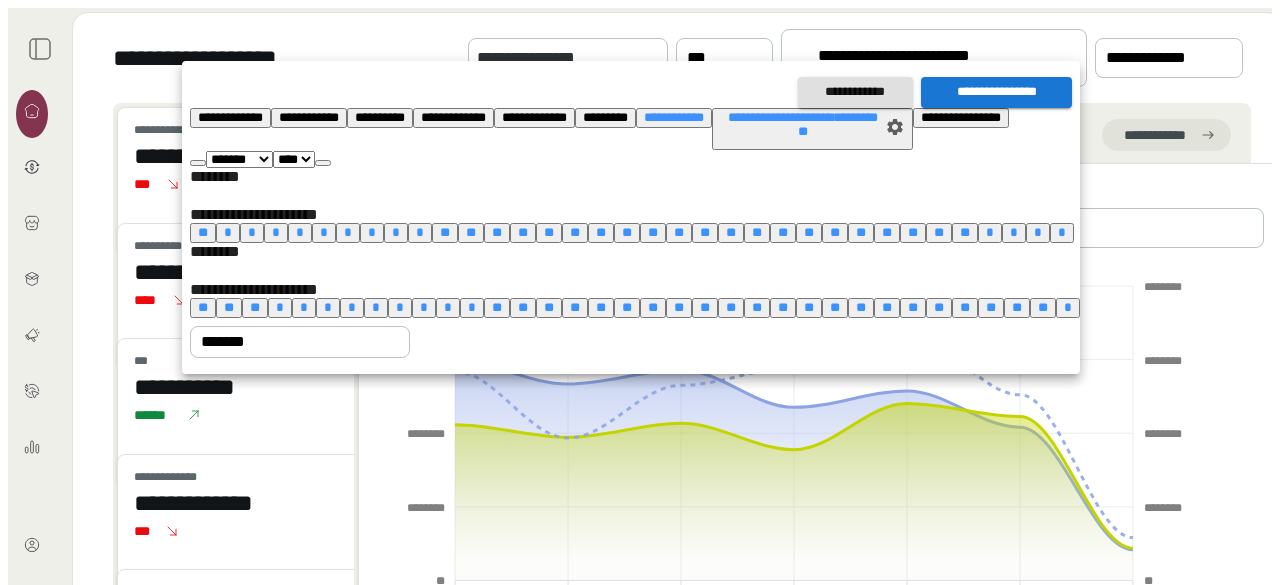 click at bounding box center (323, 163) 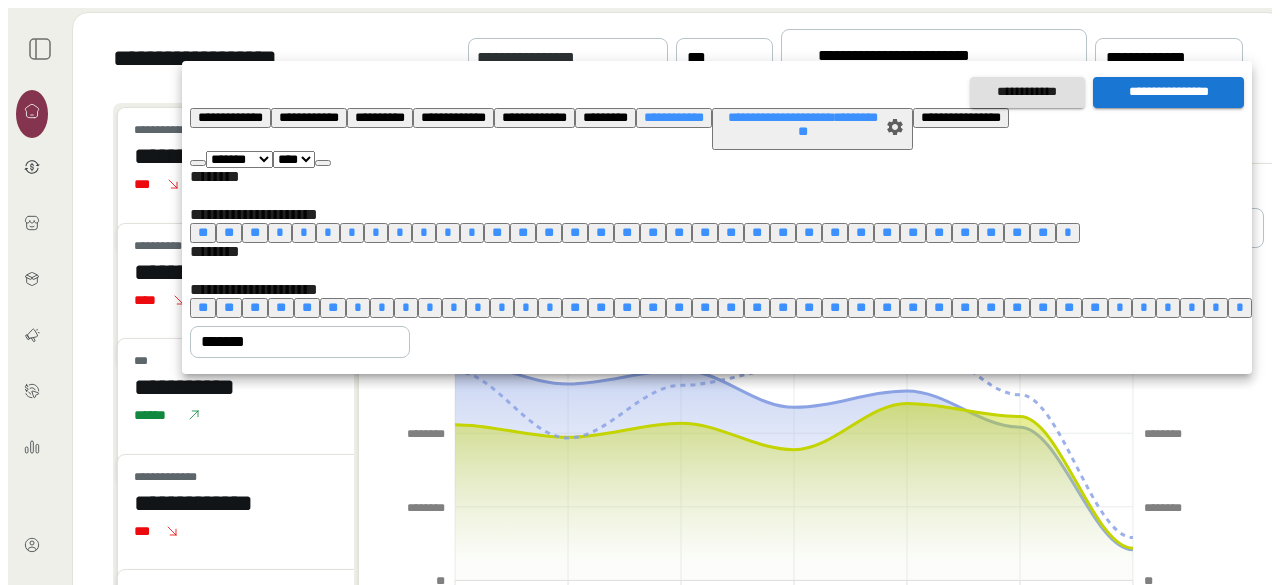 click on "*" at bounding box center (358, 307) 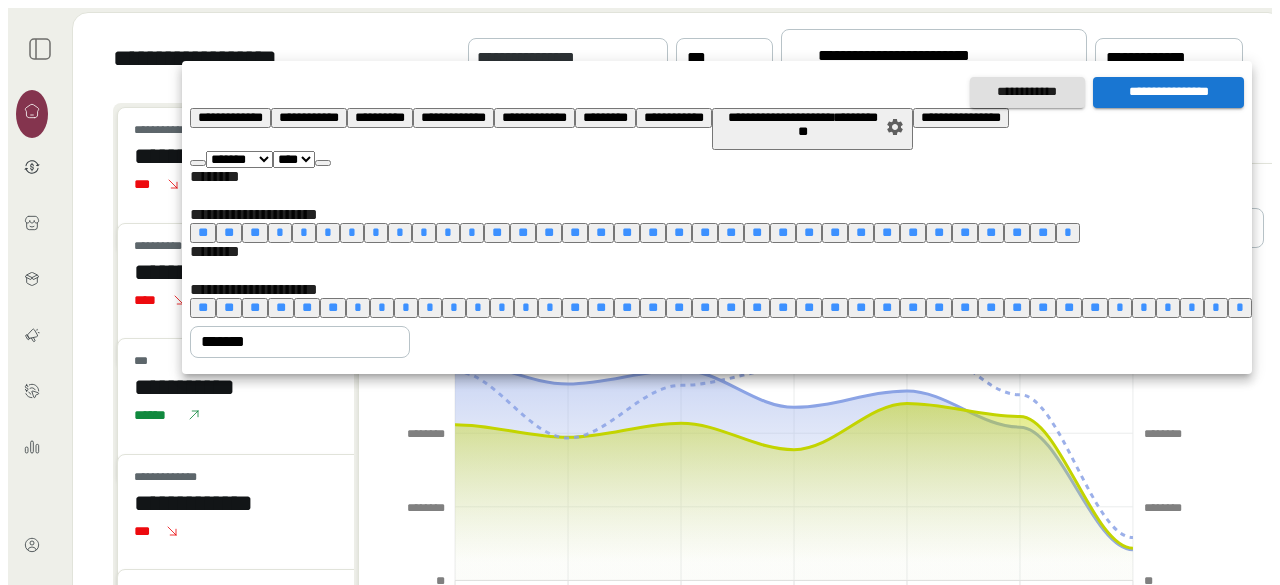 click on "**" at bounding box center (1095, 307) 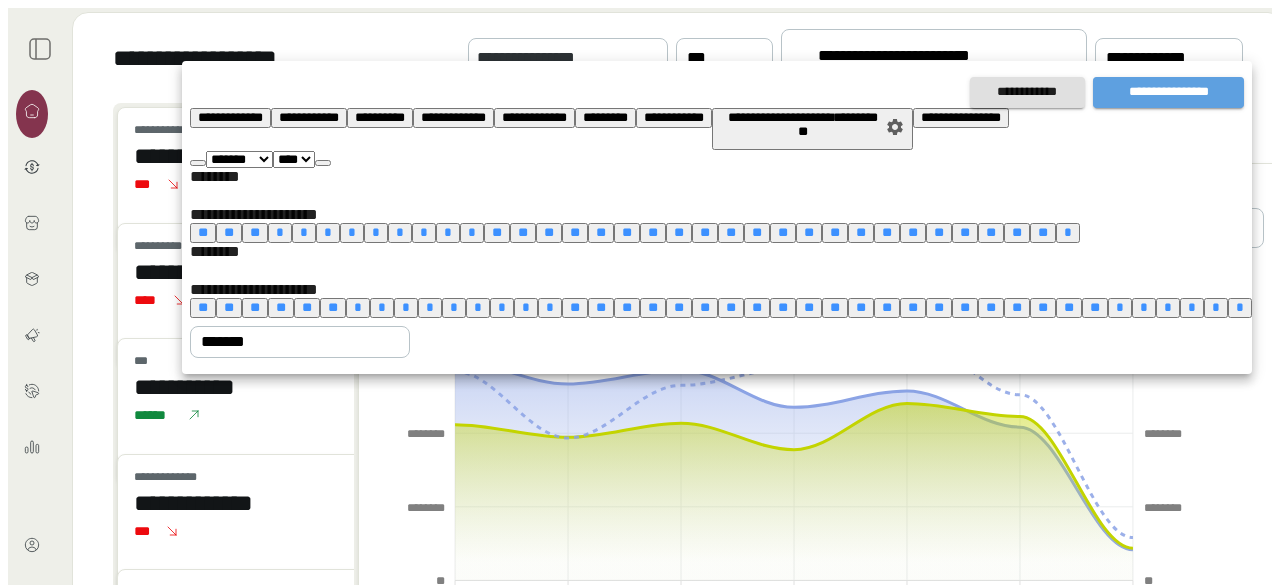 click on "**********" at bounding box center [1168, 92] 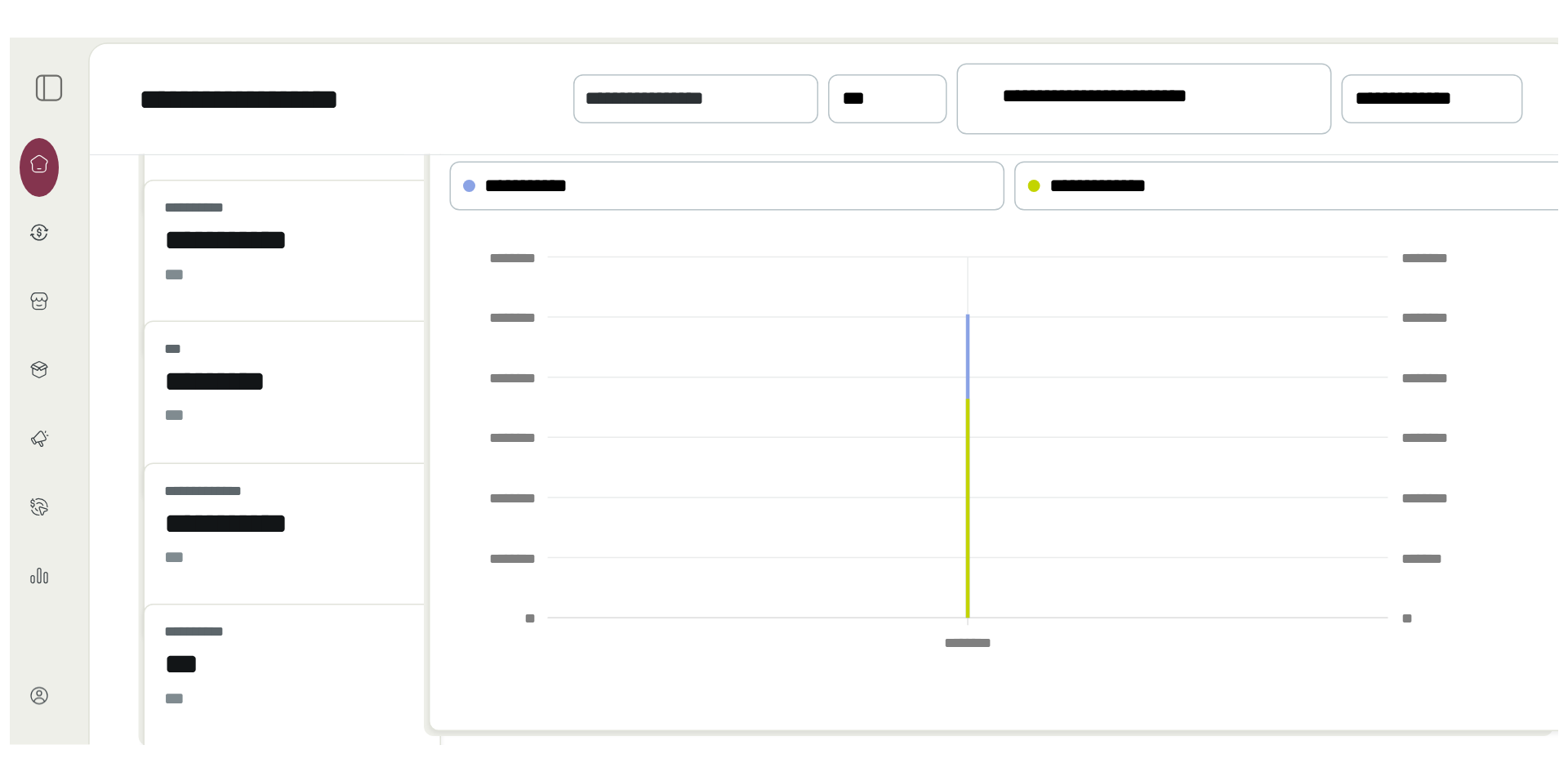 scroll, scrollTop: 0, scrollLeft: 0, axis: both 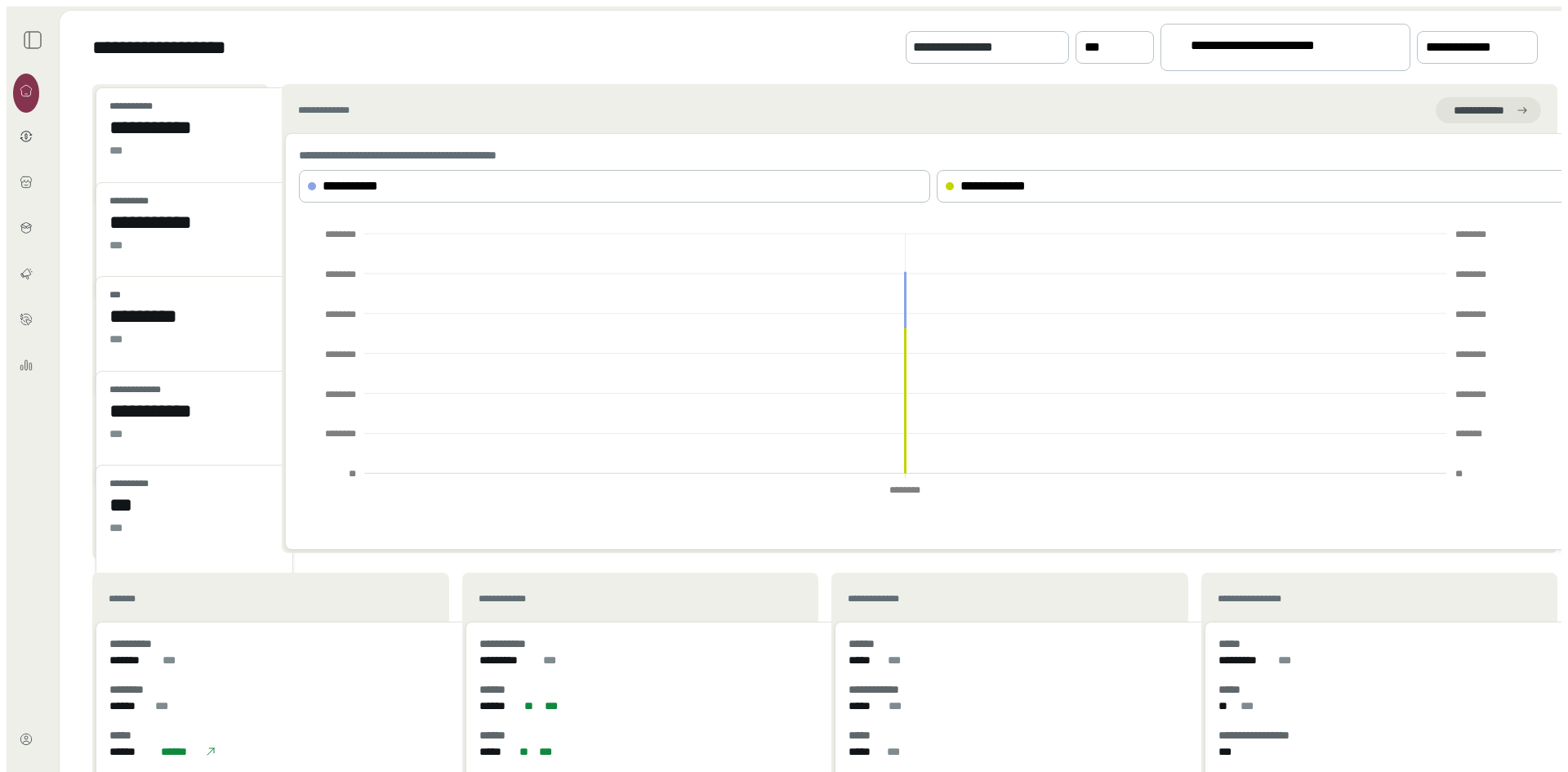 click on "**********" at bounding box center [1278, 48] 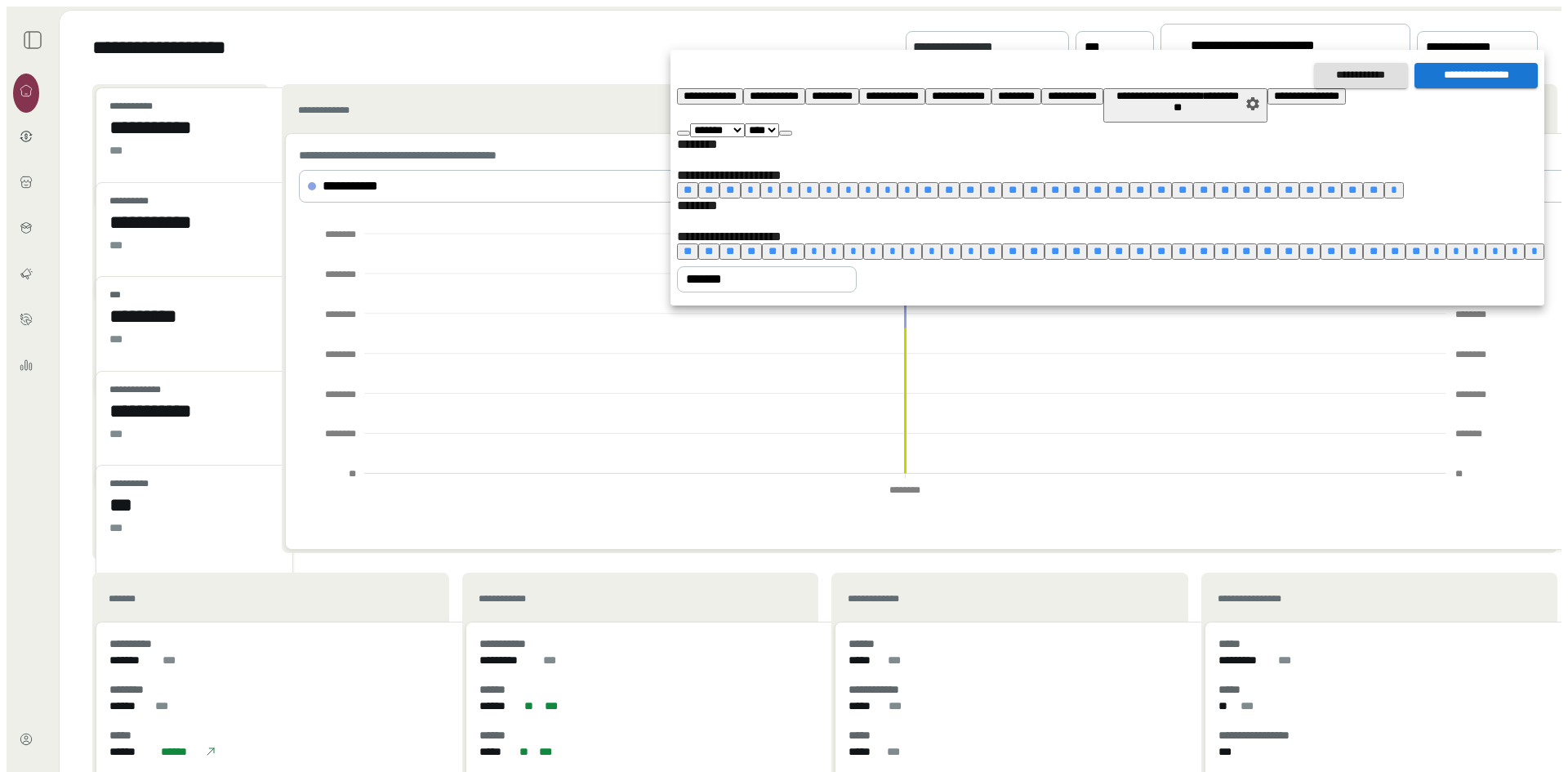 click at bounding box center (786, 133) 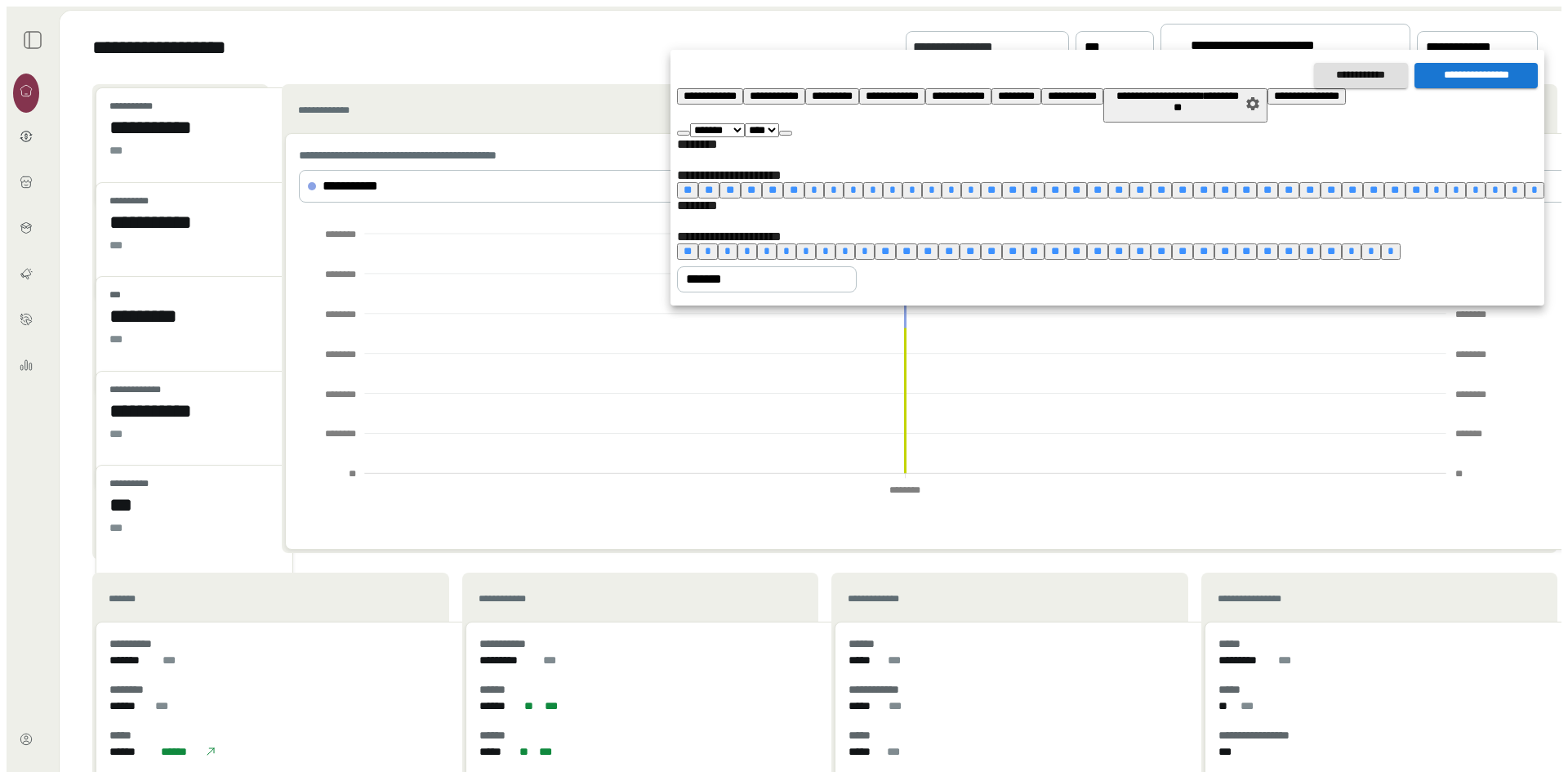 click on "**** **** **** **** **** **** **** **** **** **** **** **** **** **** **** **** **** **** **** **** **** **** **** **** **** **** **** **** **** **** **** **** **** **** **** **** **** **** **** **** **** **** **** **** **** **** **** **** **** **** **** **** **** **** **** **** **** **** **** **** **** **** **** **** **** **** **** **** **** **** **** **** **** **** **** **** **** **** **** **** **** **** **** **** **** **** **** **** **** **** **** **** **** **** **** **** **** **** **** **** ****" at bounding box center (762, 130) 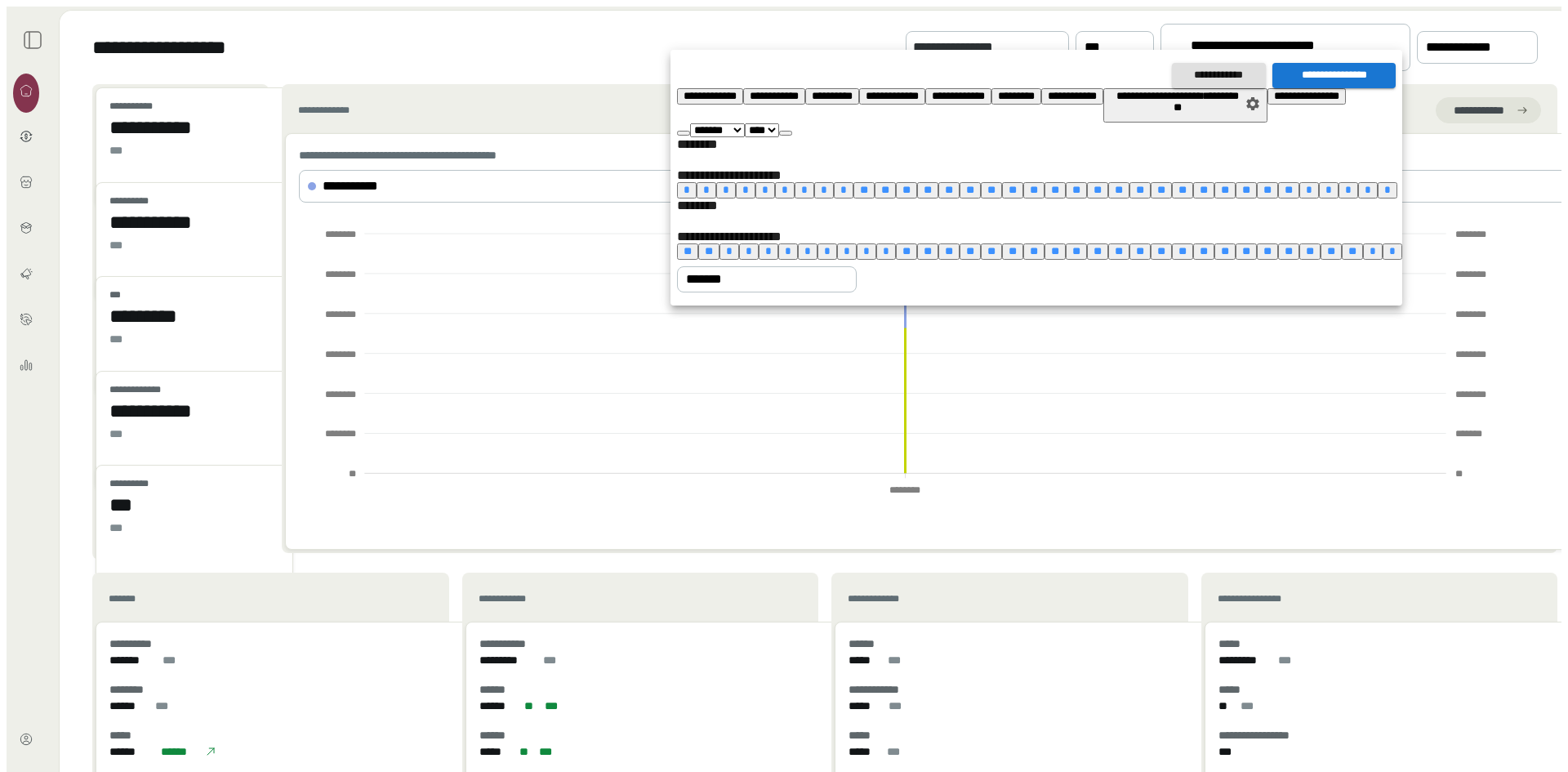click on "*" at bounding box center (687, 190) 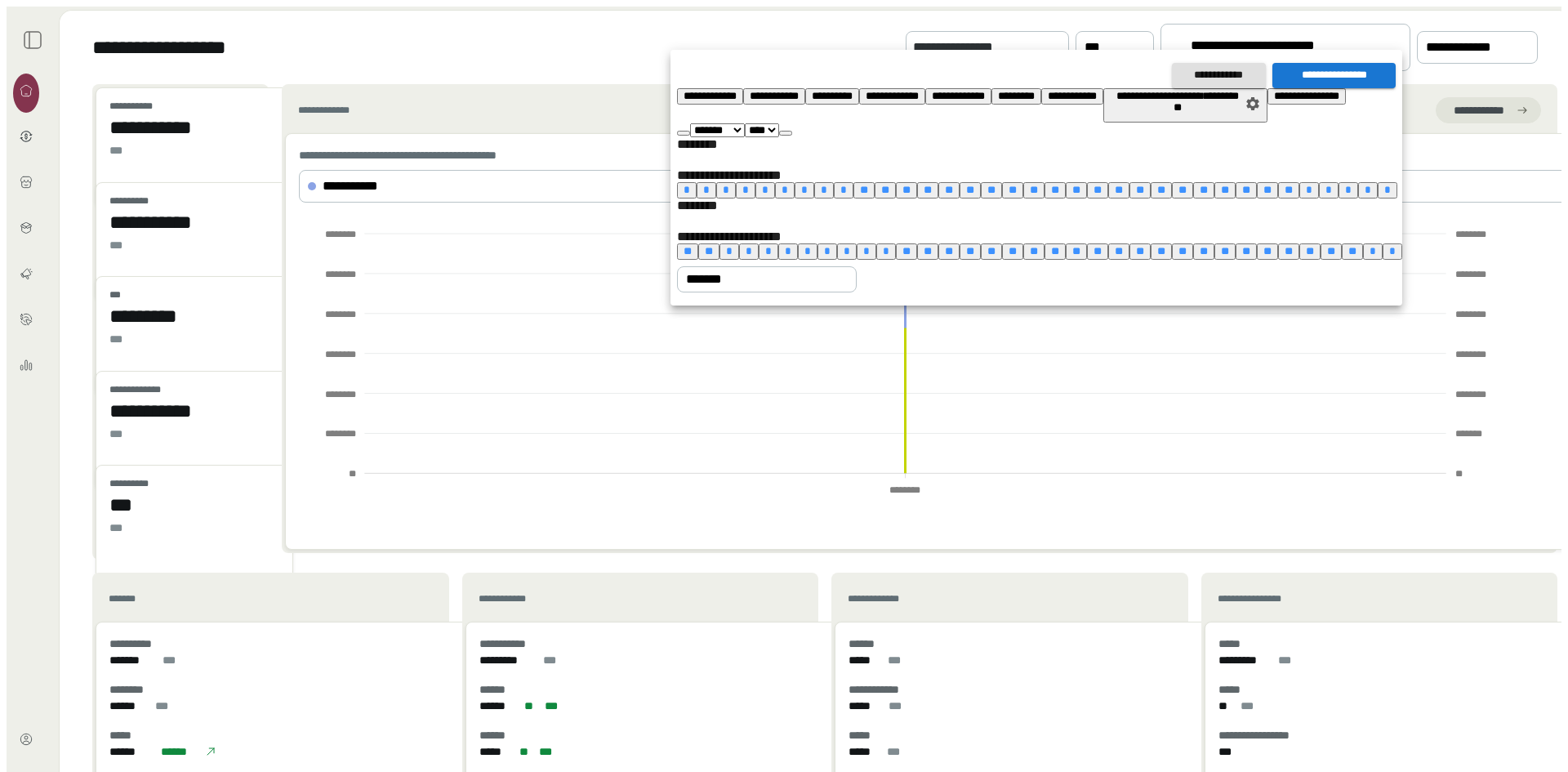 click on "**" at bounding box center (1289, 190) 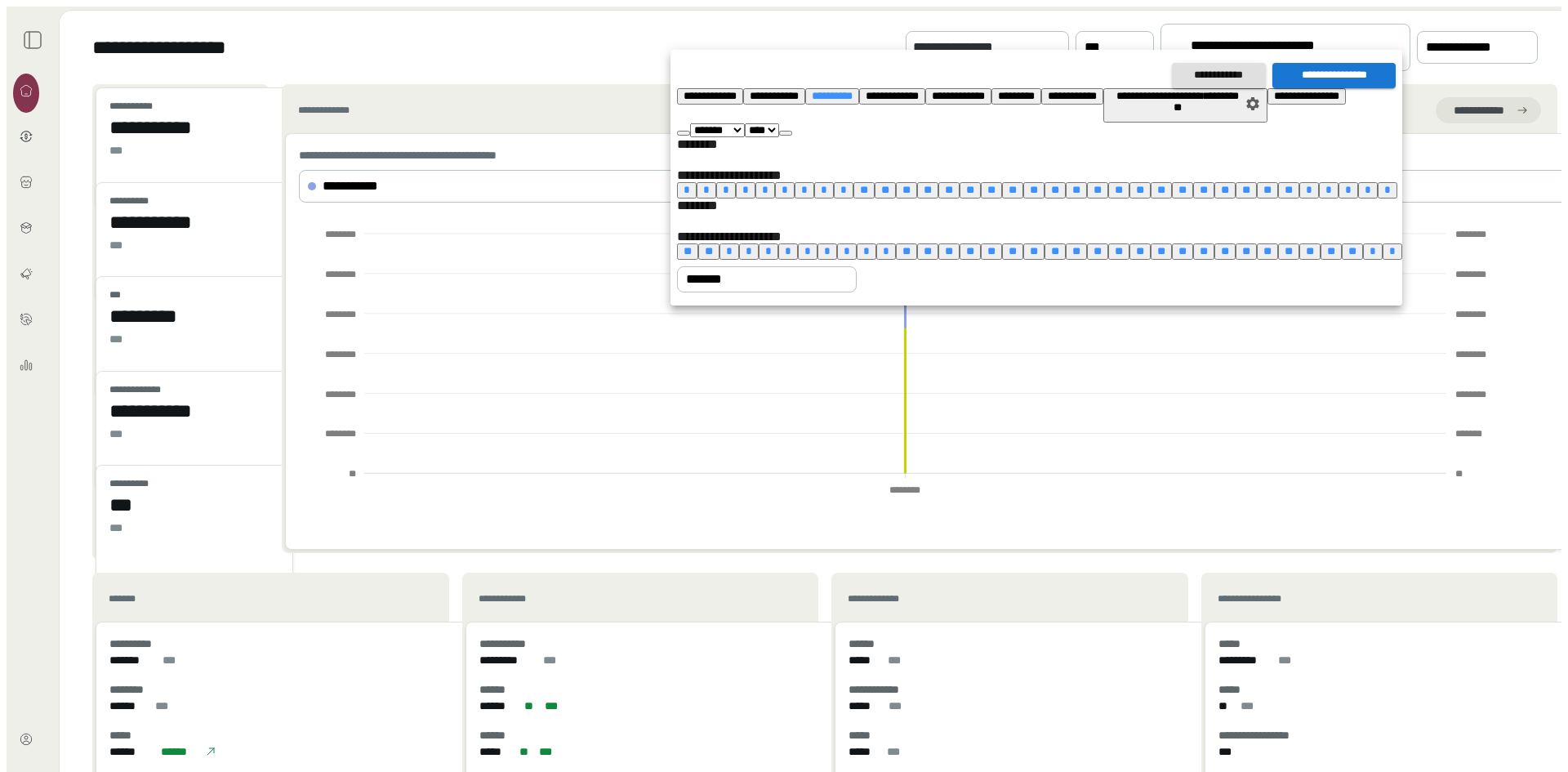click on "**********" at bounding box center (1334, 75) 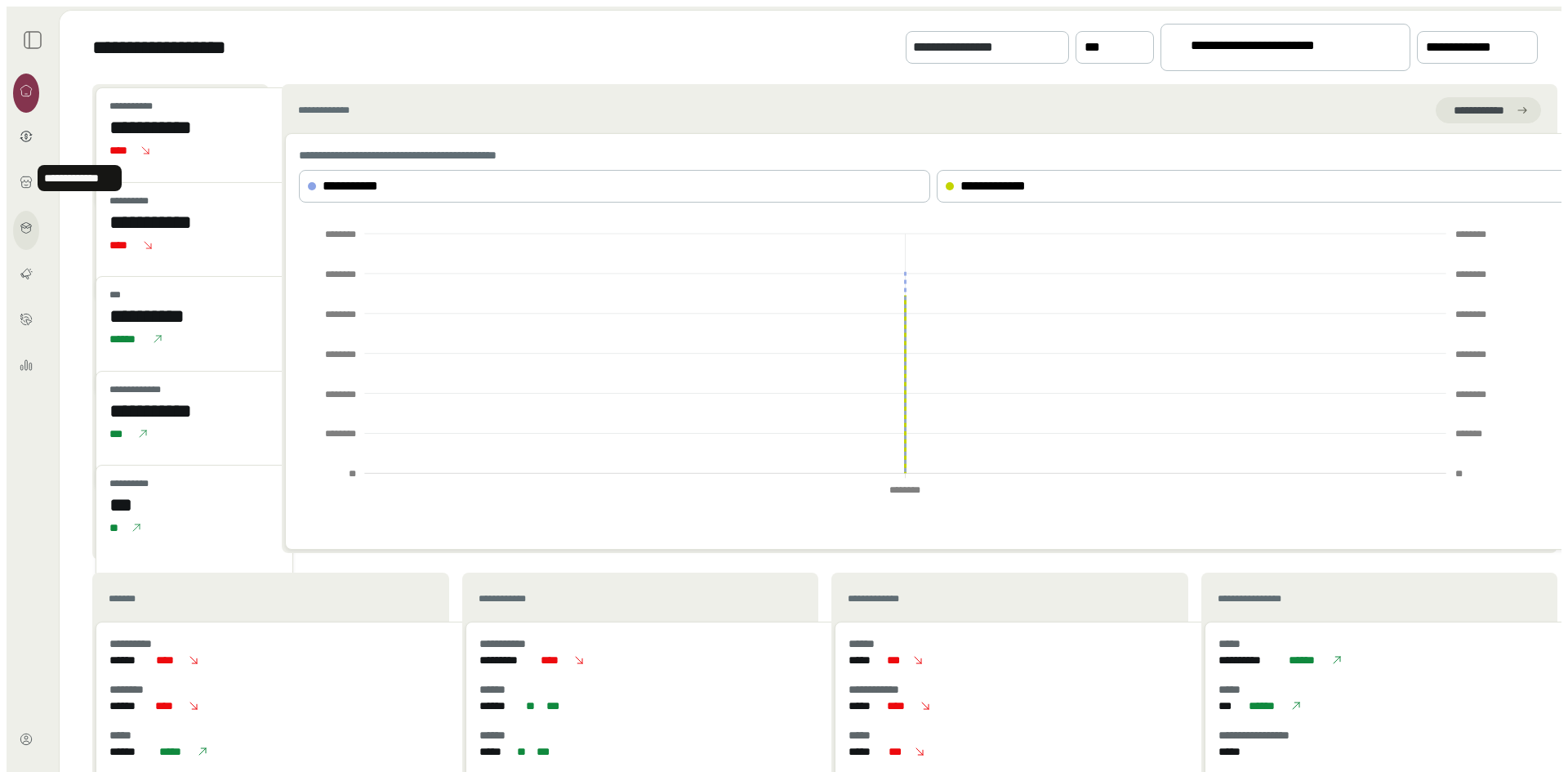 click at bounding box center (25, 227) 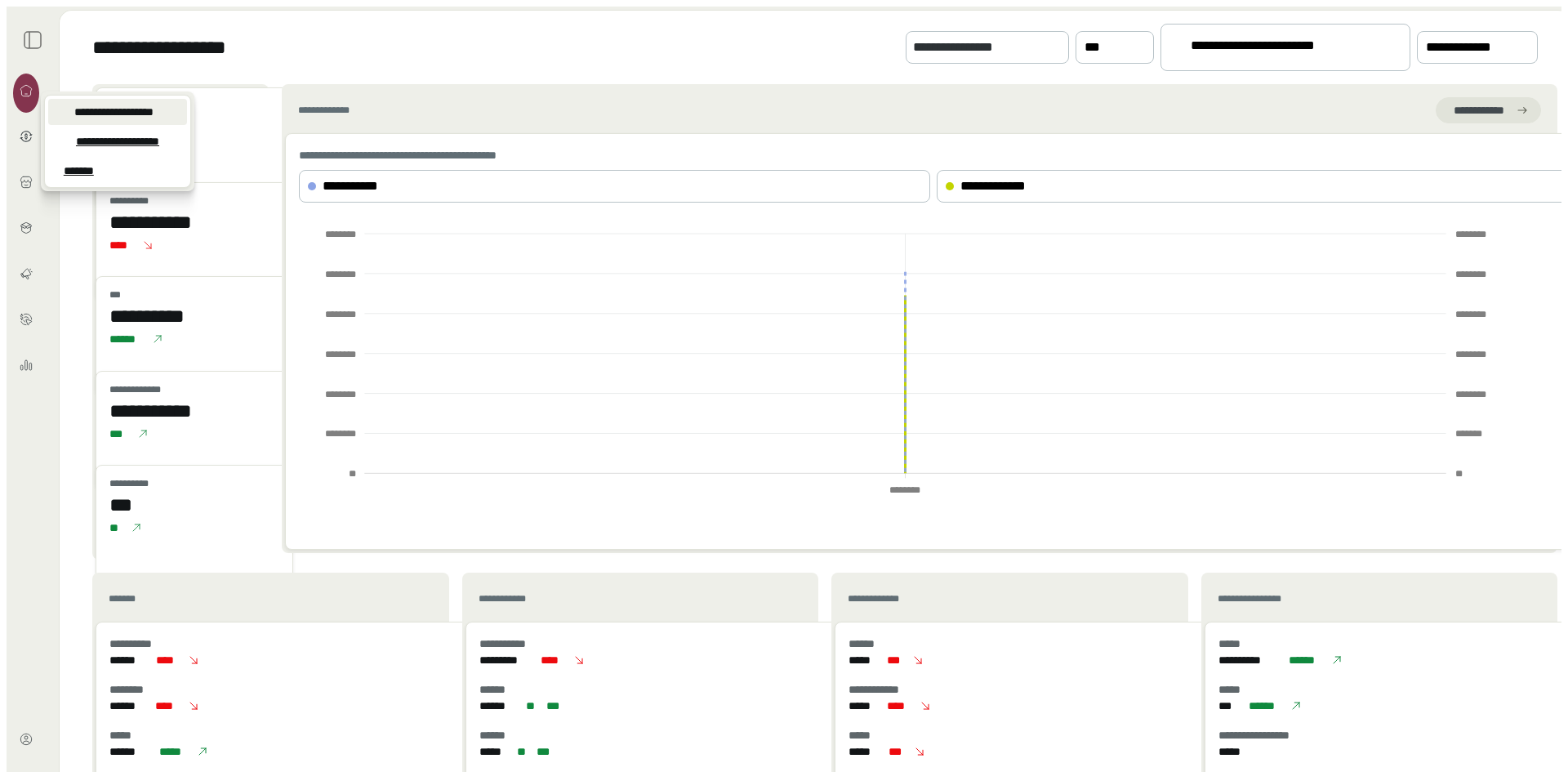 click on "**********" at bounding box center [114, 112] 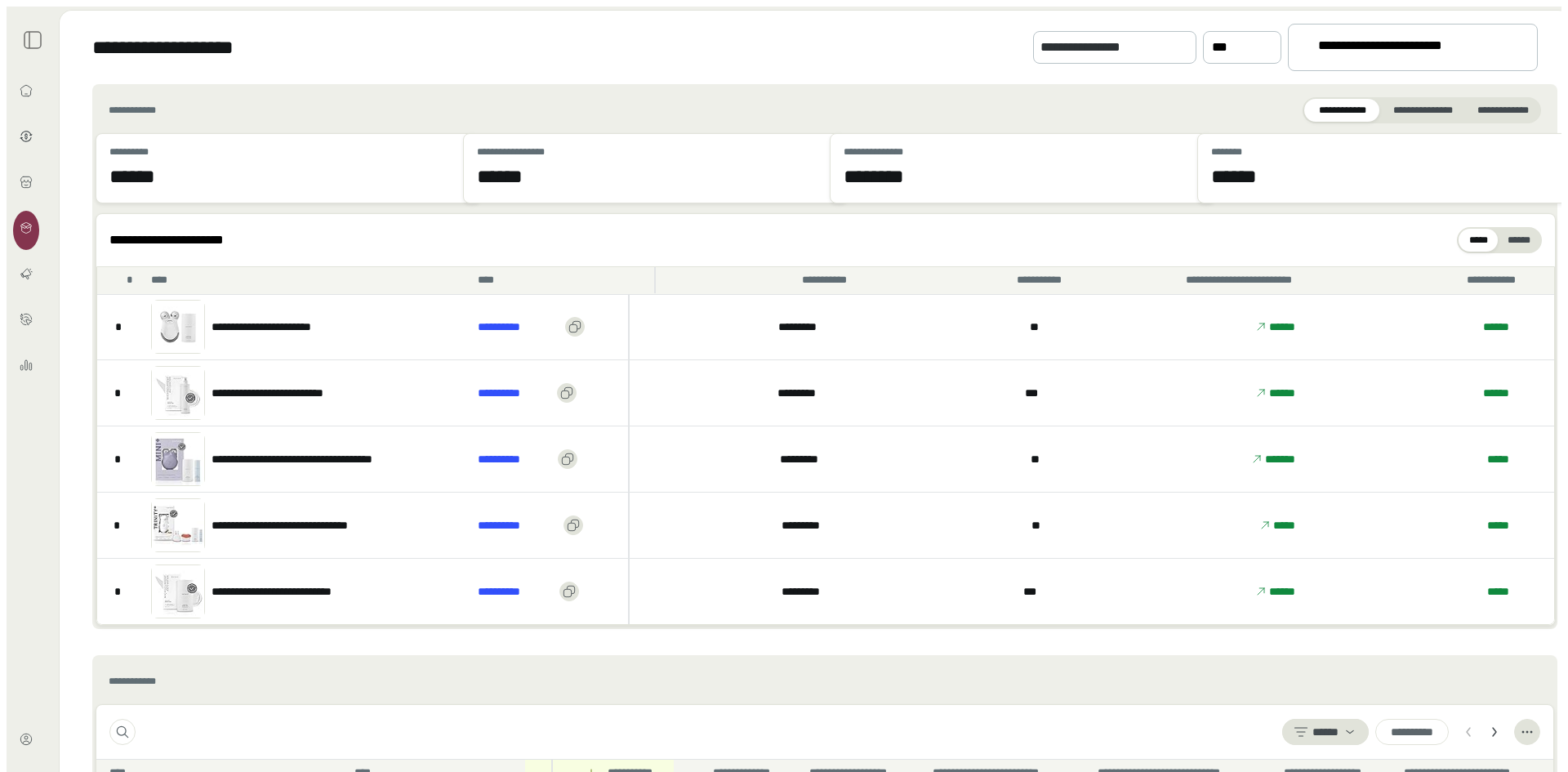 click at bounding box center [1303, 47] 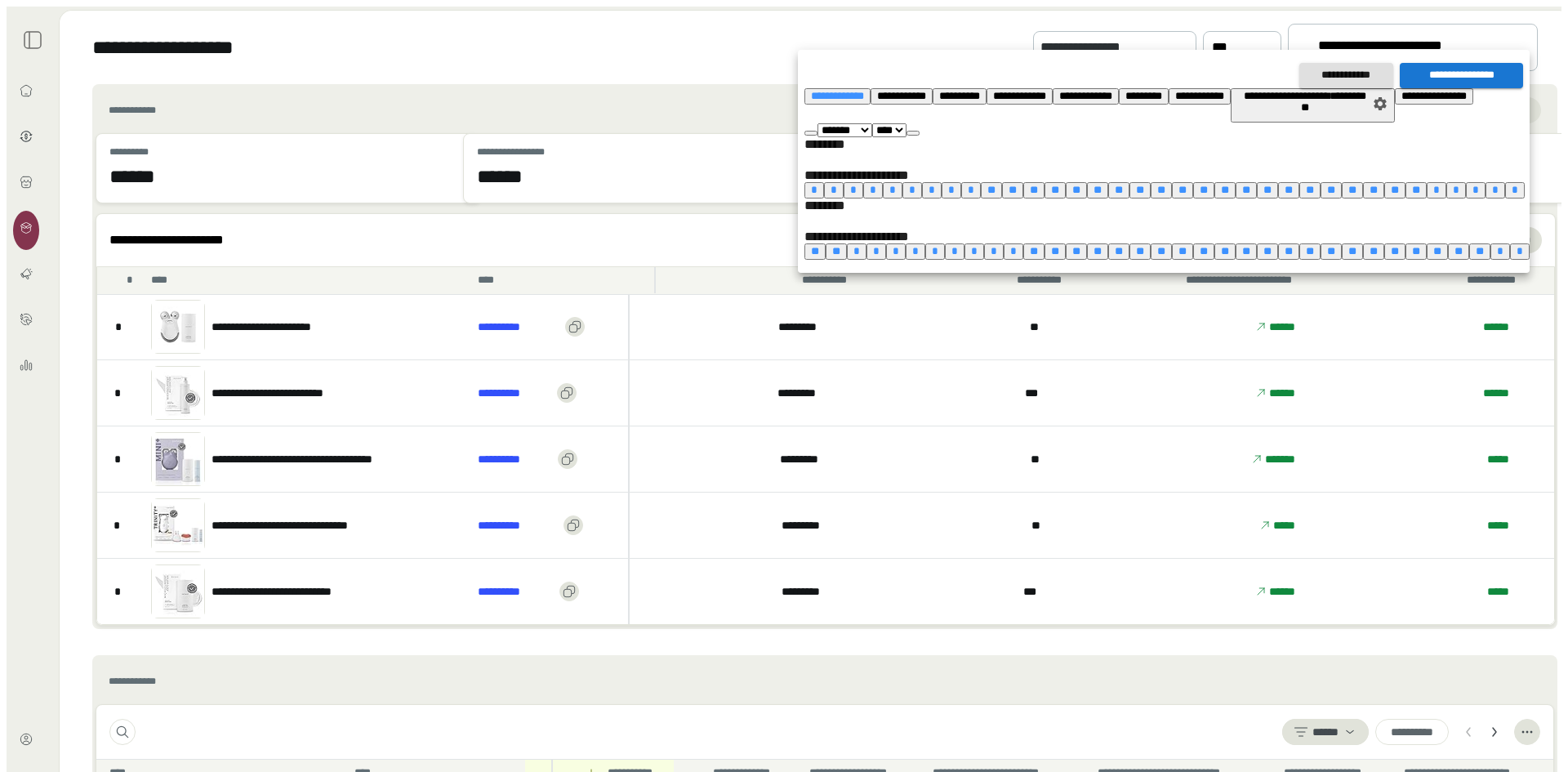 click on "*" at bounding box center (814, 190) 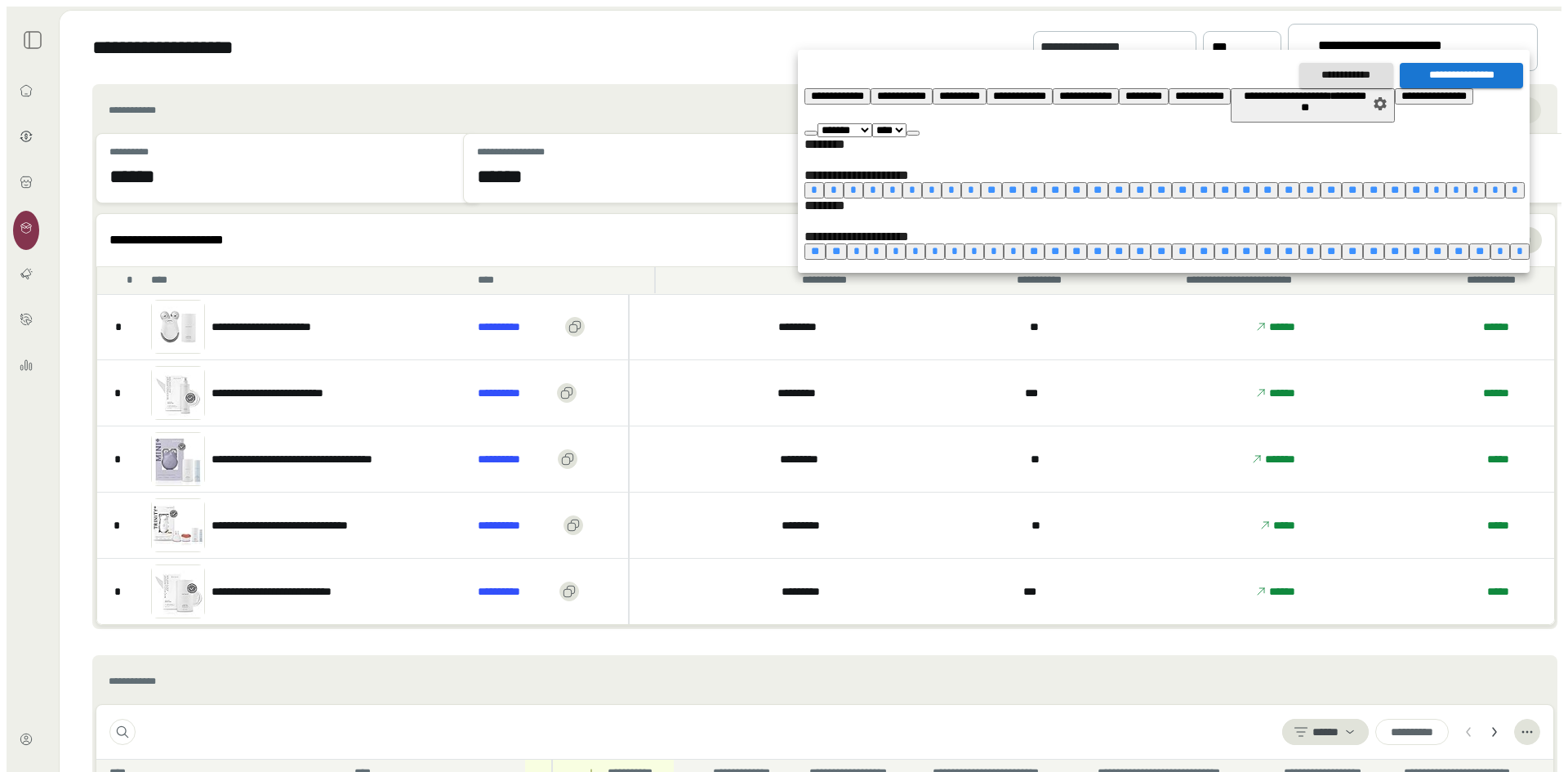 click on "**" at bounding box center (1416, 190) 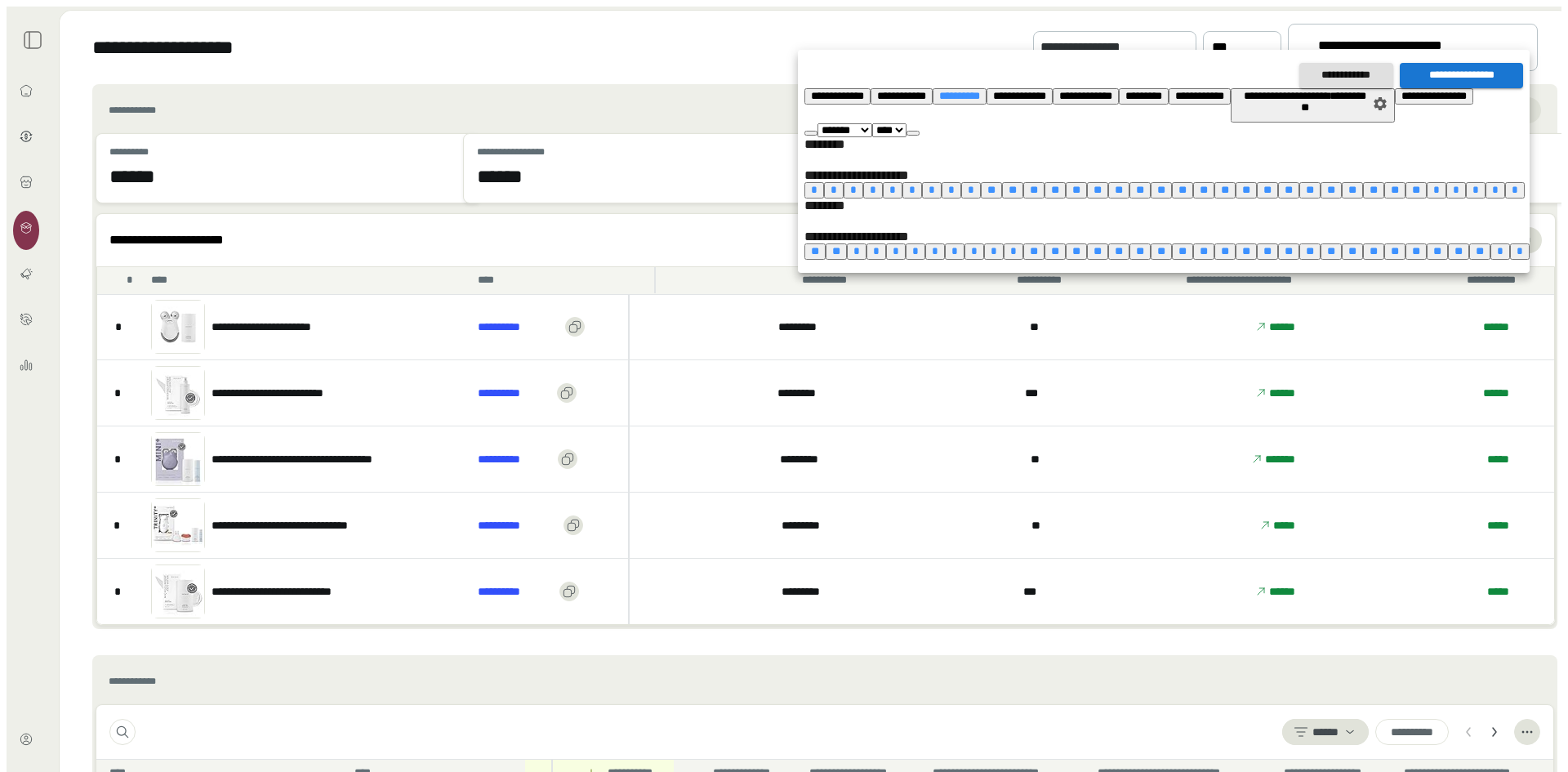 click on "**********" at bounding box center [1461, 75] 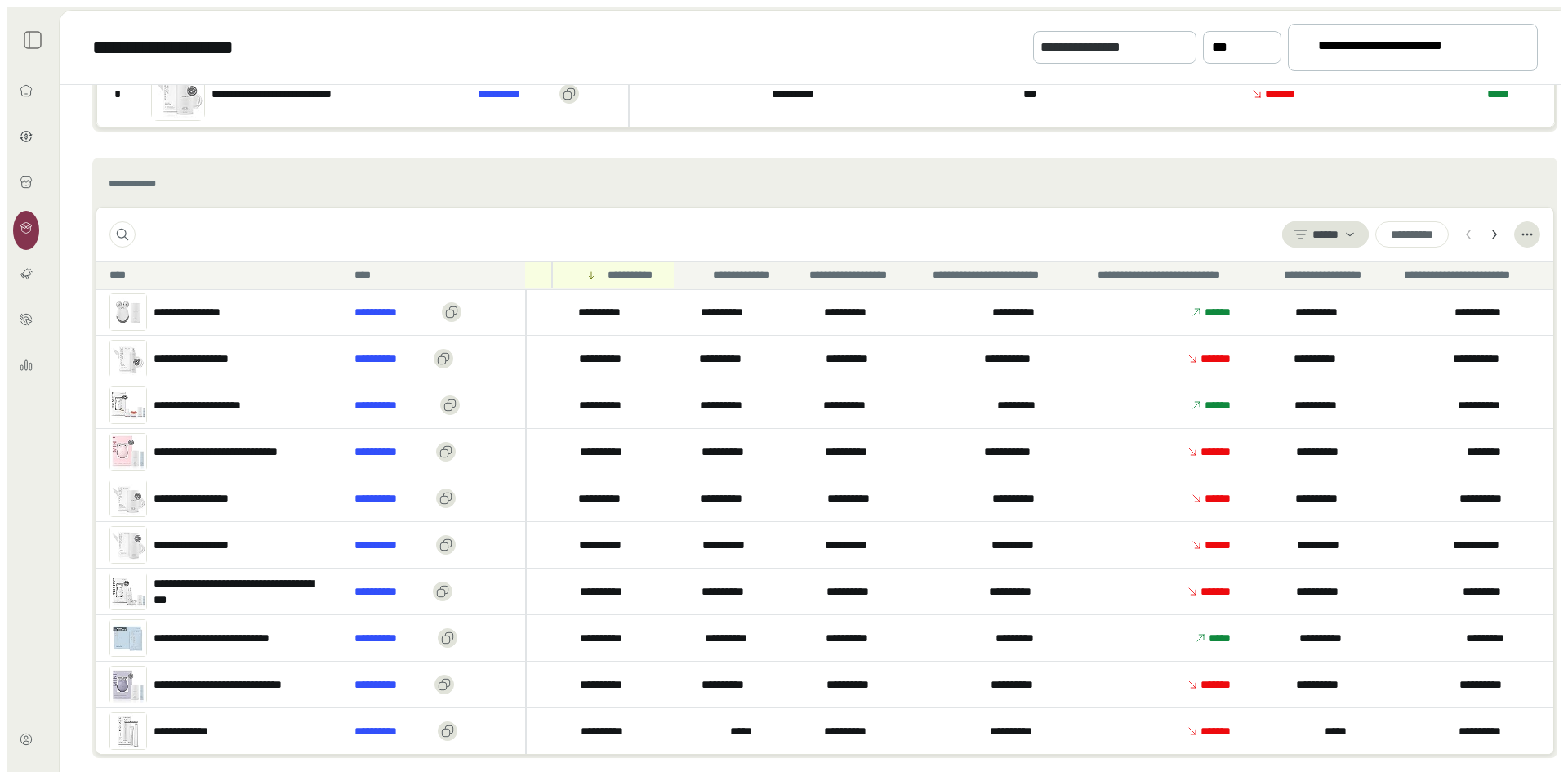 scroll, scrollTop: 499, scrollLeft: 0, axis: vertical 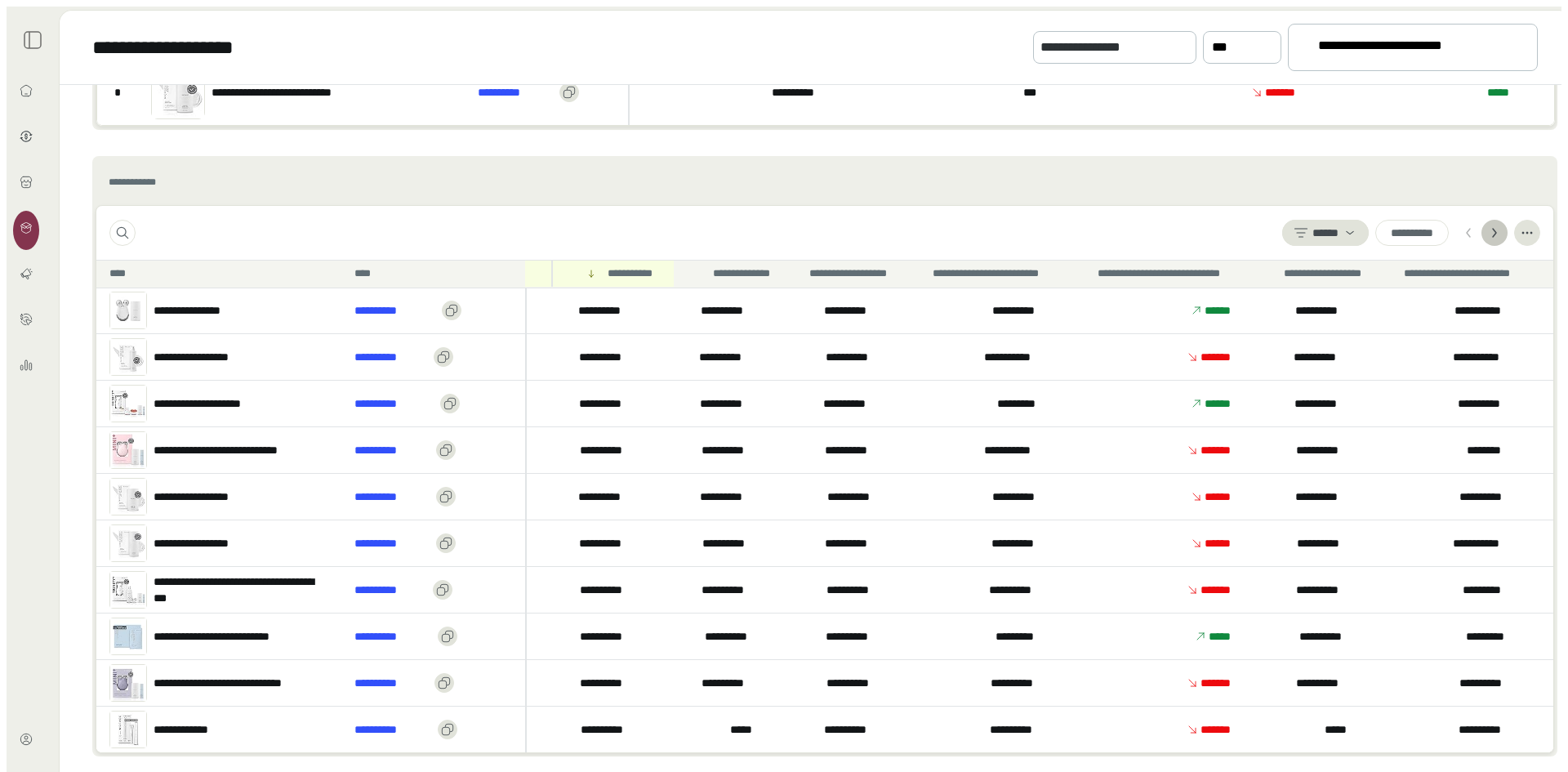 click at bounding box center [1468, 233] 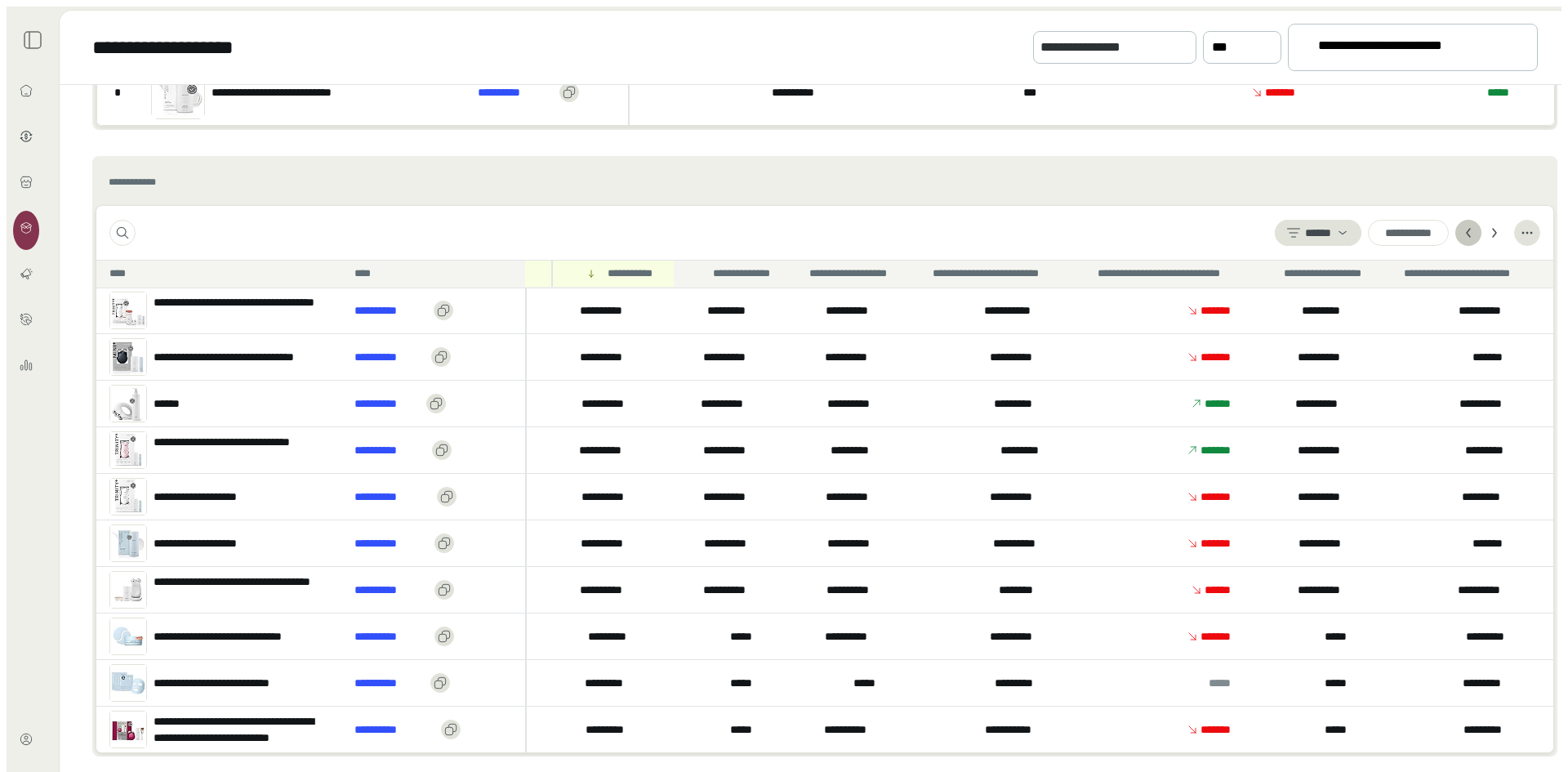 click at bounding box center (1468, 233) 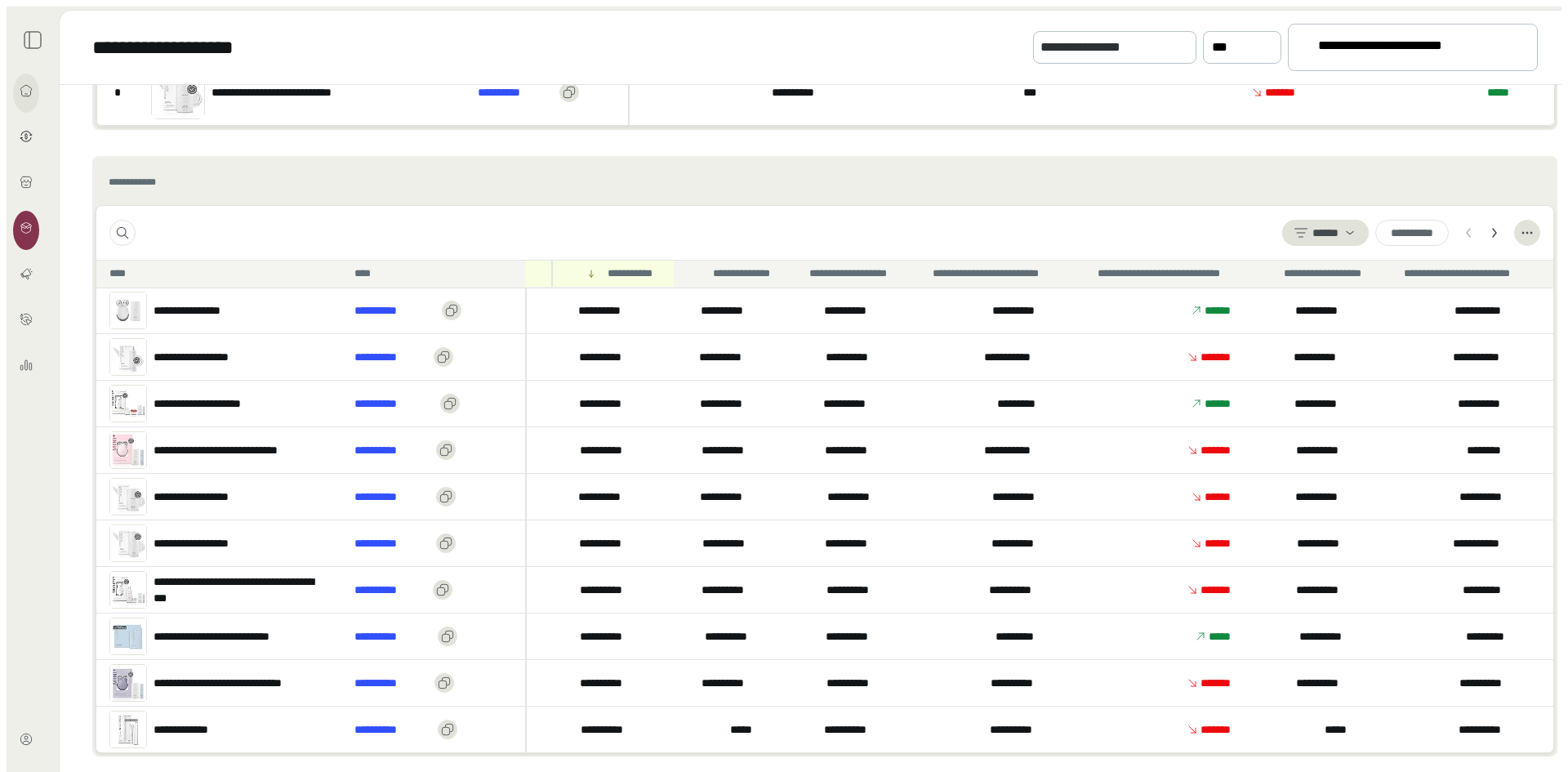 click at bounding box center [26, 93] 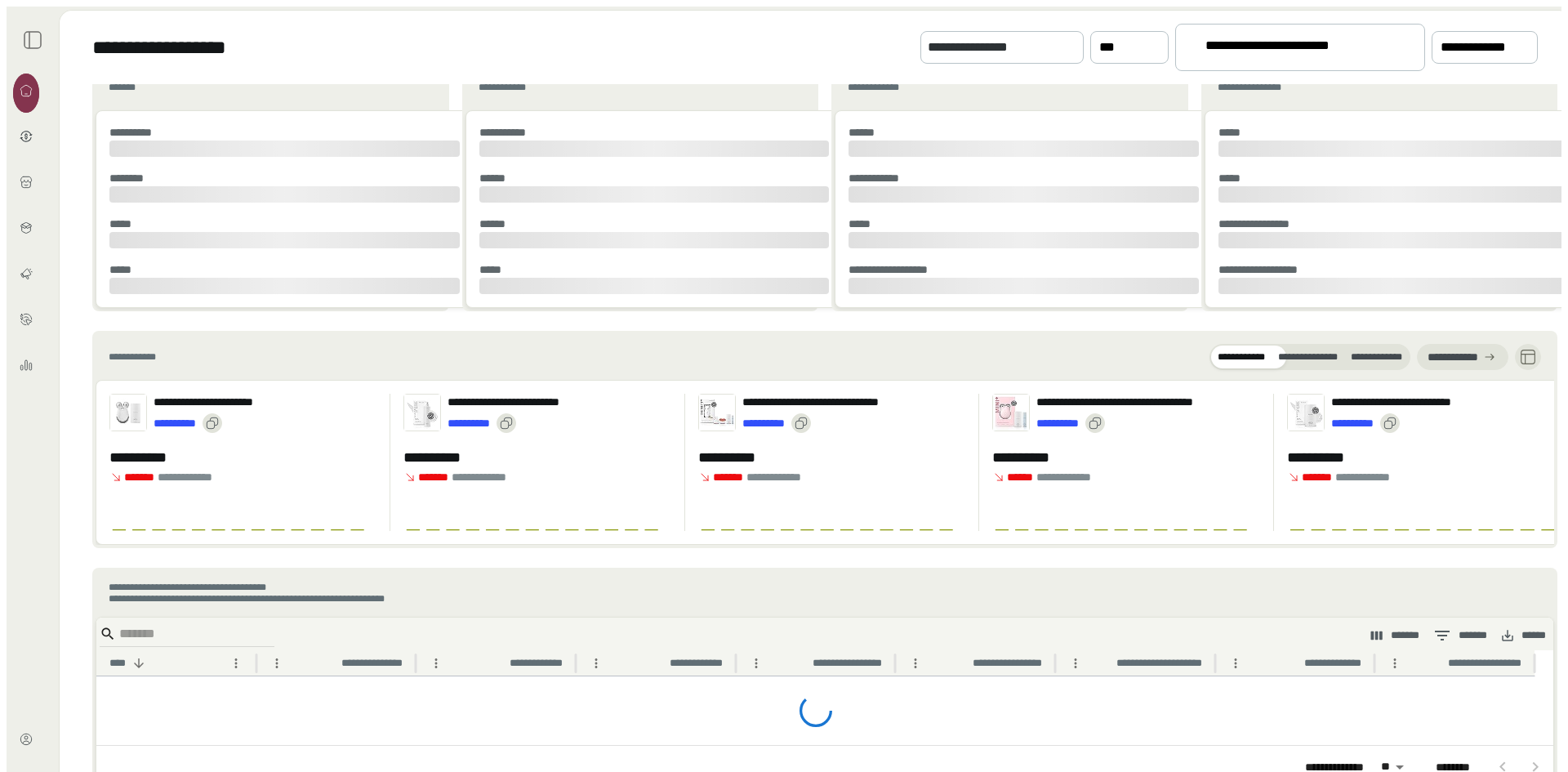 scroll, scrollTop: 0, scrollLeft: 0, axis: both 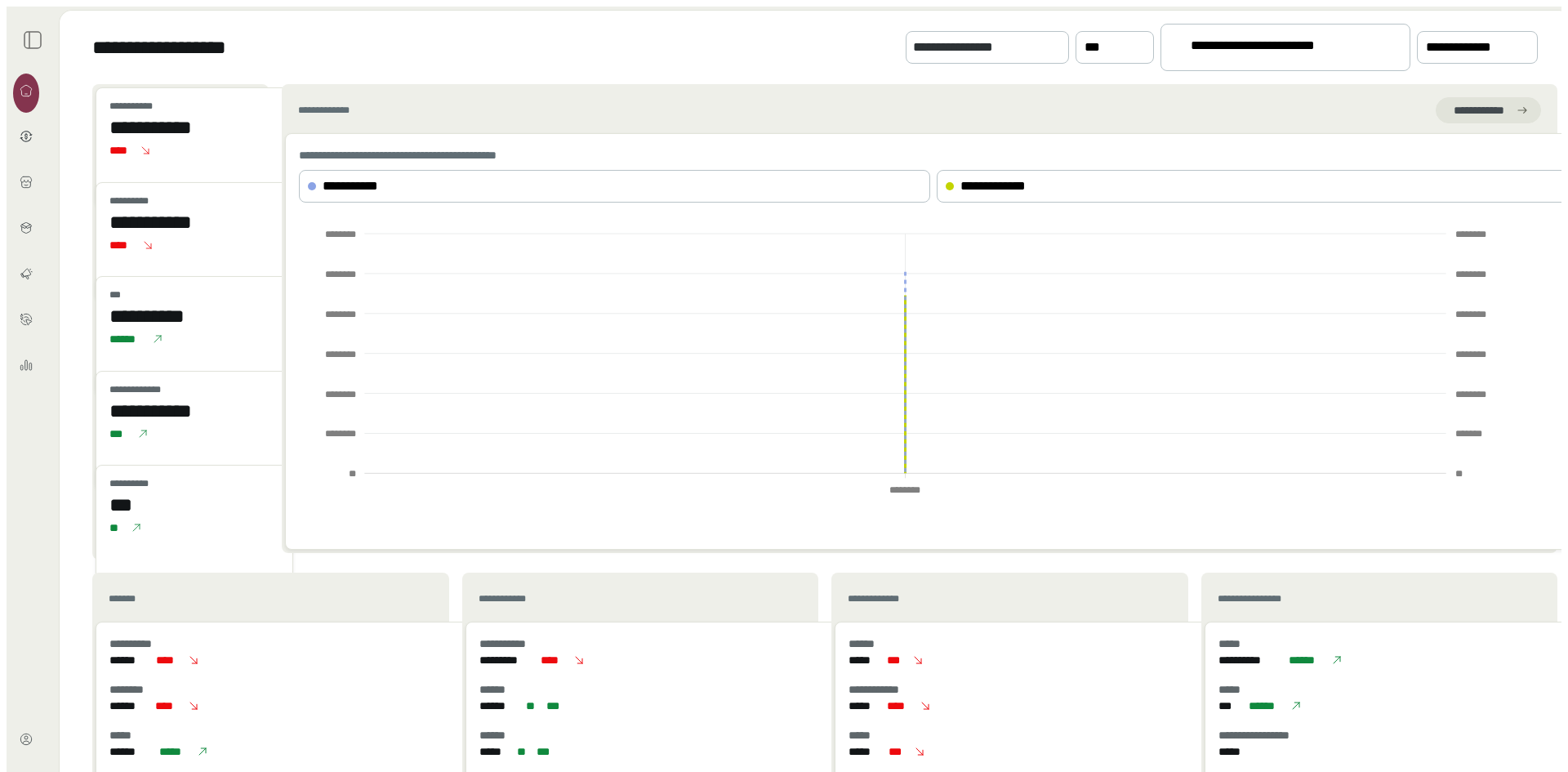 click on "**********" at bounding box center [1285, 47] 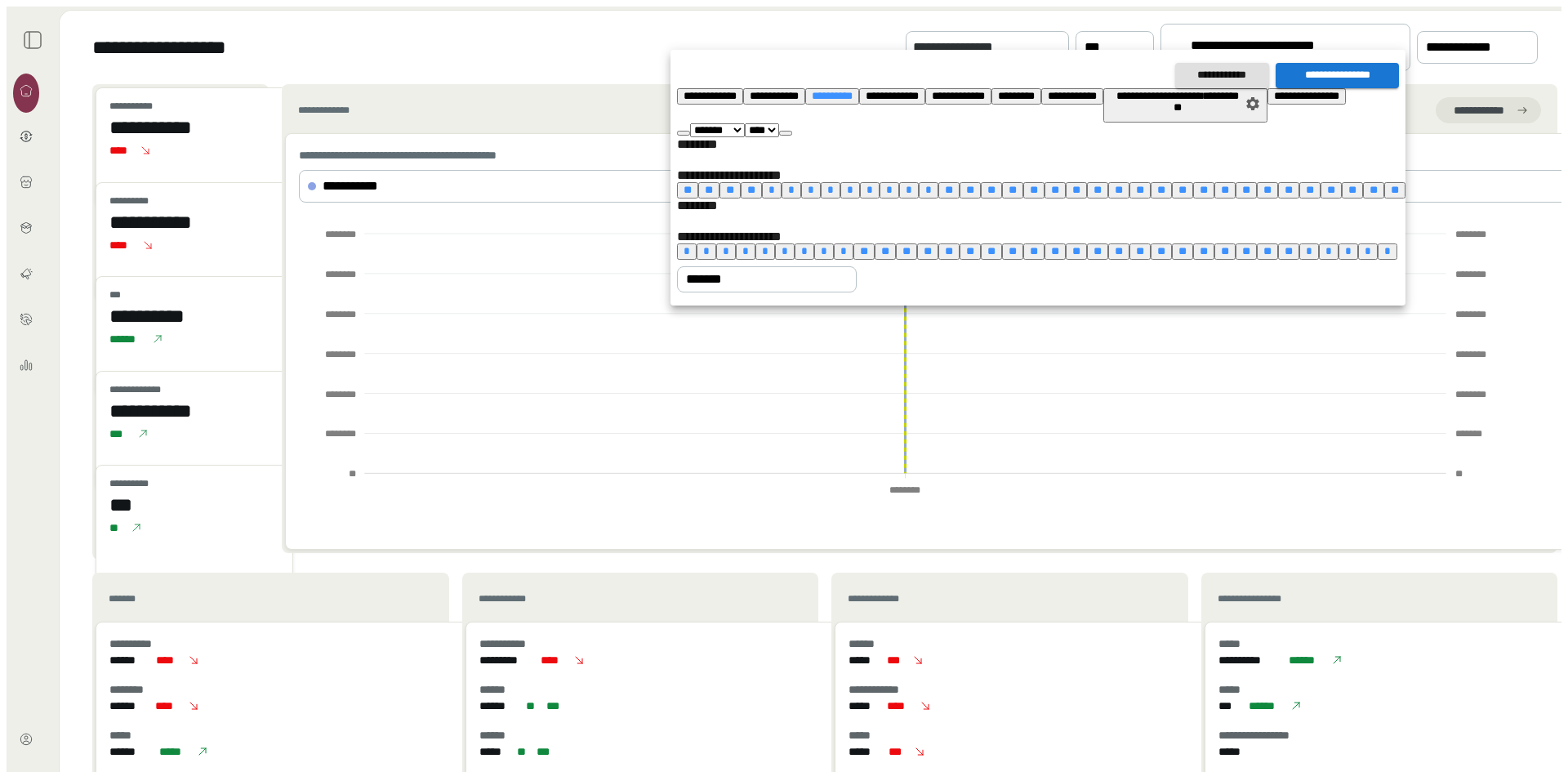 click on "**** **** **** **** **** **** **** **** **** **** **** **** **** **** **** **** **** **** **** **** **** **** **** **** **** **** **** **** **** **** **** **** **** **** **** **** **** **** **** **** **** **** **** **** **** **** **** **** **** **** **** **** **** **** **** **** **** **** **** **** **** **** **** **** **** **** **** **** **** **** **** **** **** **** **** **** **** **** **** **** **** **** **** **** **** **** **** **** **** **** **** **** **** **** **** **** **** **** **** **** ****" at bounding box center [762, 130] 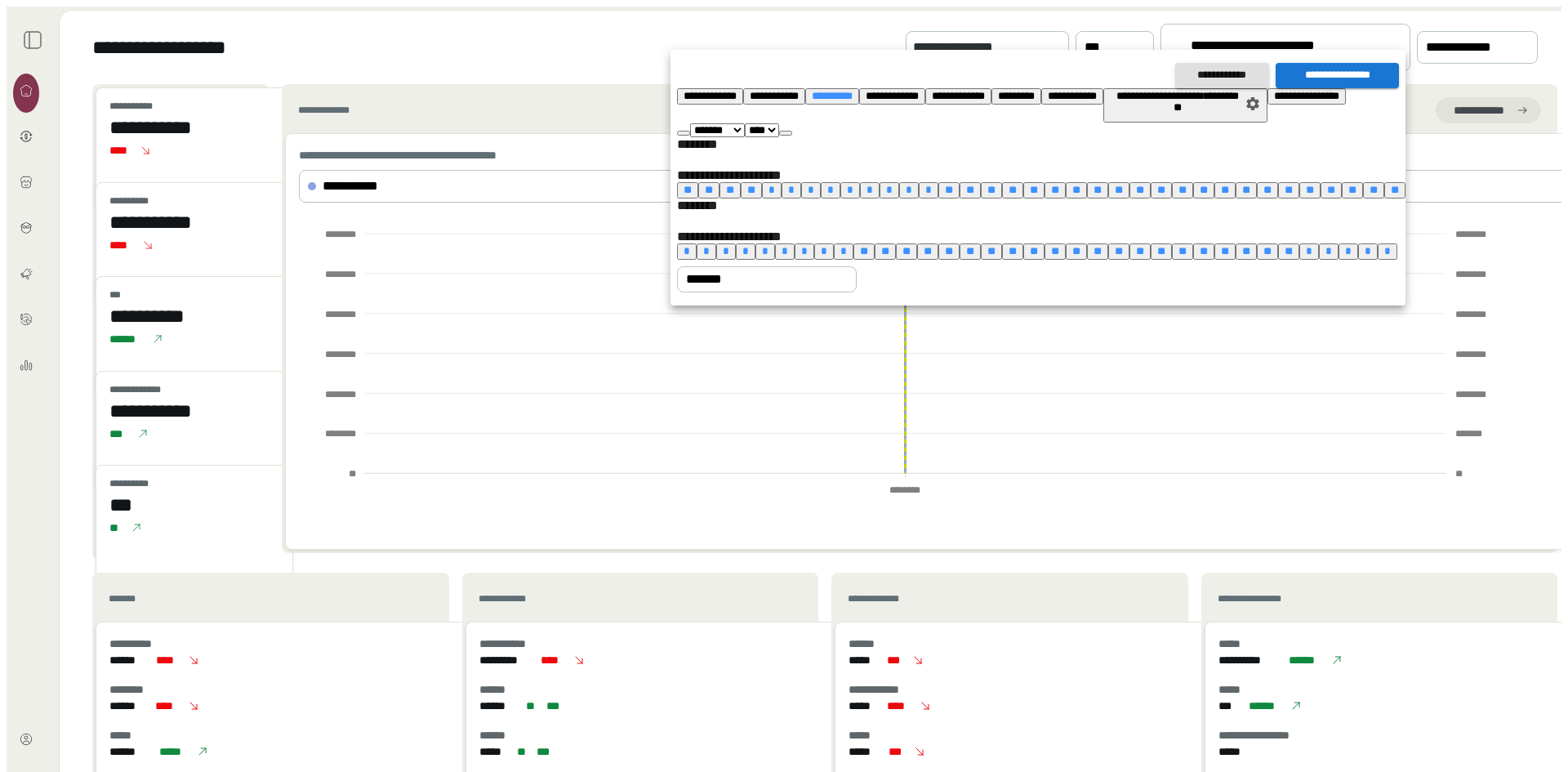 click on "**** **** **** **** **** **** **** **** **** **** **** **** **** **** **** **** **** **** **** **** **** **** **** **** **** **** **** **** **** **** **** **** **** **** **** **** **** **** **** **** **** **** **** **** **** **** **** **** **** **** **** **** **** **** **** **** **** **** **** **** **** **** **** **** **** **** **** **** **** **** **** **** **** **** **** **** **** **** **** **** **** **** **** **** **** **** **** **** **** **** **** **** **** **** **** **** **** **** **** **** ****" at bounding box center (762, 130) 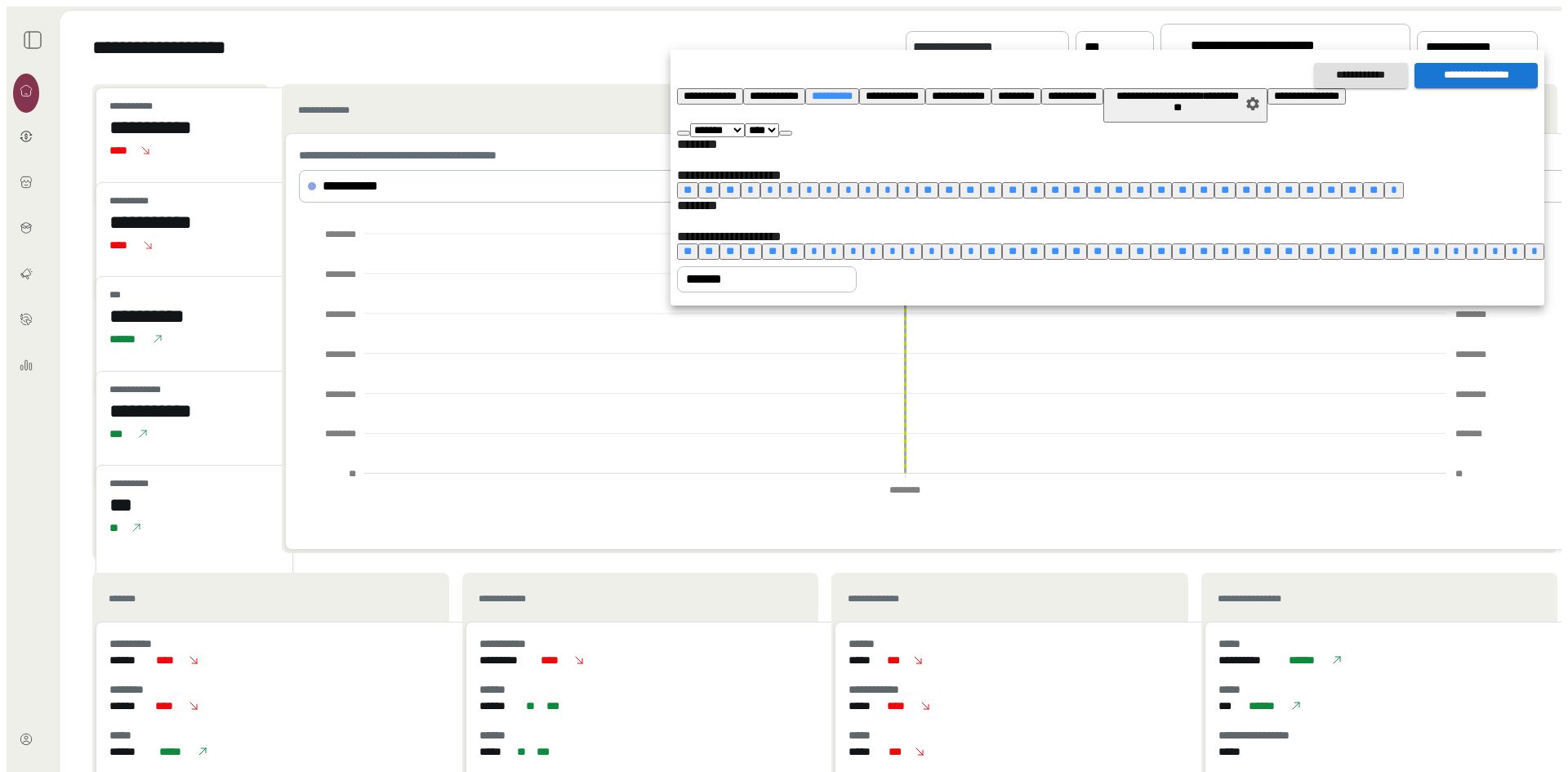 click on "*" at bounding box center (814, 251) 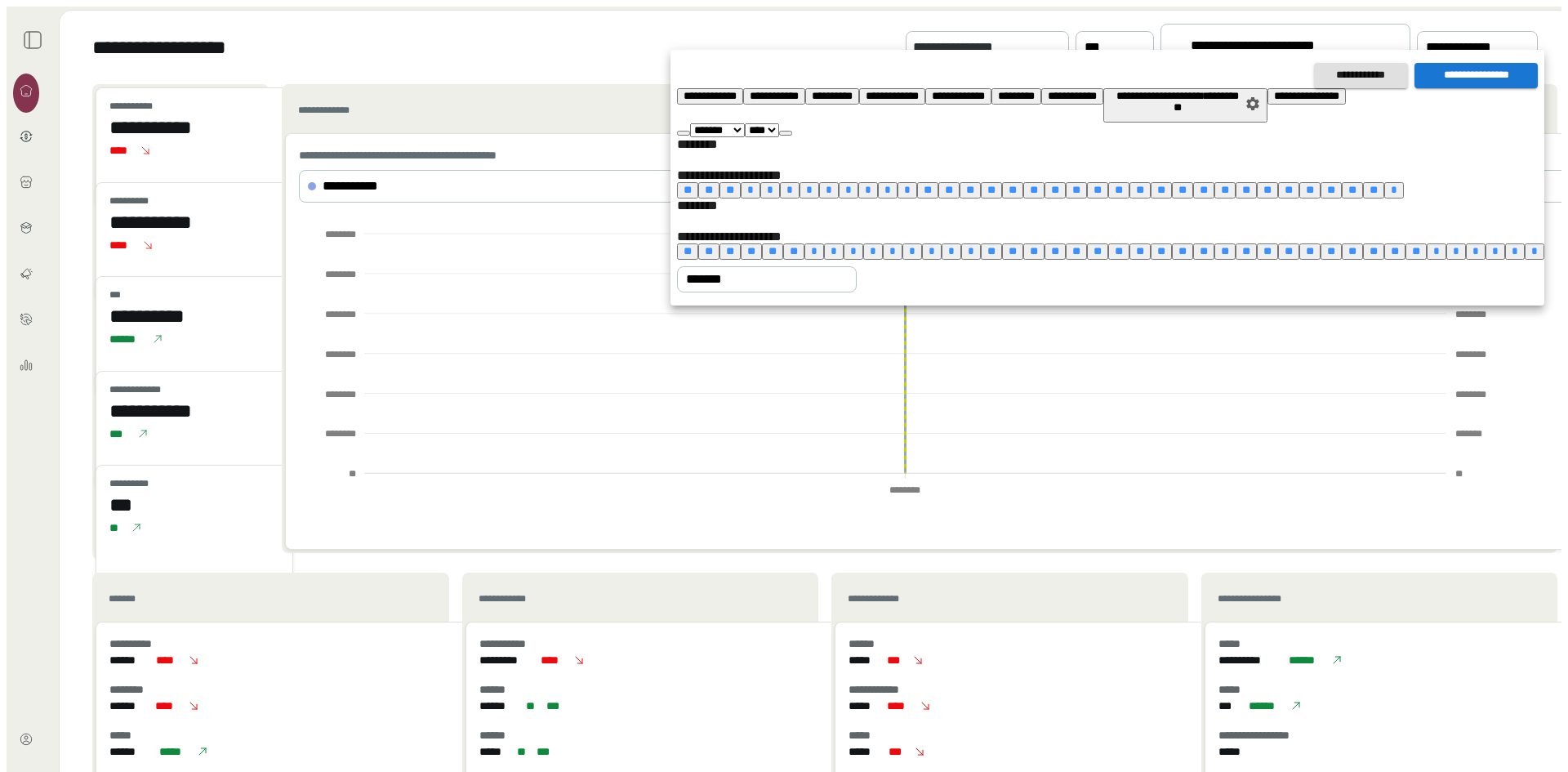 click on "**" at bounding box center [1416, 251] 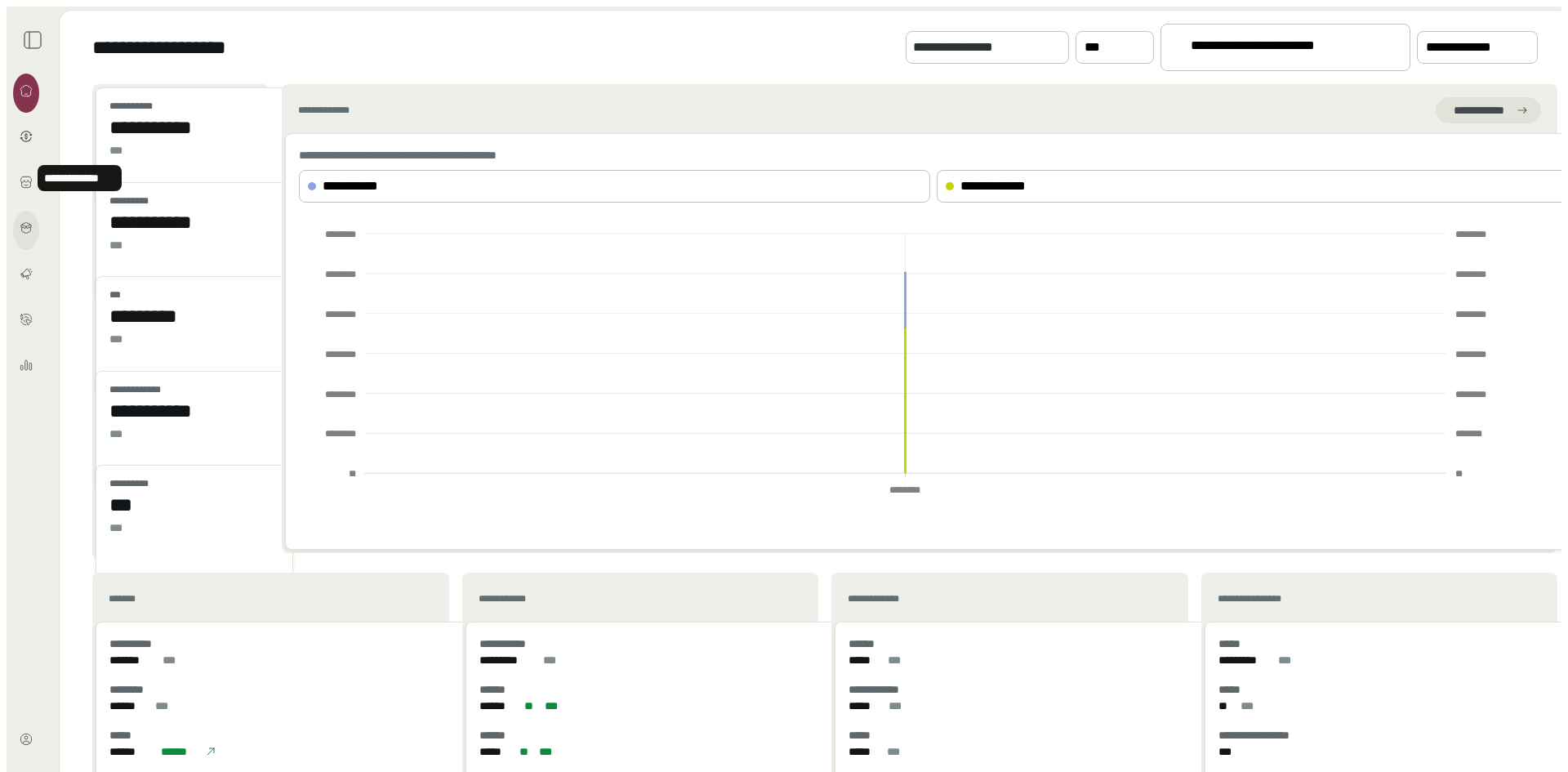 click at bounding box center [25, 227] 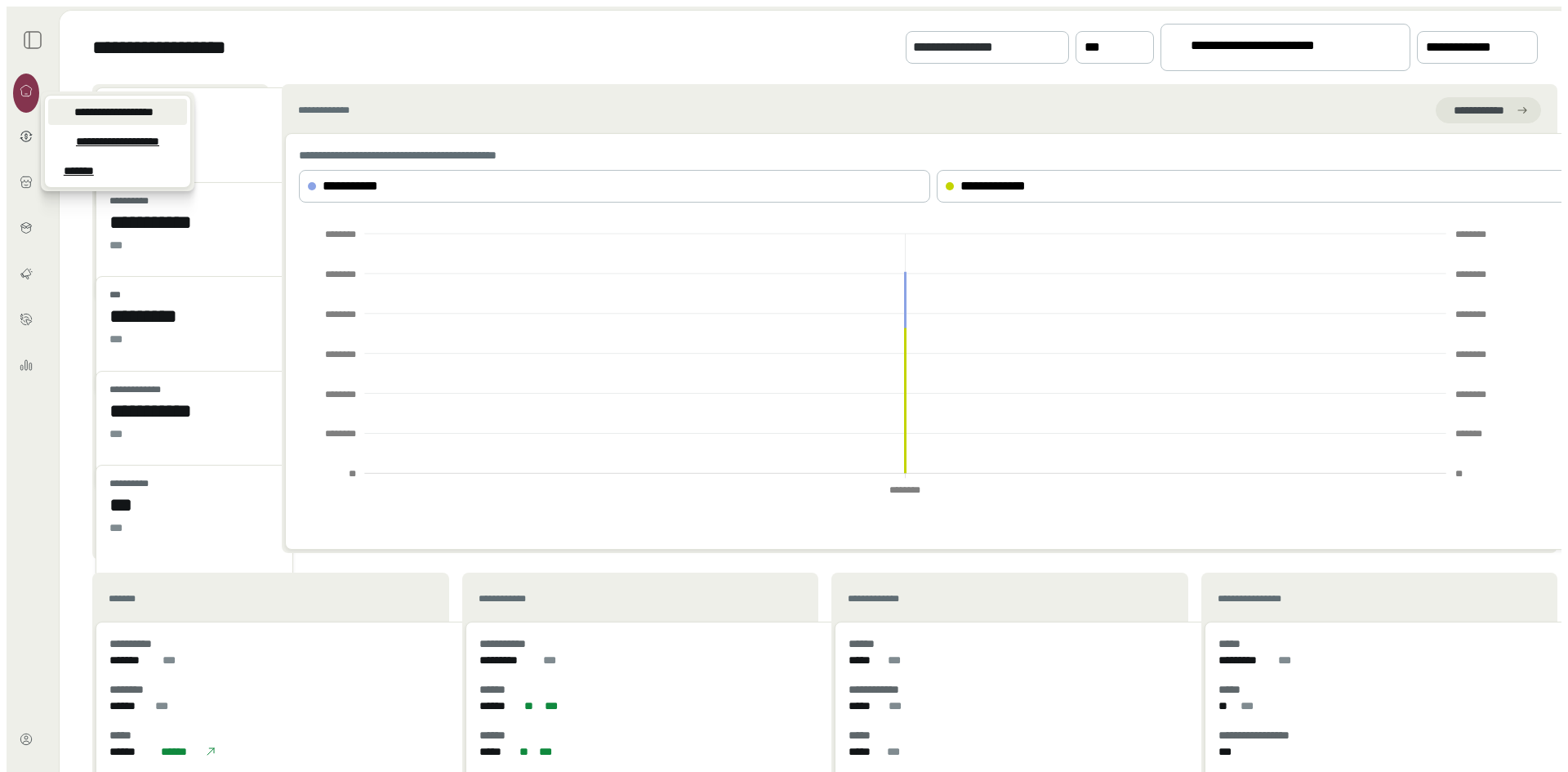 click on "**********" at bounding box center [118, 112] 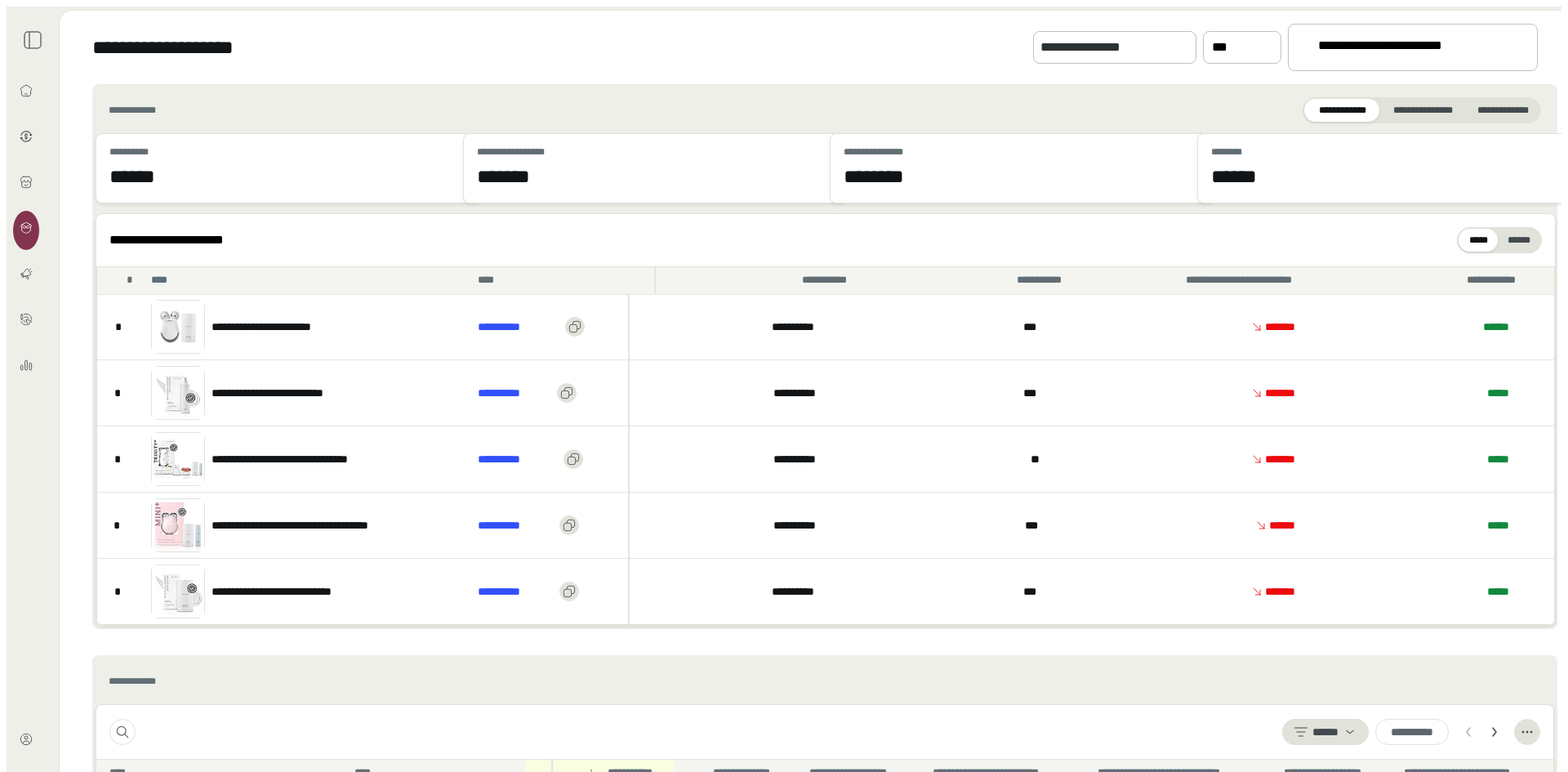 click on "**********" at bounding box center [1405, 48] 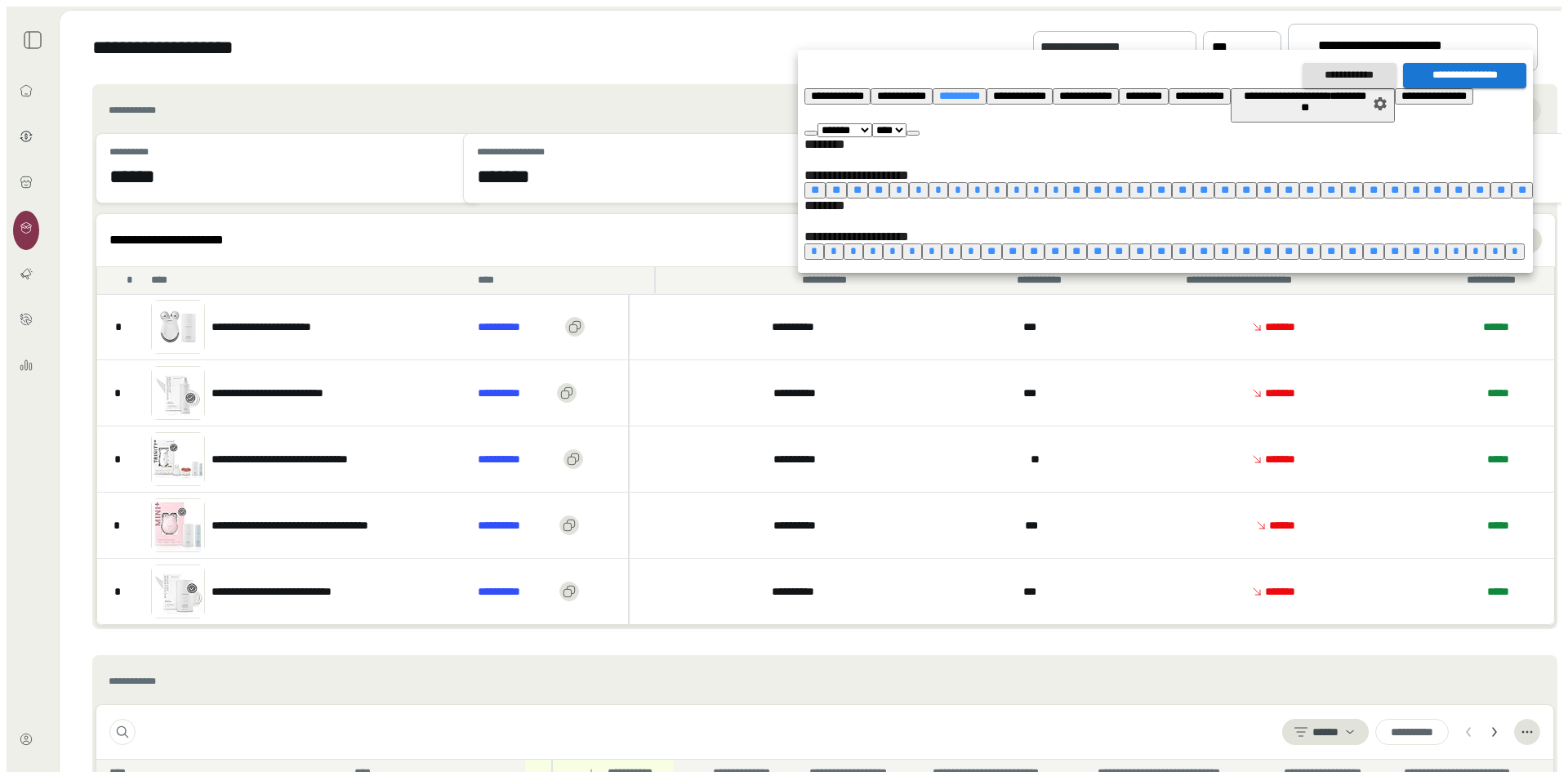 click on "**** **** **** **** **** **** **** **** **** **** **** **** **** **** **** **** **** **** **** **** **** **** **** **** **** **** **** **** **** **** **** **** **** **** **** **** **** **** **** **** **** **** **** **** **** **** **** **** **** **** **** **** **** **** **** **** **** **** **** **** **** **** **** **** **** **** **** **** **** **** **** **** **** **** **** **** **** **** **** **** **** **** **** **** **** **** **** **** **** **** **** **** **** **** **** **** **** **** **** **** ****" at bounding box center (889, 130) 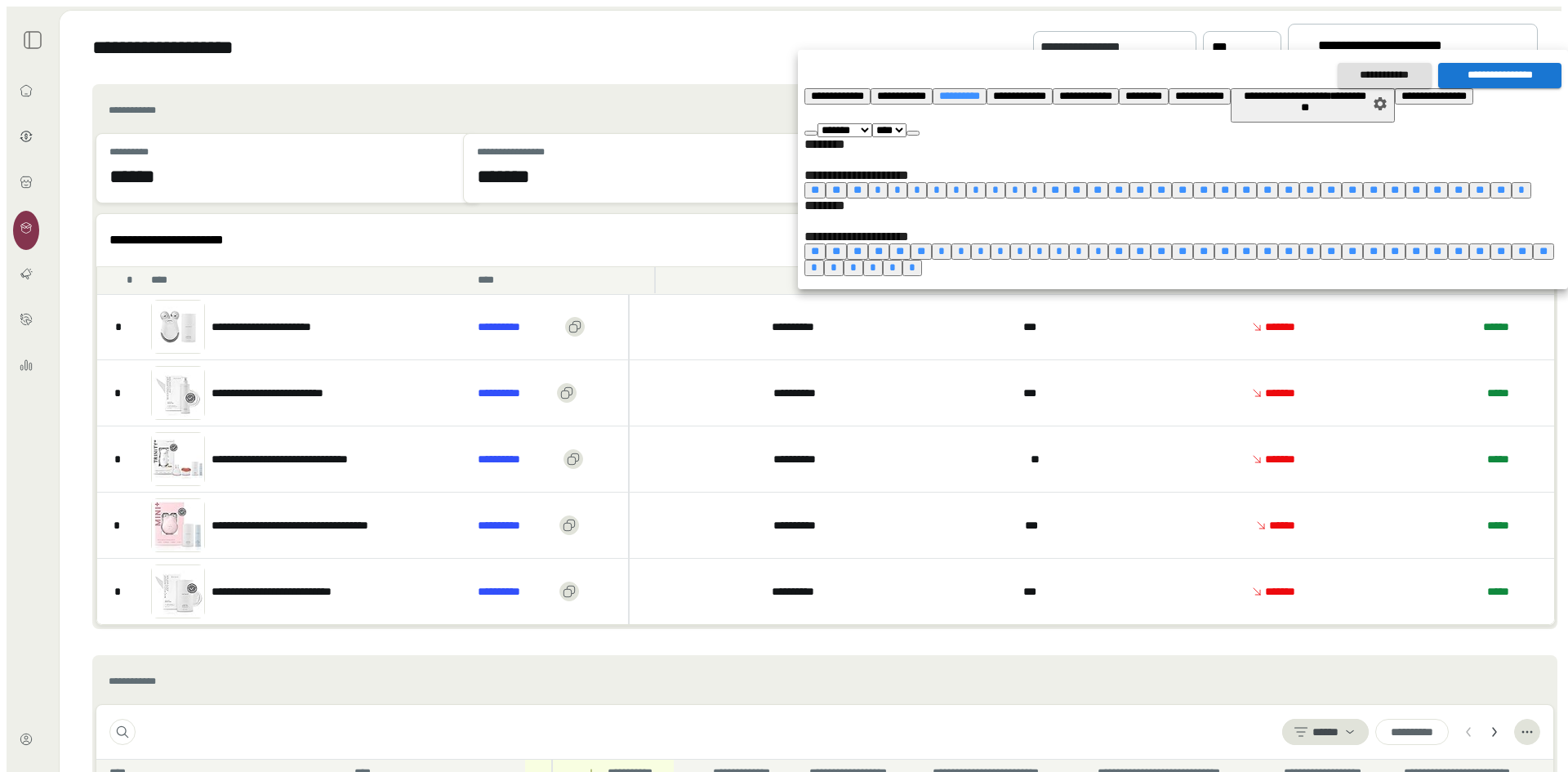 click on "*" at bounding box center (942, 251) 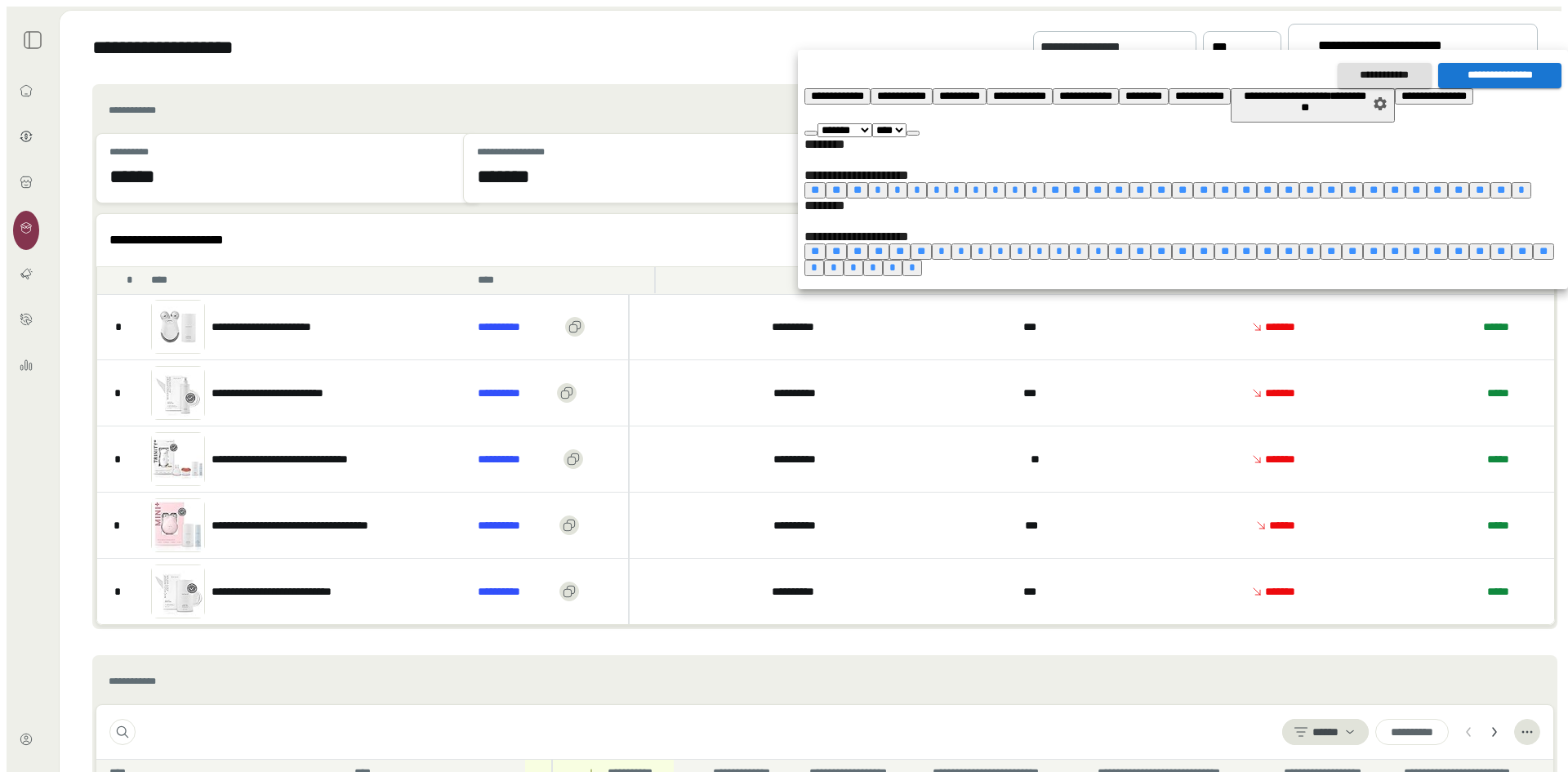 click on "**" at bounding box center [1544, 251] 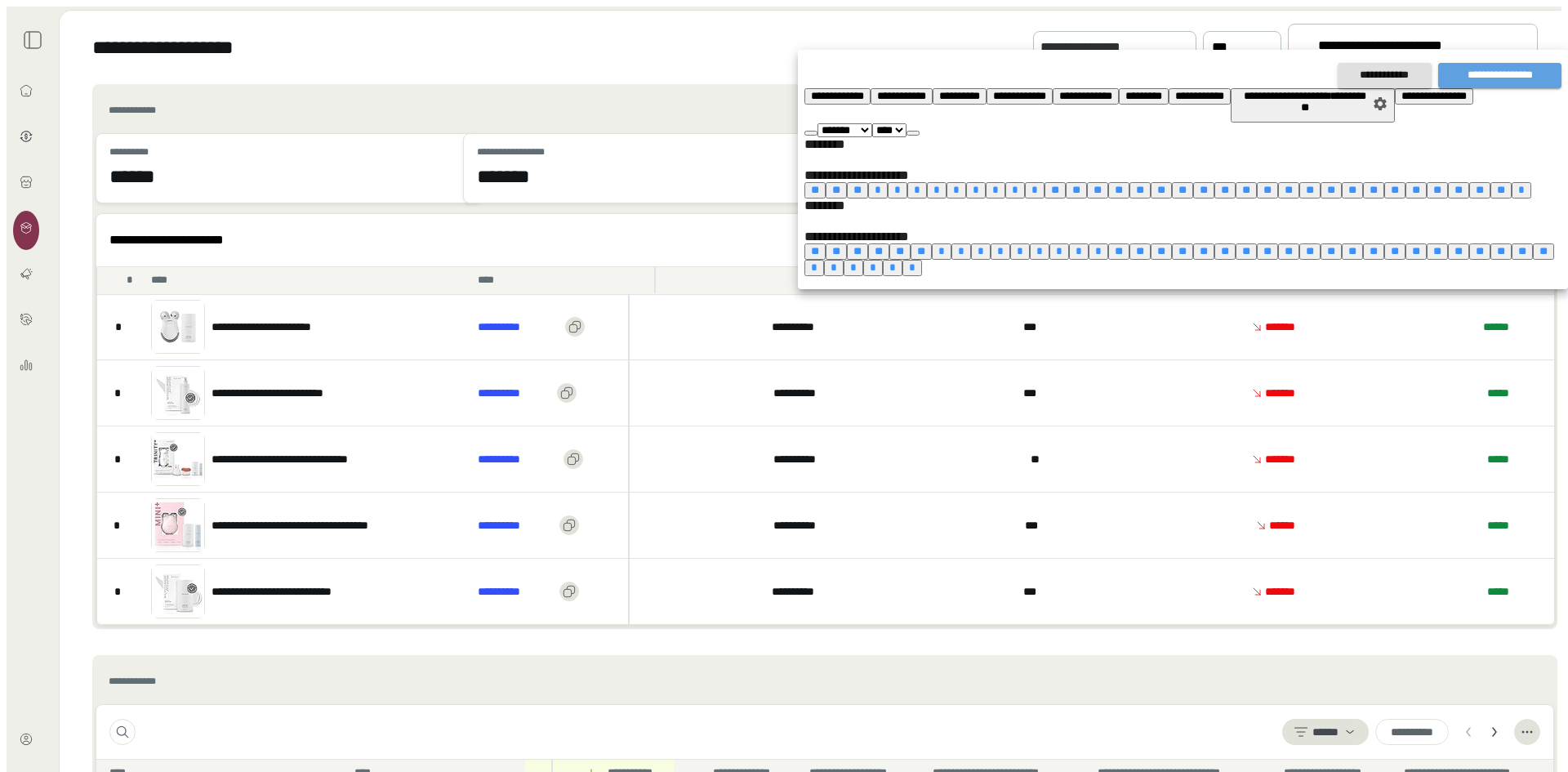 click on "**********" at bounding box center (1499, 75) 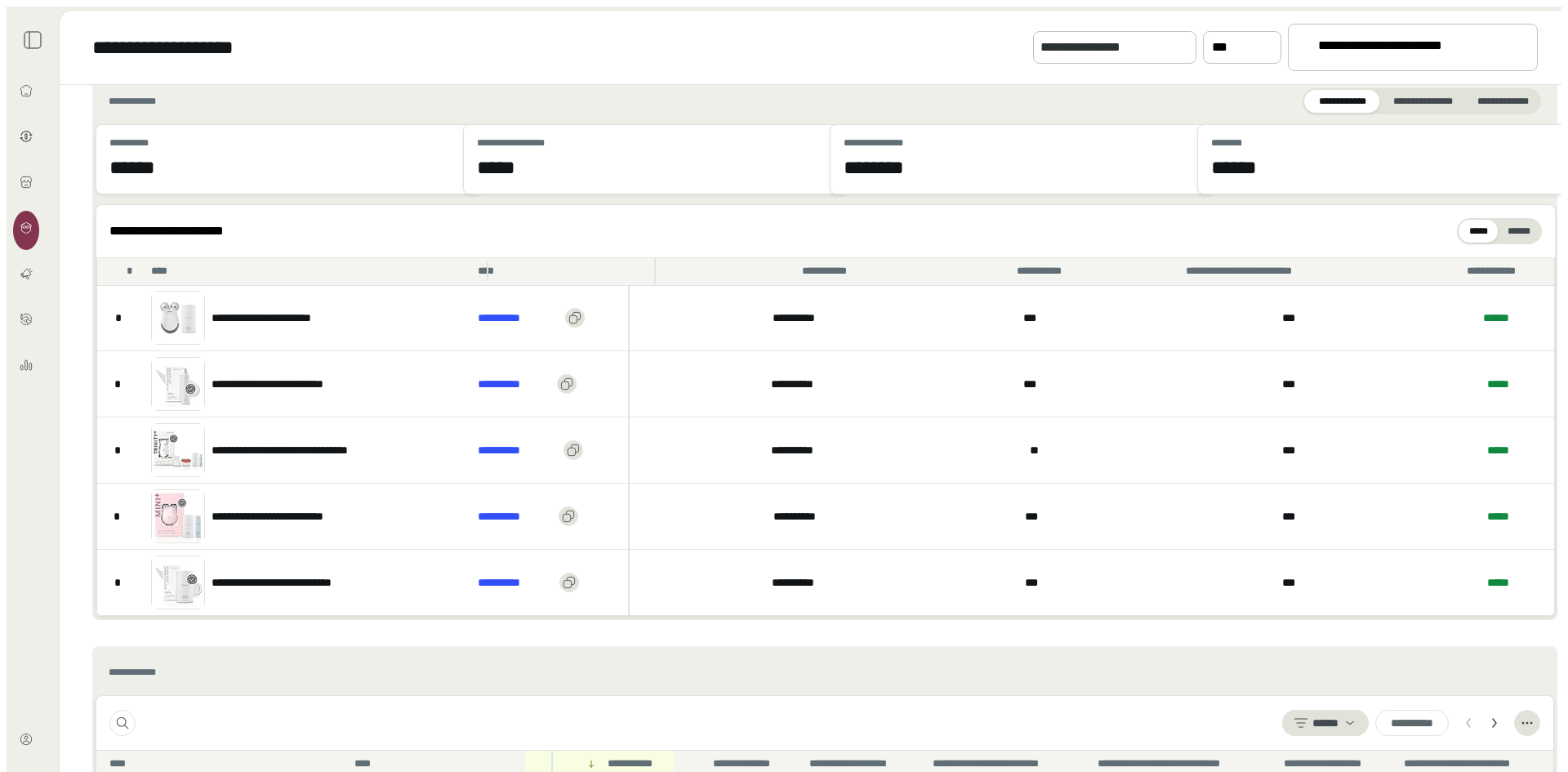 scroll, scrollTop: 0, scrollLeft: 0, axis: both 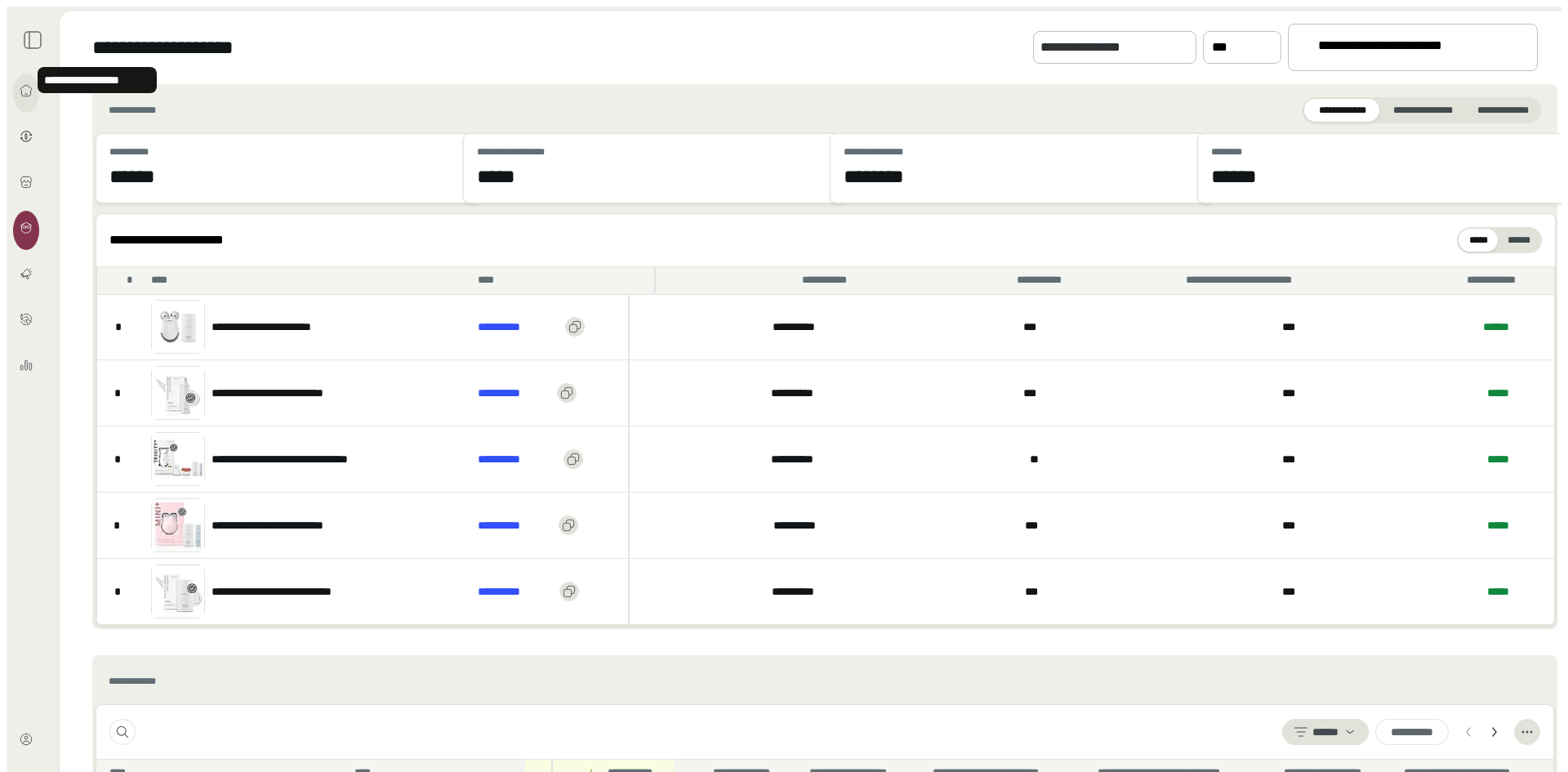 click at bounding box center (26, 91) 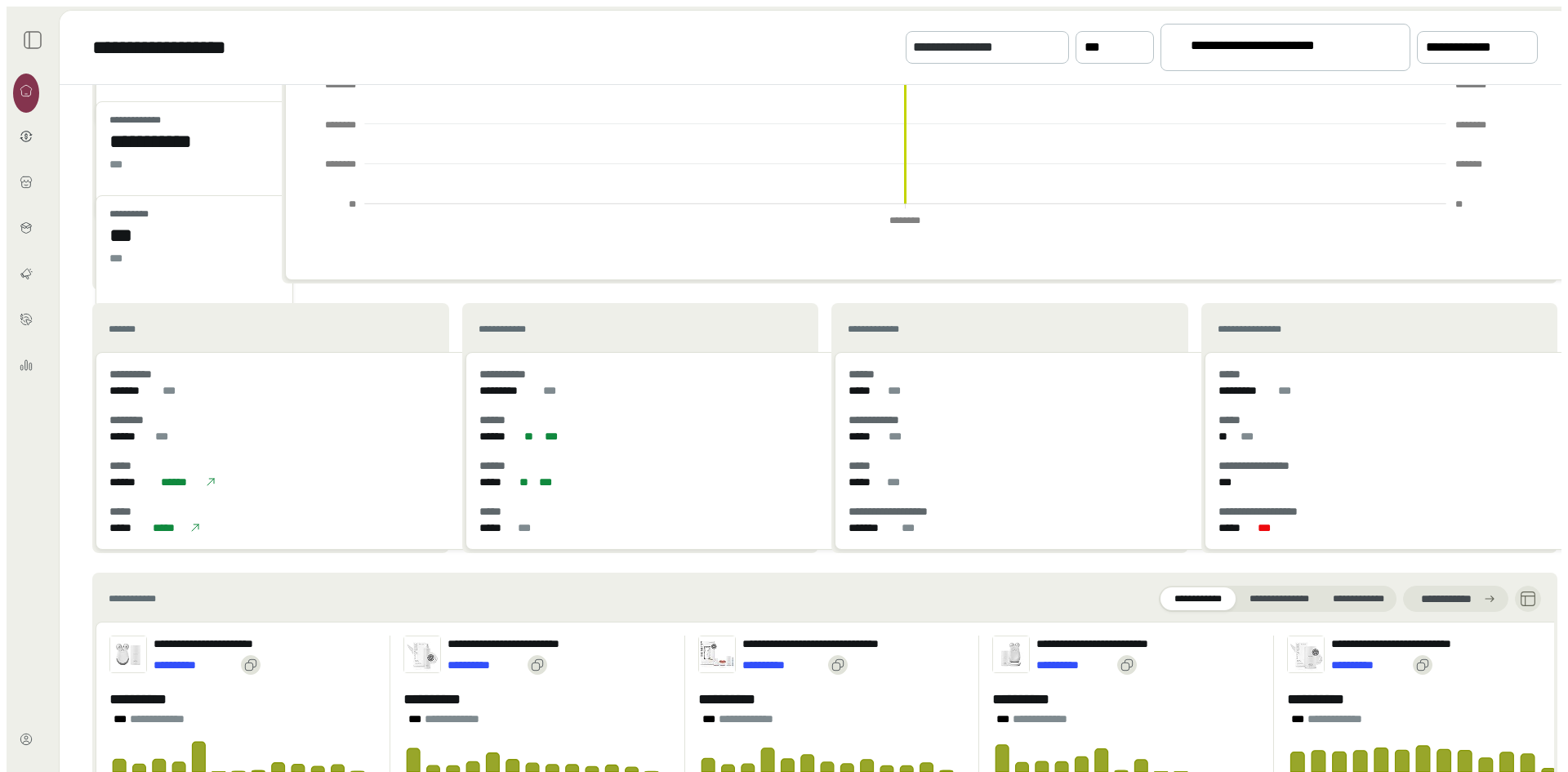 scroll, scrollTop: 268, scrollLeft: 0, axis: vertical 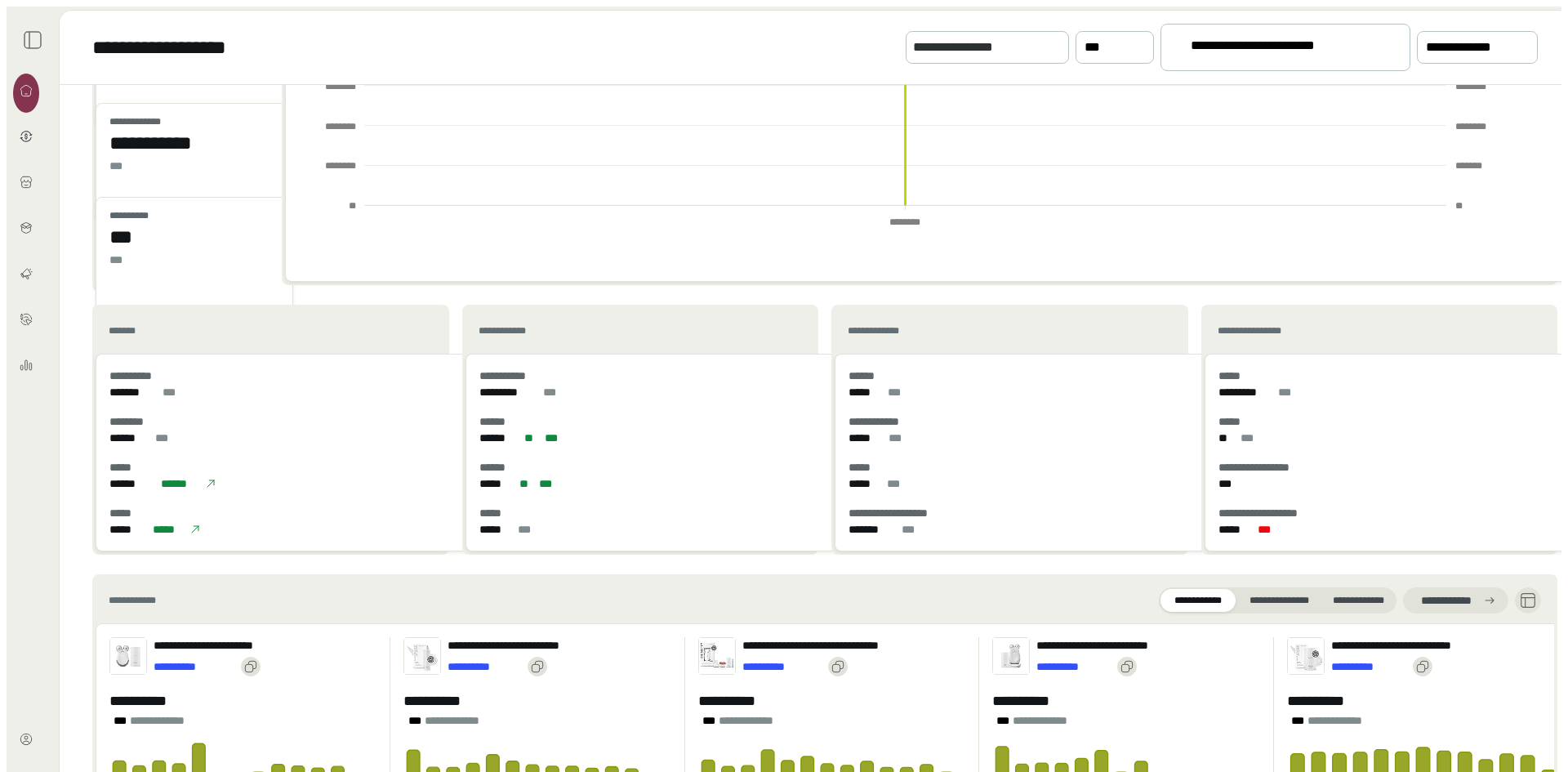 click at bounding box center [33, 40] 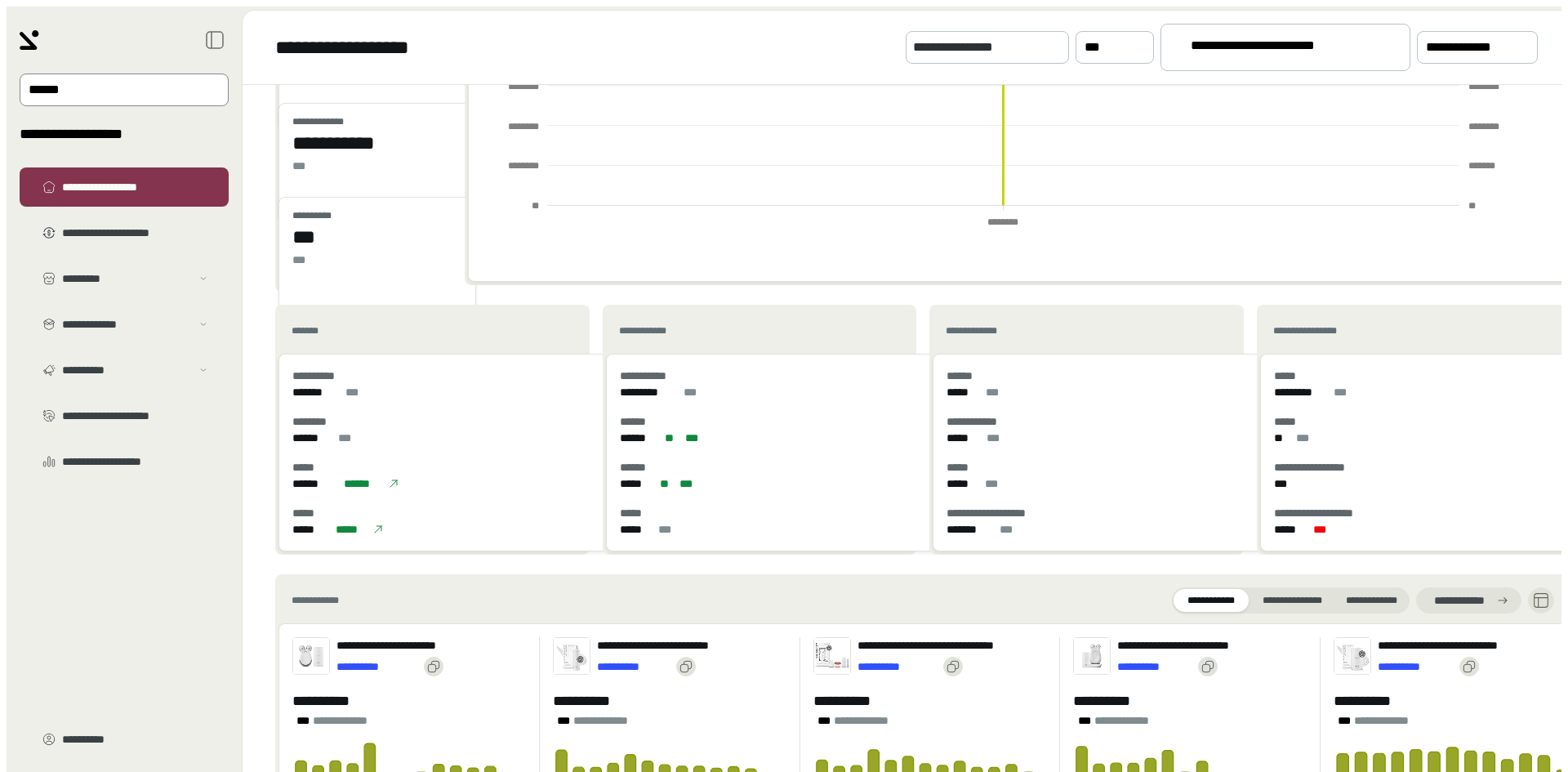 click at bounding box center (113, 90) 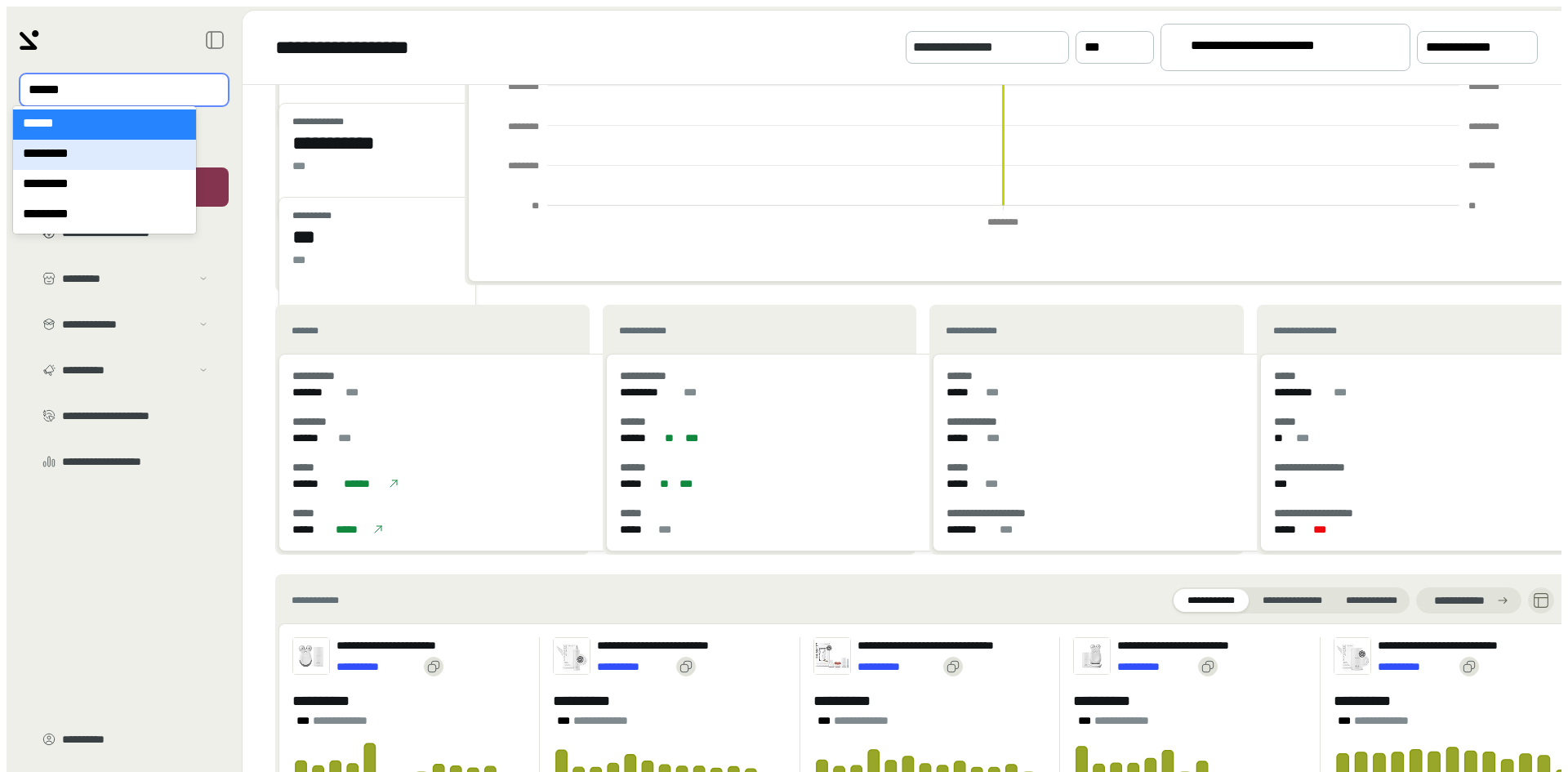 click on "*********" at bounding box center [105, 154] 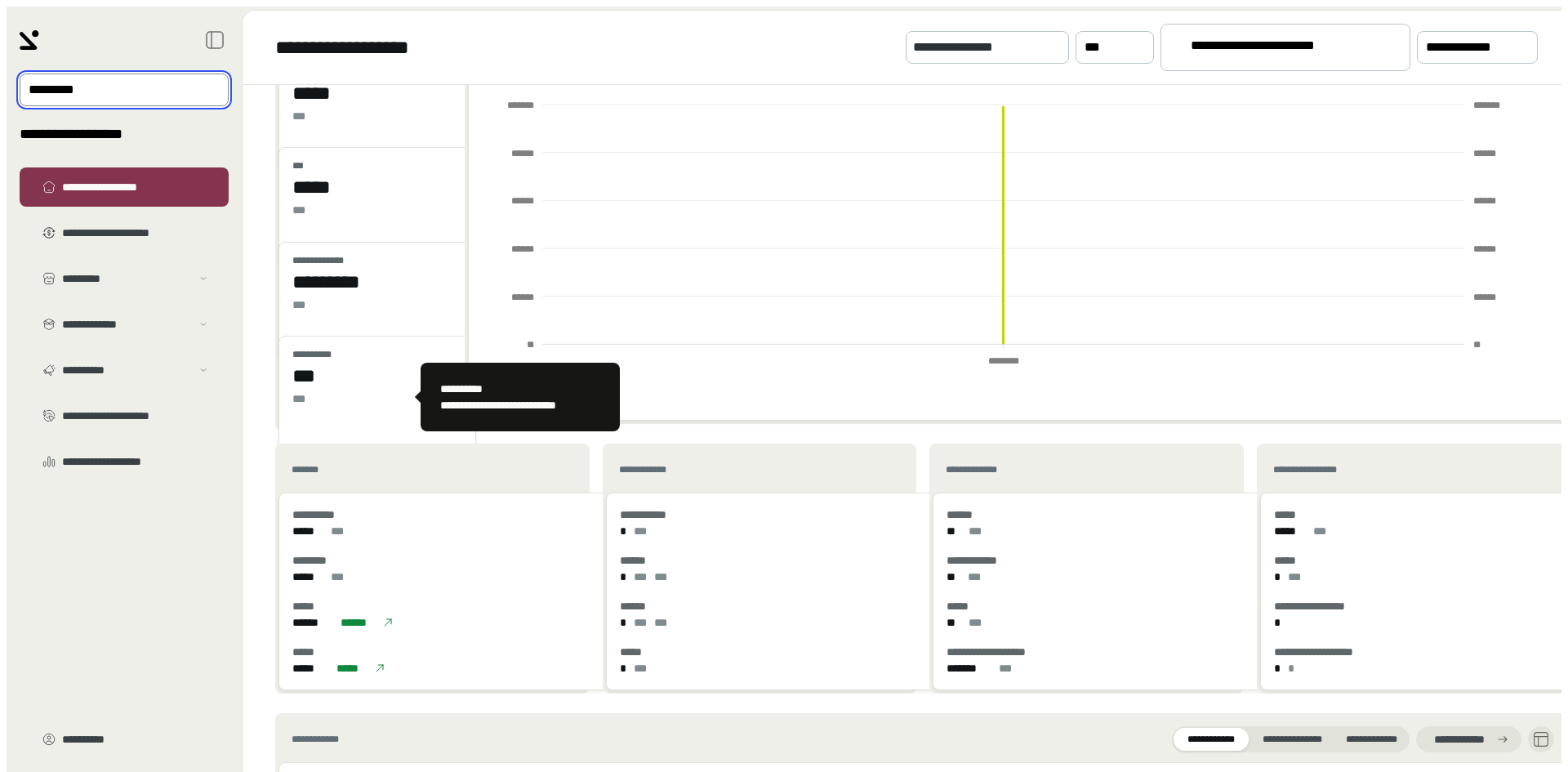 scroll, scrollTop: 0, scrollLeft: 0, axis: both 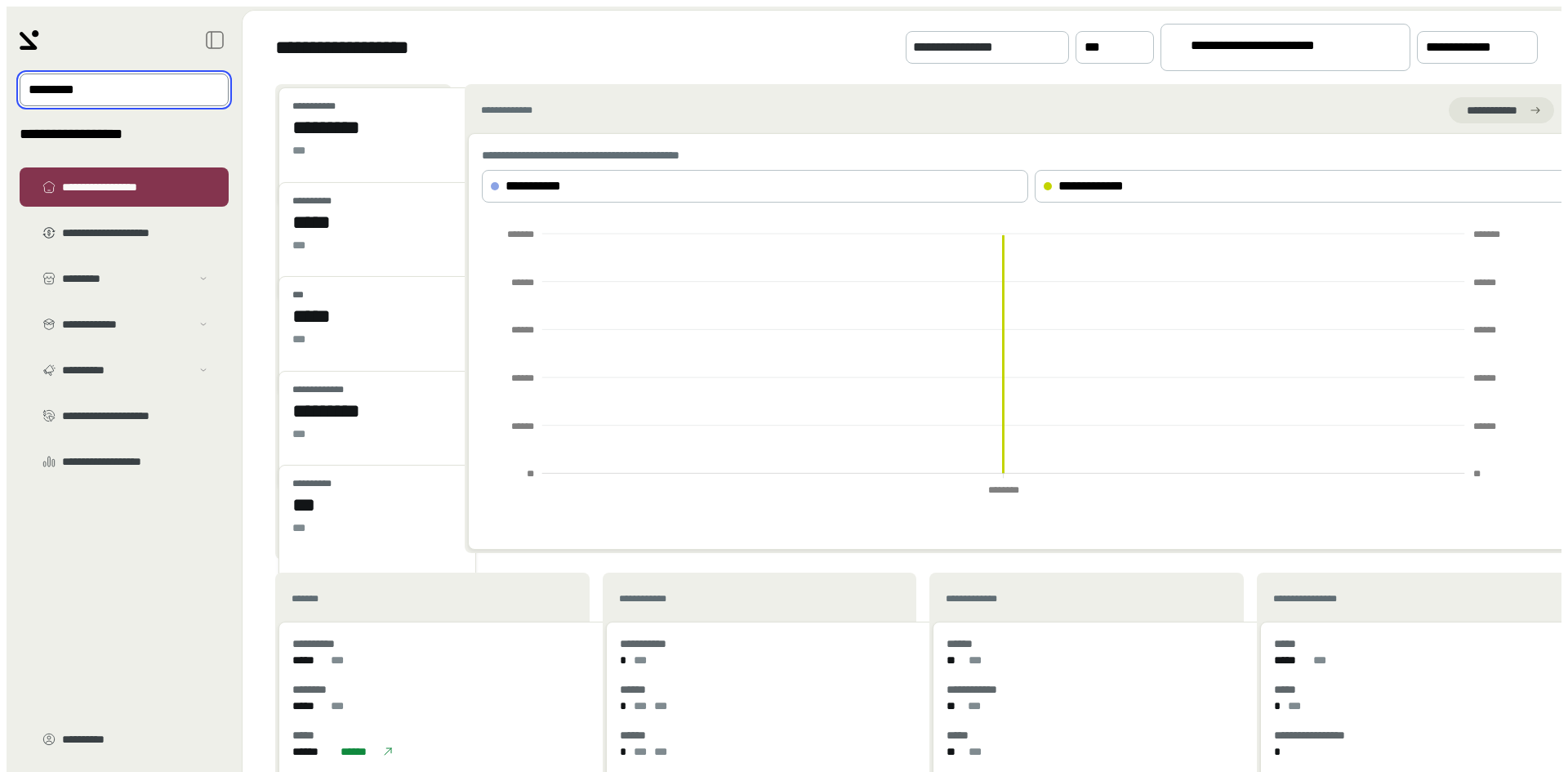 click at bounding box center (113, 90) 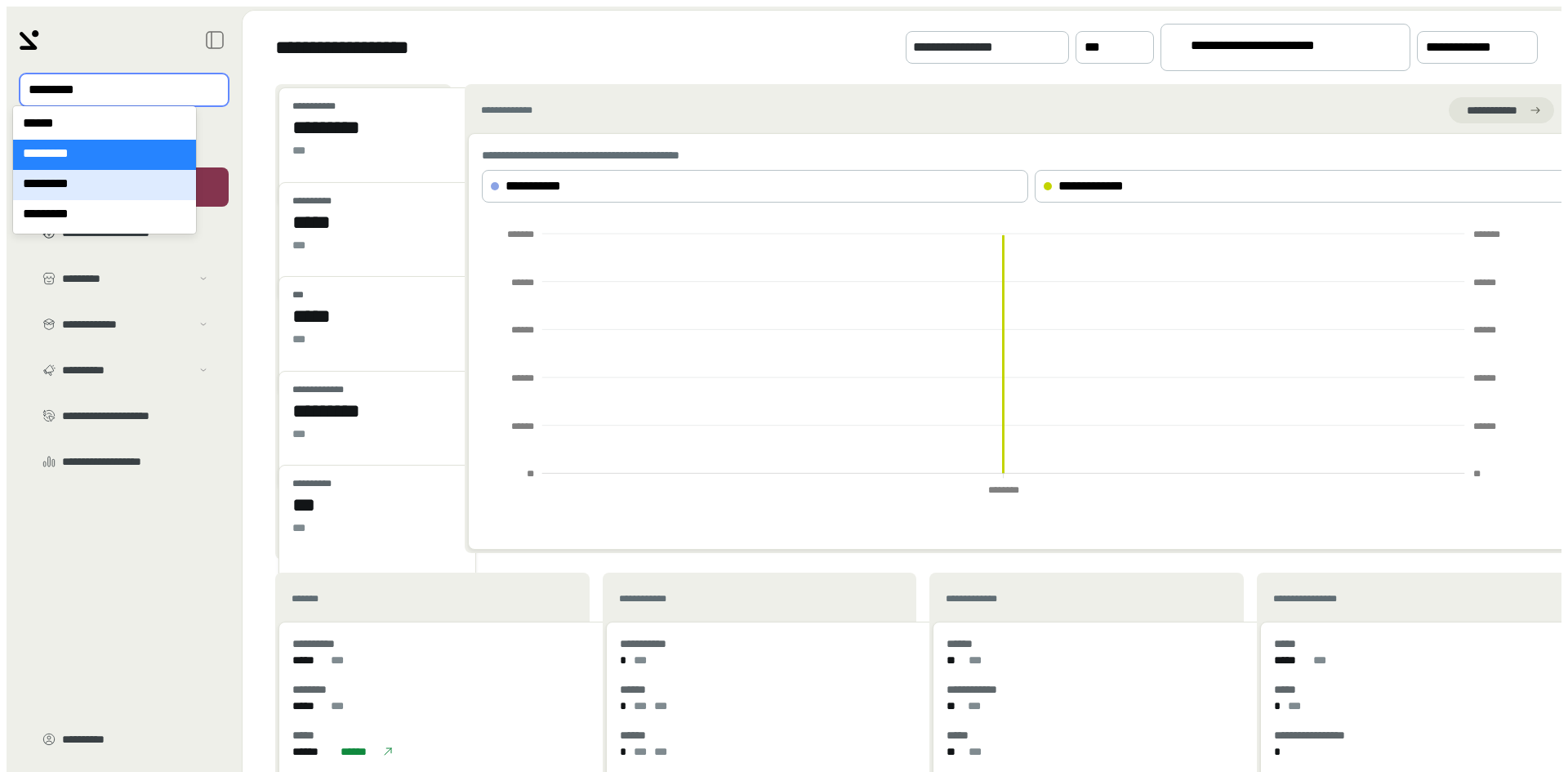 click on "*********" at bounding box center [105, 185] 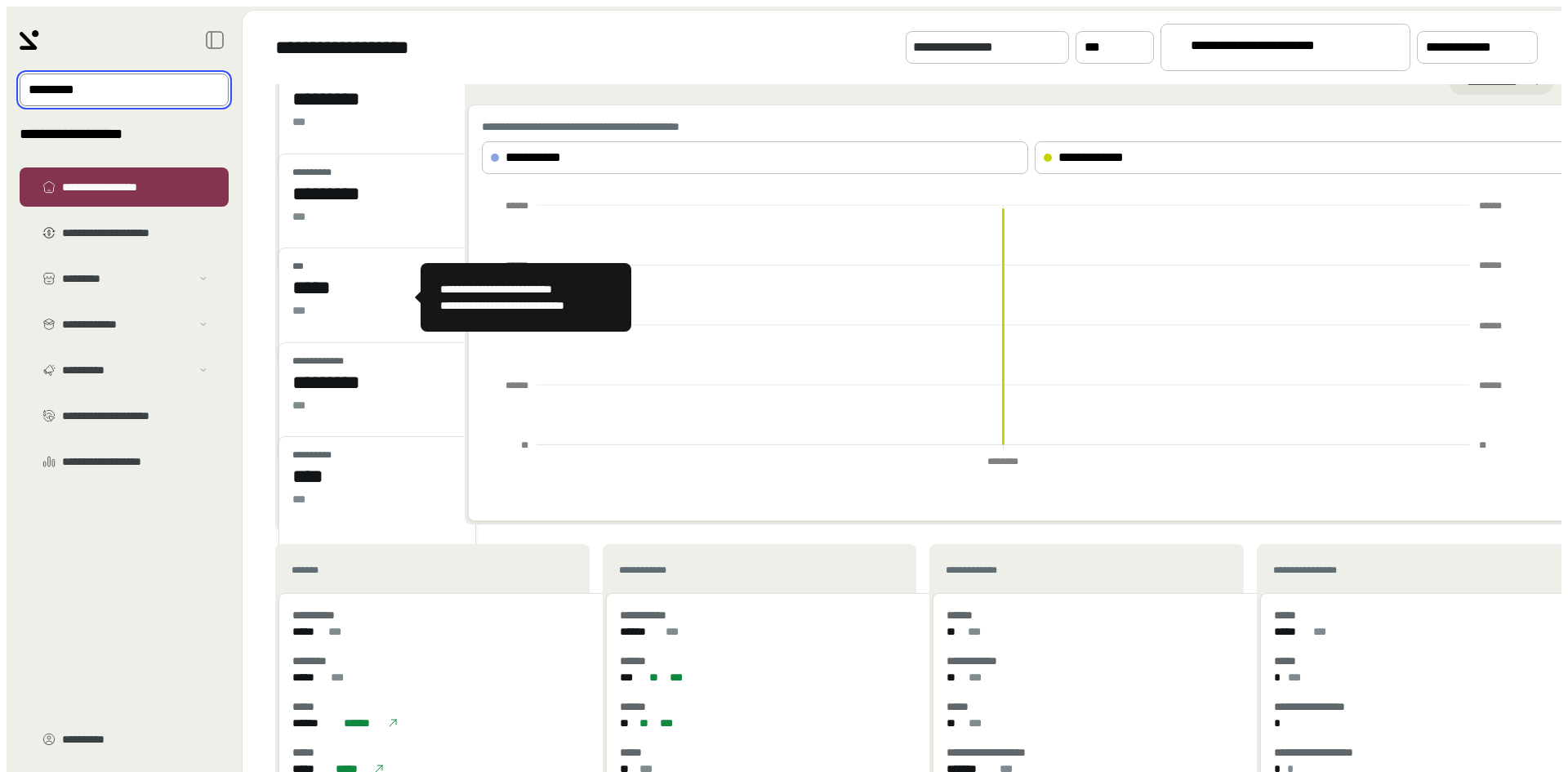 scroll, scrollTop: 0, scrollLeft: 0, axis: both 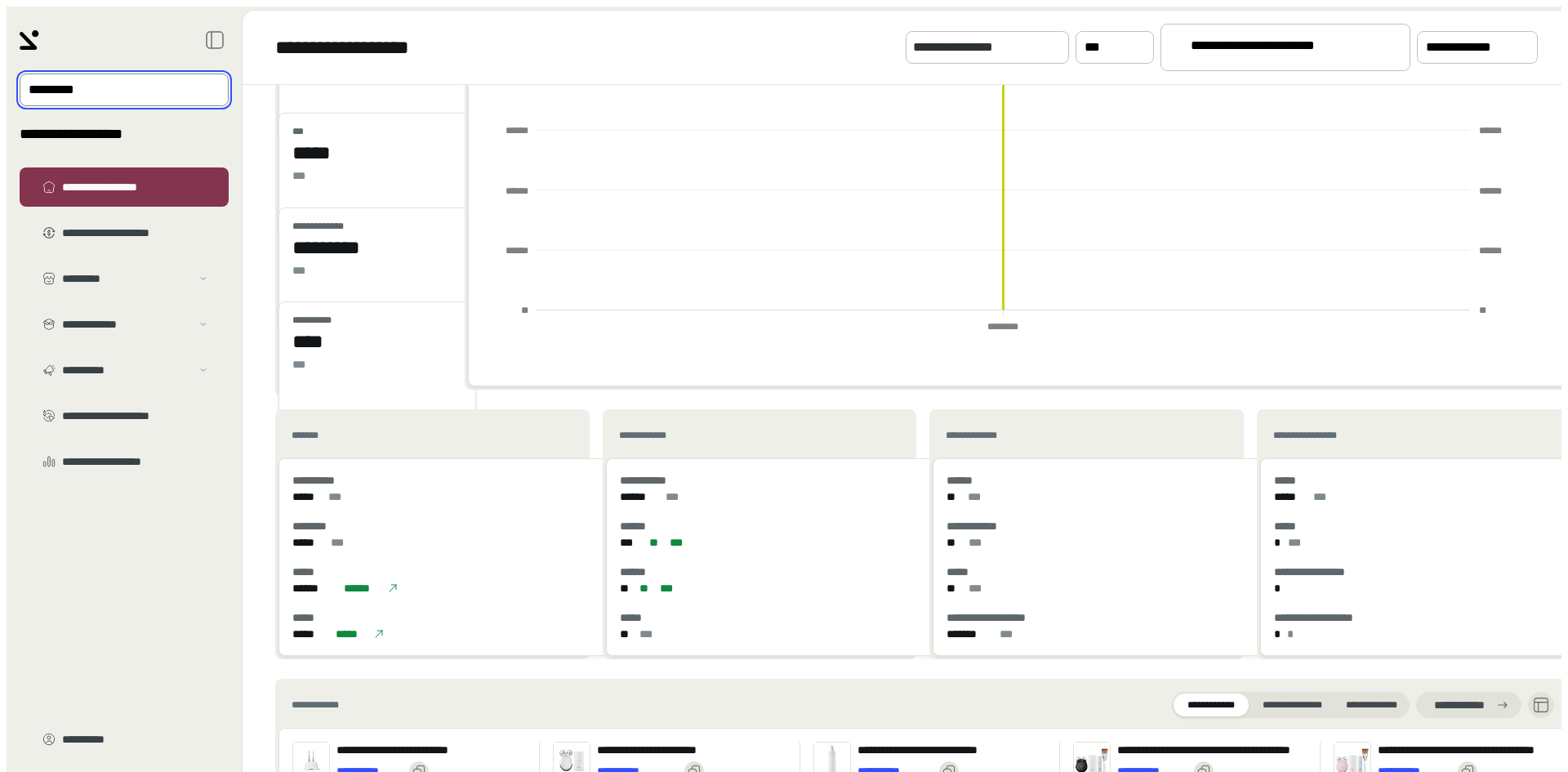 click at bounding box center (113, 90) 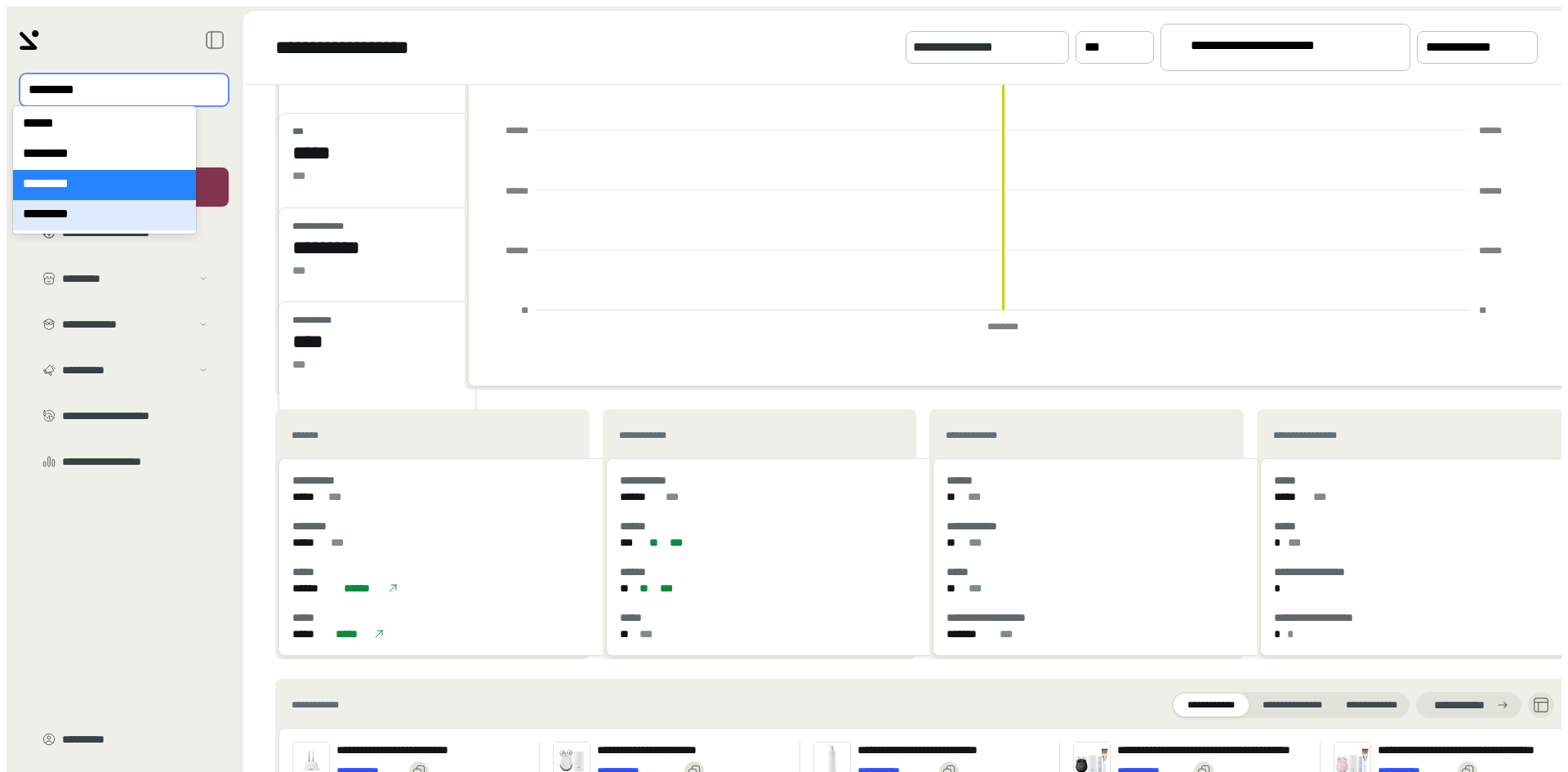 click on "*********" at bounding box center (105, 215) 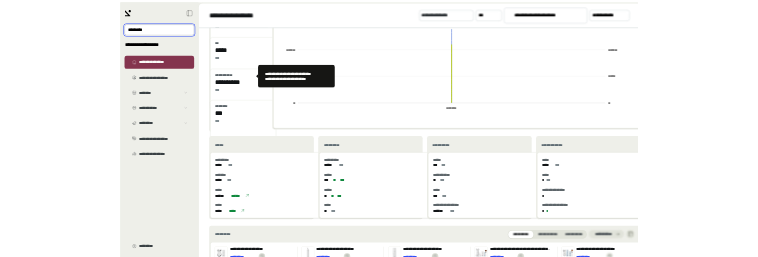 scroll, scrollTop: 100, scrollLeft: 0, axis: vertical 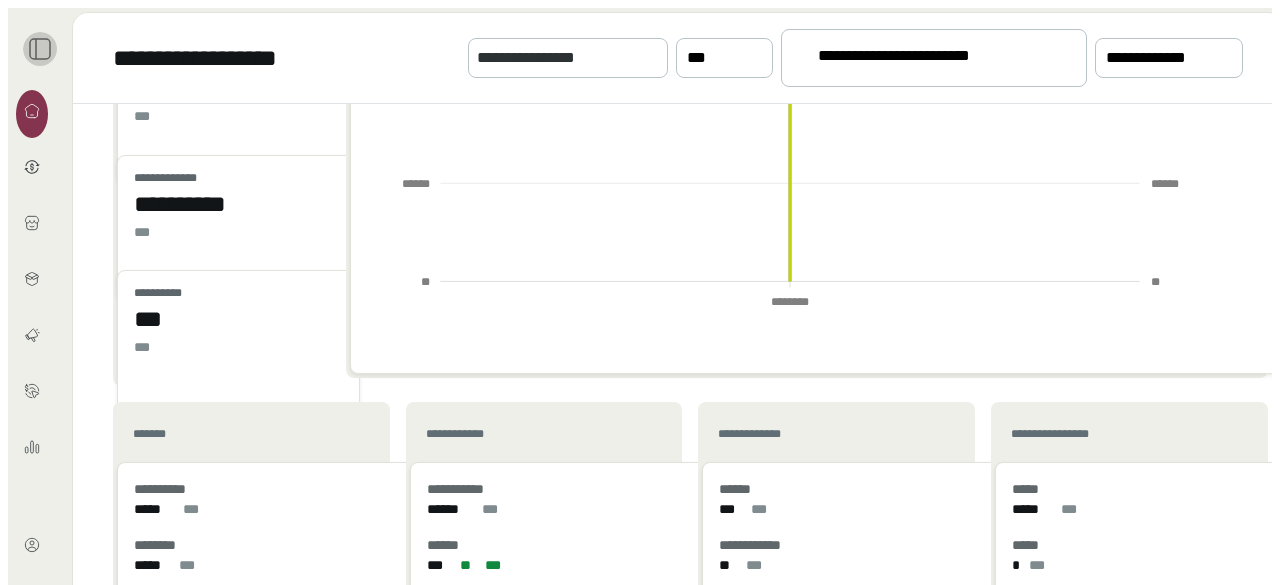 click at bounding box center (40, 49) 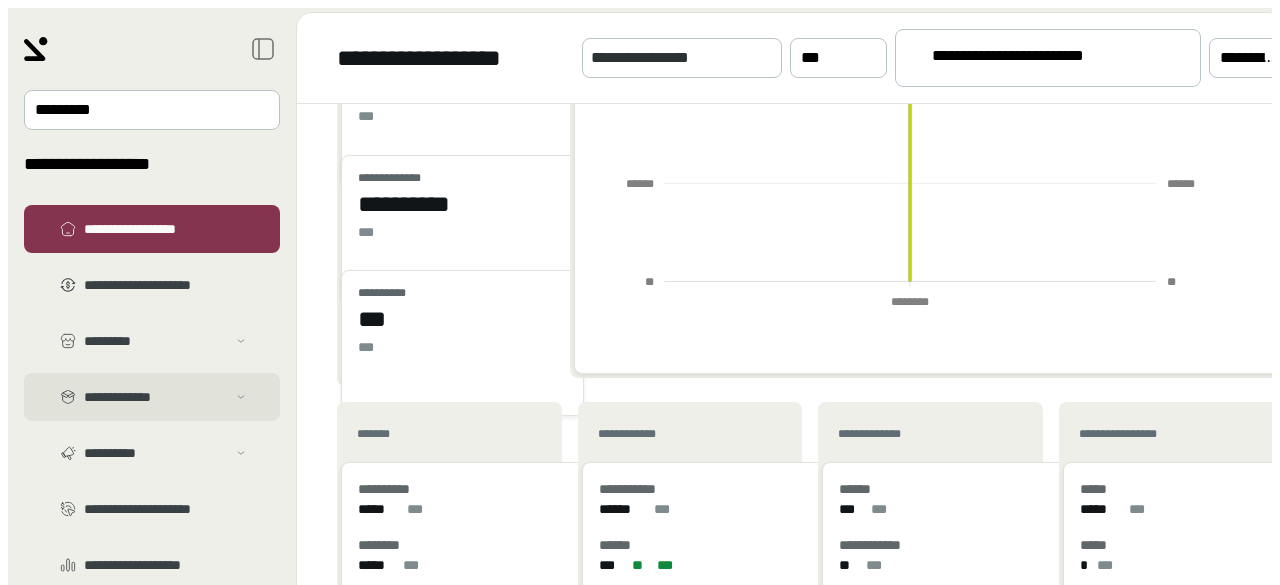 click on "**********" at bounding box center (155, 341) 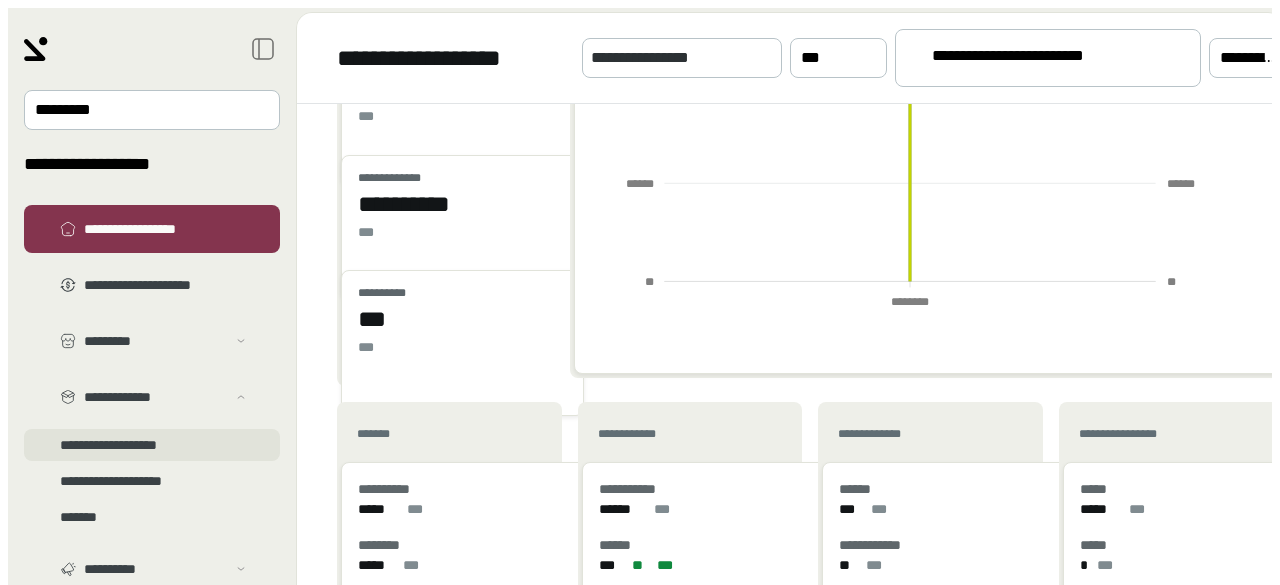 click on "**********" at bounding box center [152, 365] 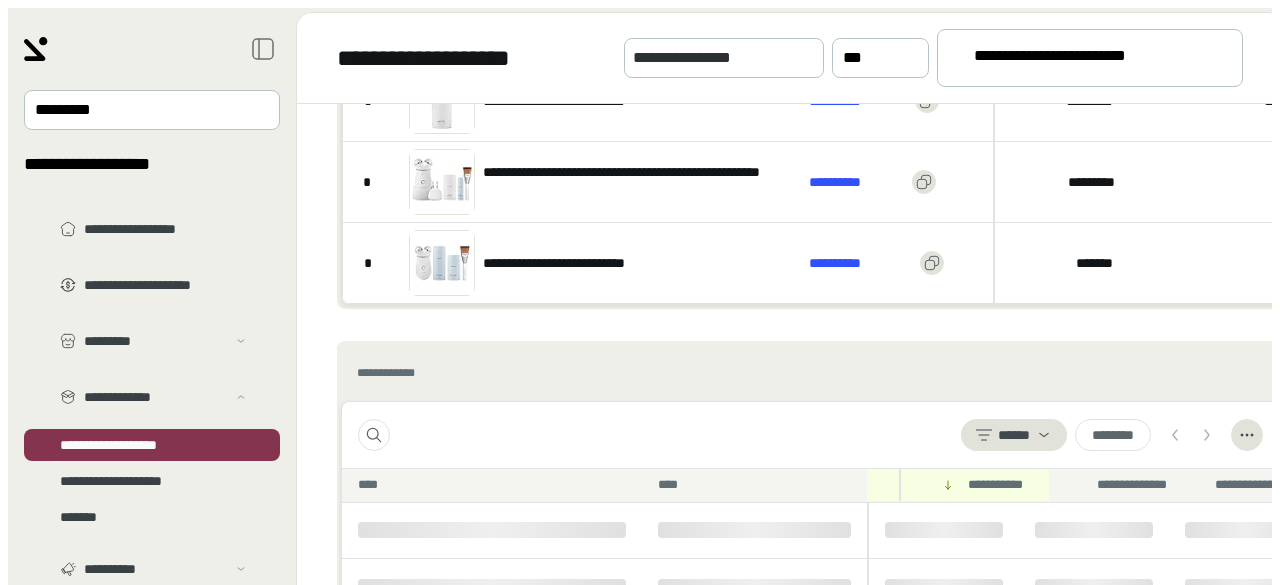 scroll, scrollTop: 500, scrollLeft: 0, axis: vertical 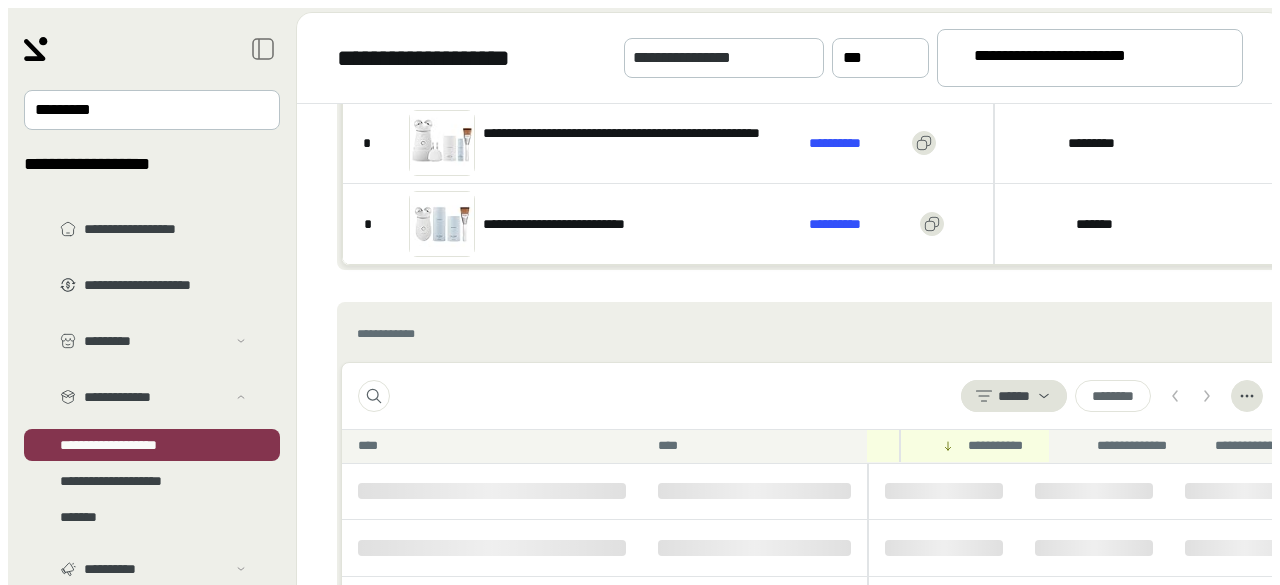 click on "**********" at bounding box center (1081, 59) 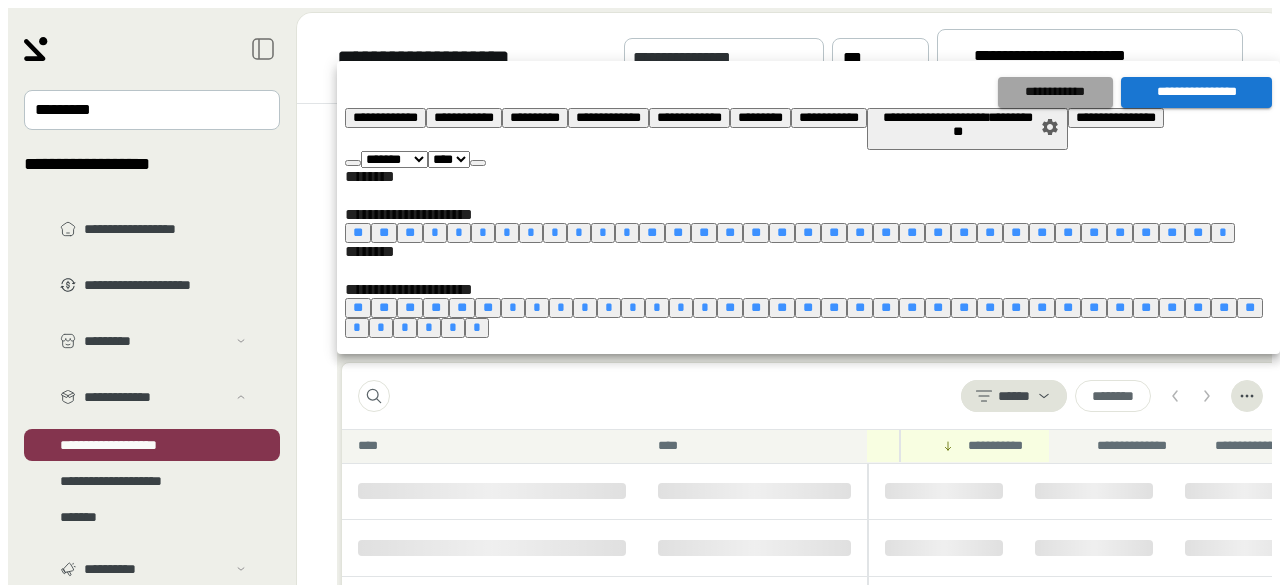 click on "**********" at bounding box center [1055, 92] 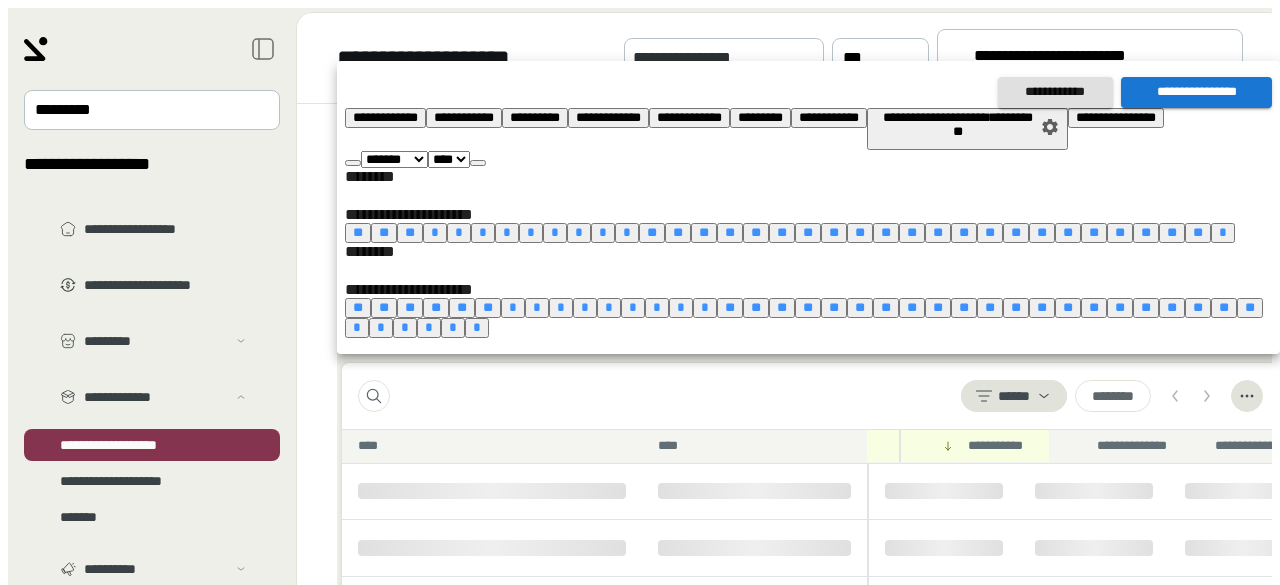 click on "**** **** **** **** **** **** **** **** **** **** **** **** **** **** **** **** **** **** **** **** **** **** **** **** **** **** **** **** **** **** **** **** **** **** **** **** **** **** **** **** **** **** **** **** **** **** **** **** **** **** **** **** **** **** **** **** **** **** **** **** **** **** **** **** **** **** **** **** **** **** **** **** **** **** **** **** **** **** **** **** **** **** **** **** **** **** **** **** **** **** **** **** **** **** **** **** **** **** **** **** ****" at bounding box center [449, 159] 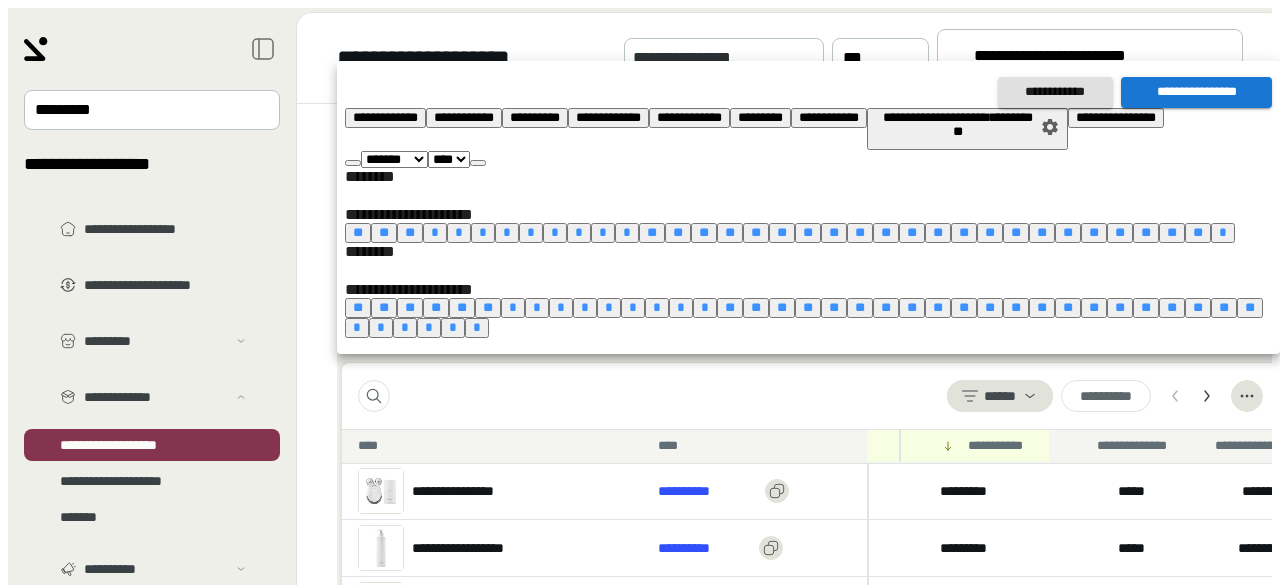select on "****" 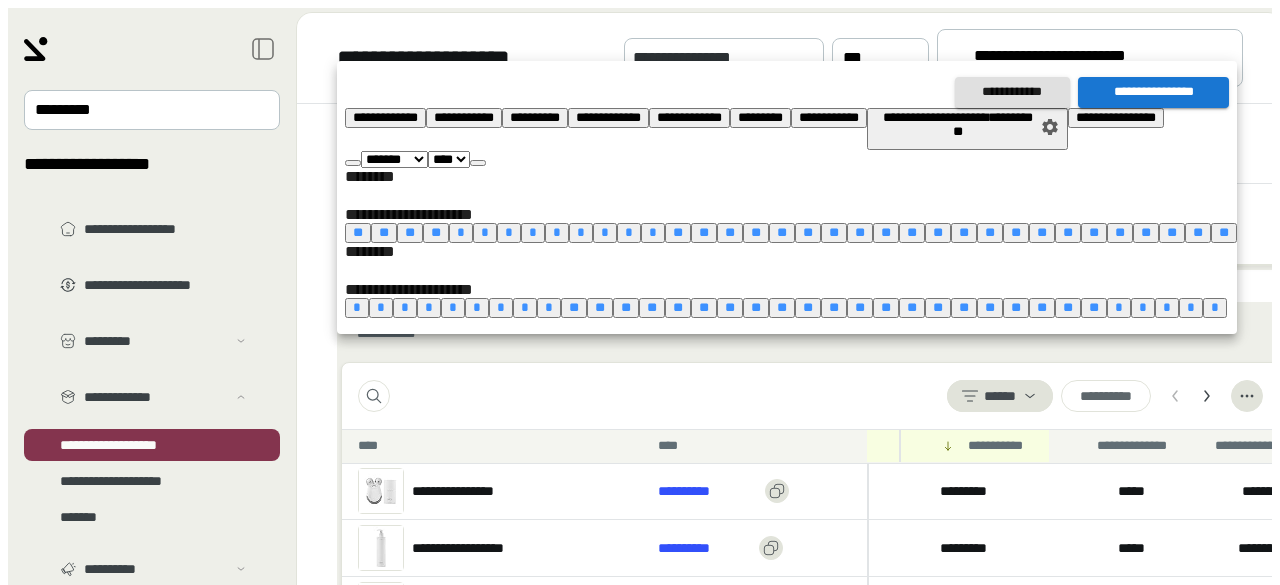 click on "*" at bounding box center (357, 307) 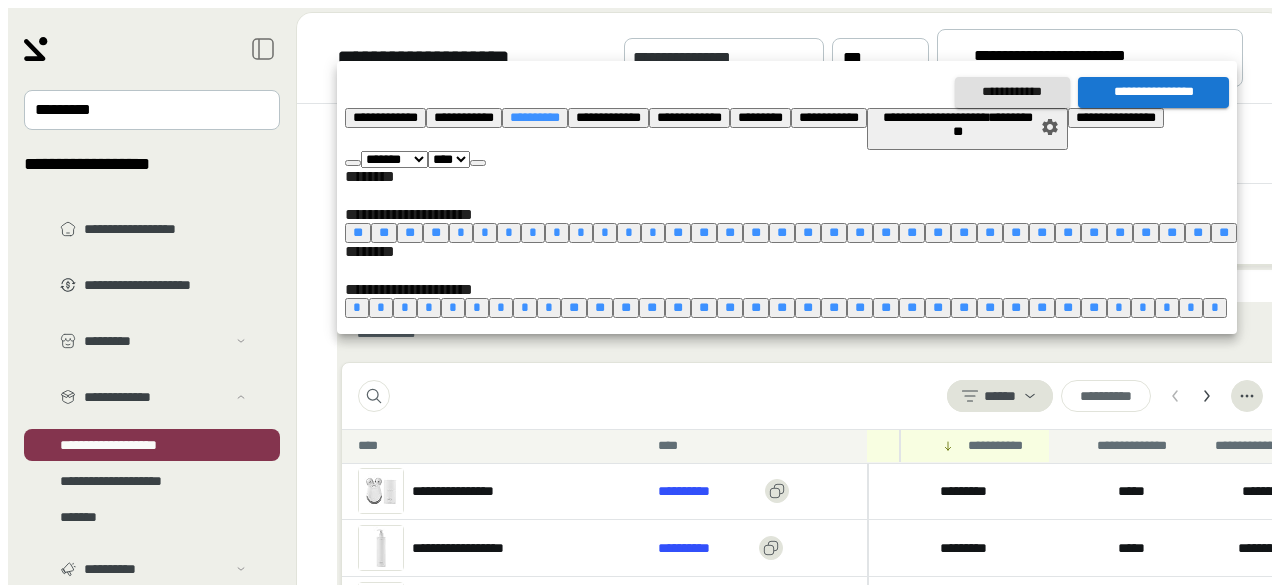 click on "**********" at bounding box center [1153, 92] 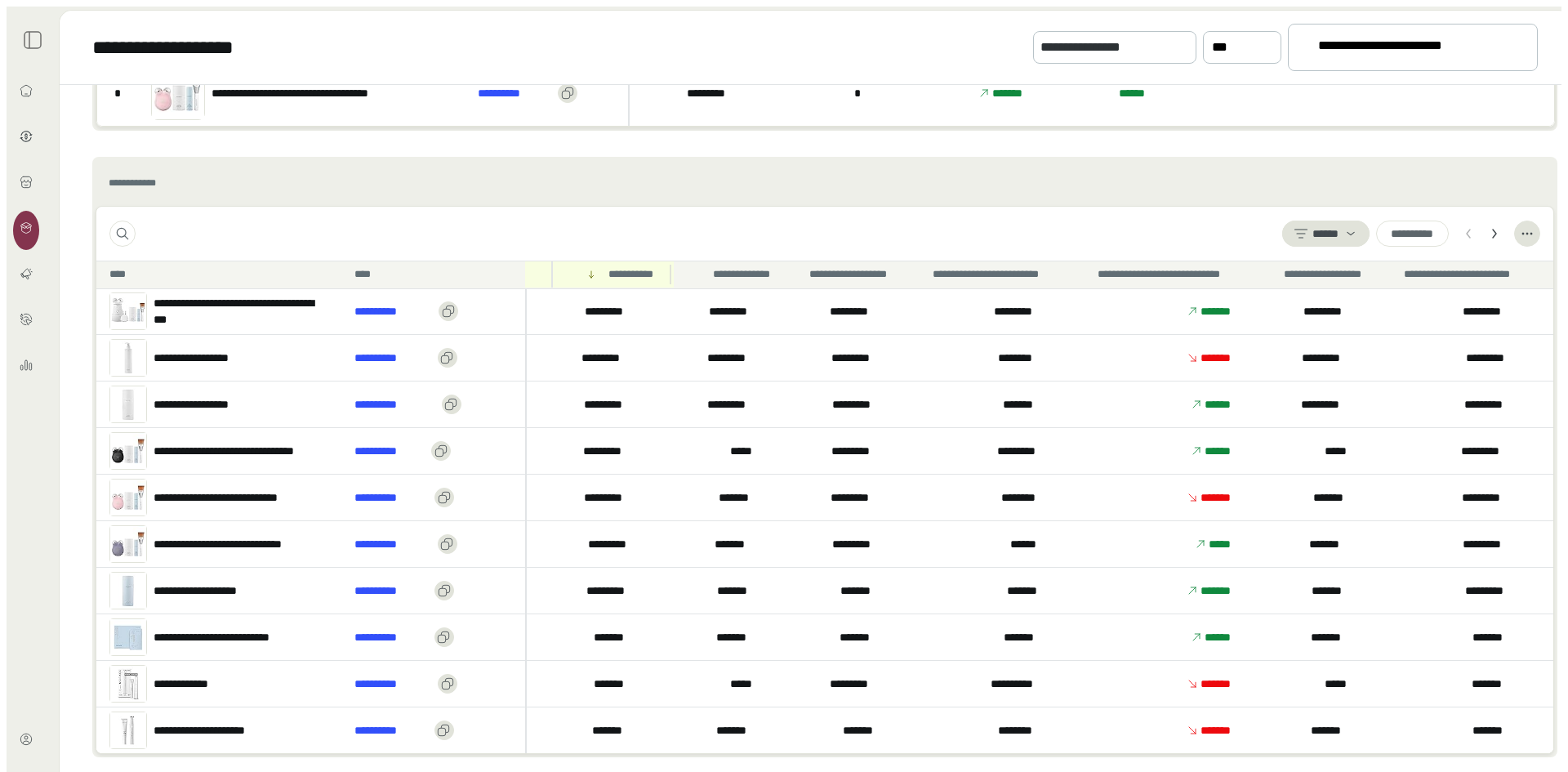 scroll, scrollTop: 499, scrollLeft: 0, axis: vertical 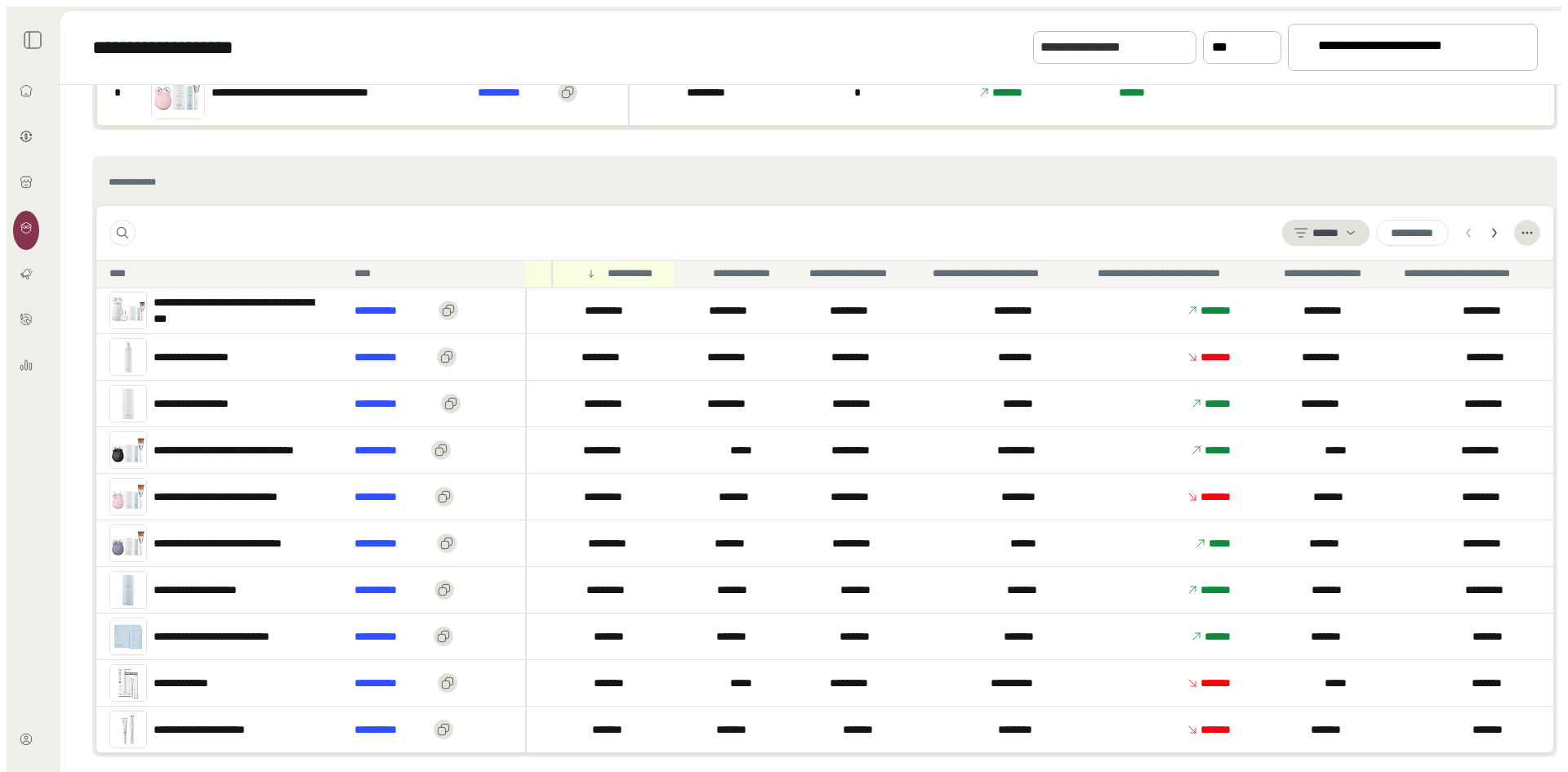 click at bounding box center [1481, 233] 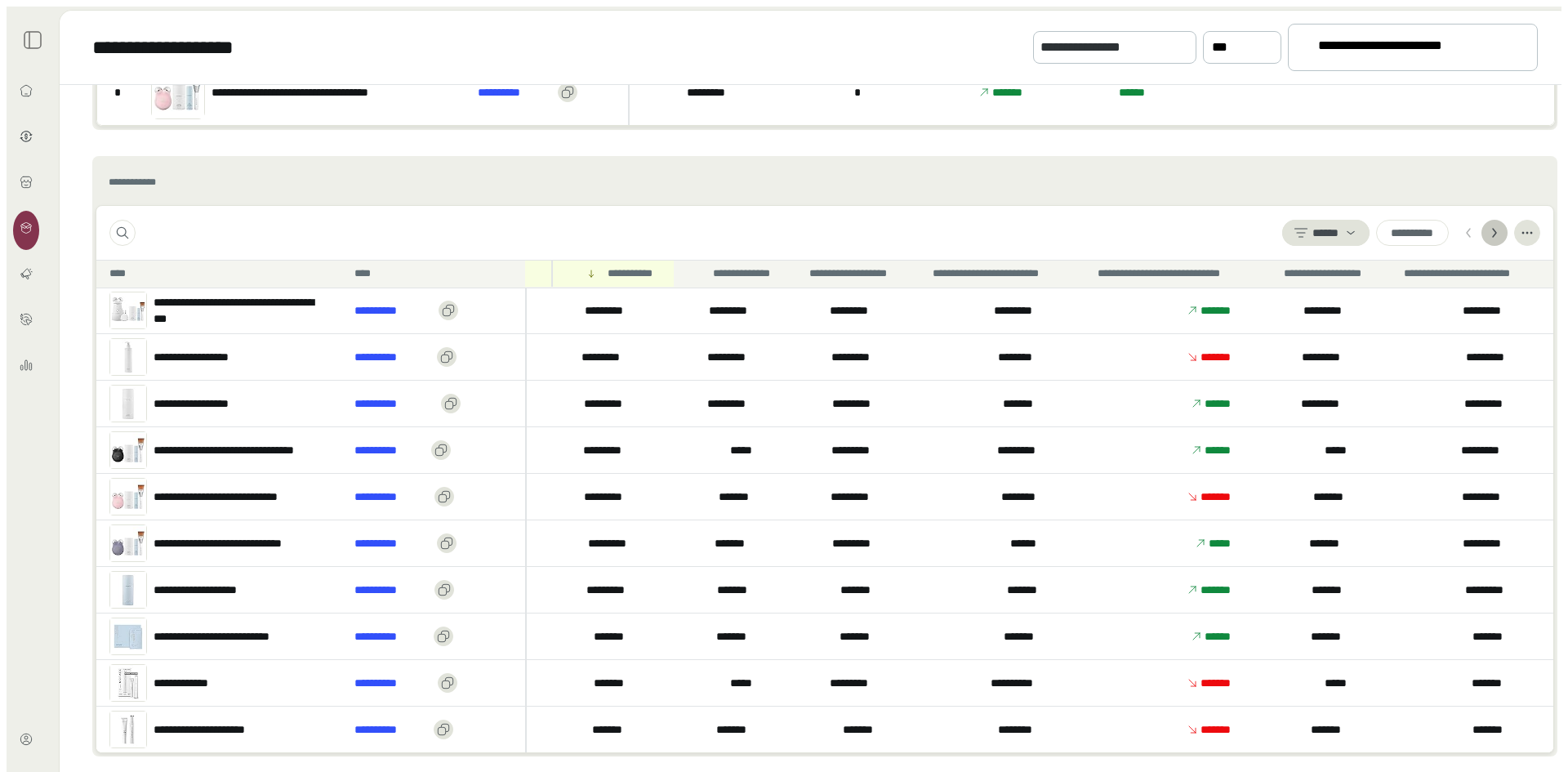 click at bounding box center [1468, 233] 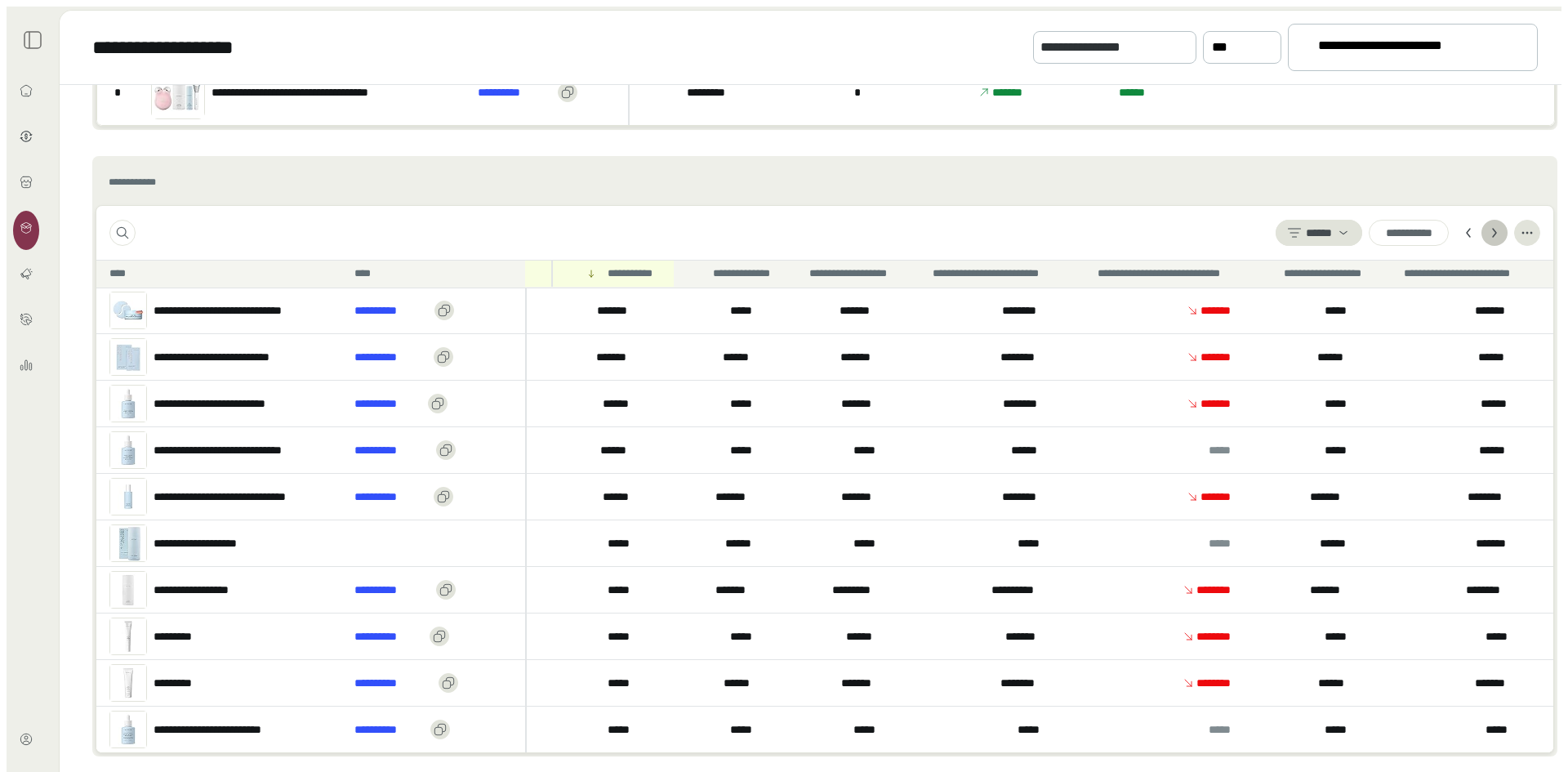 click at bounding box center (1468, 233) 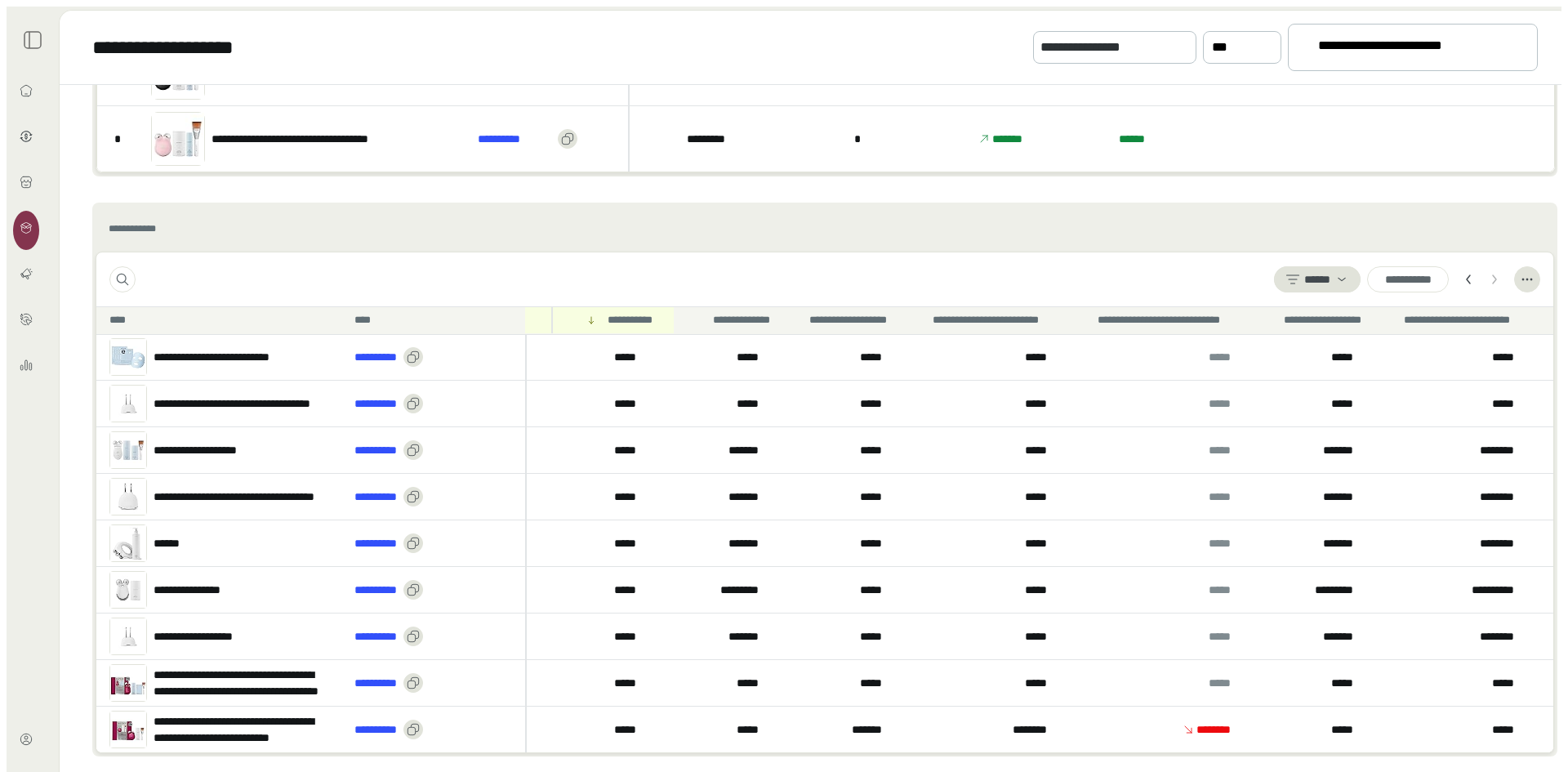 scroll, scrollTop: 453, scrollLeft: 0, axis: vertical 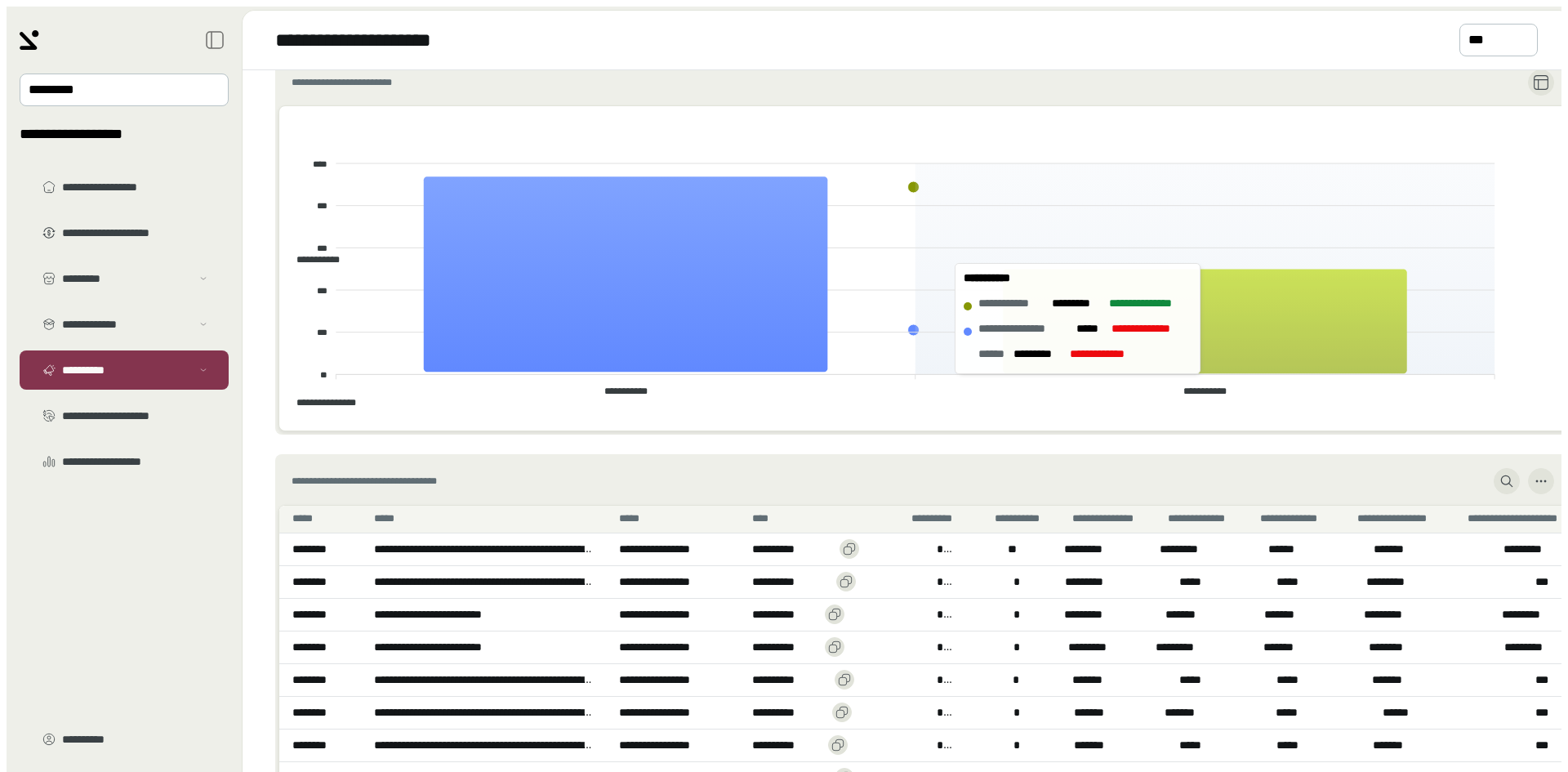 click at bounding box center [1205, 321] 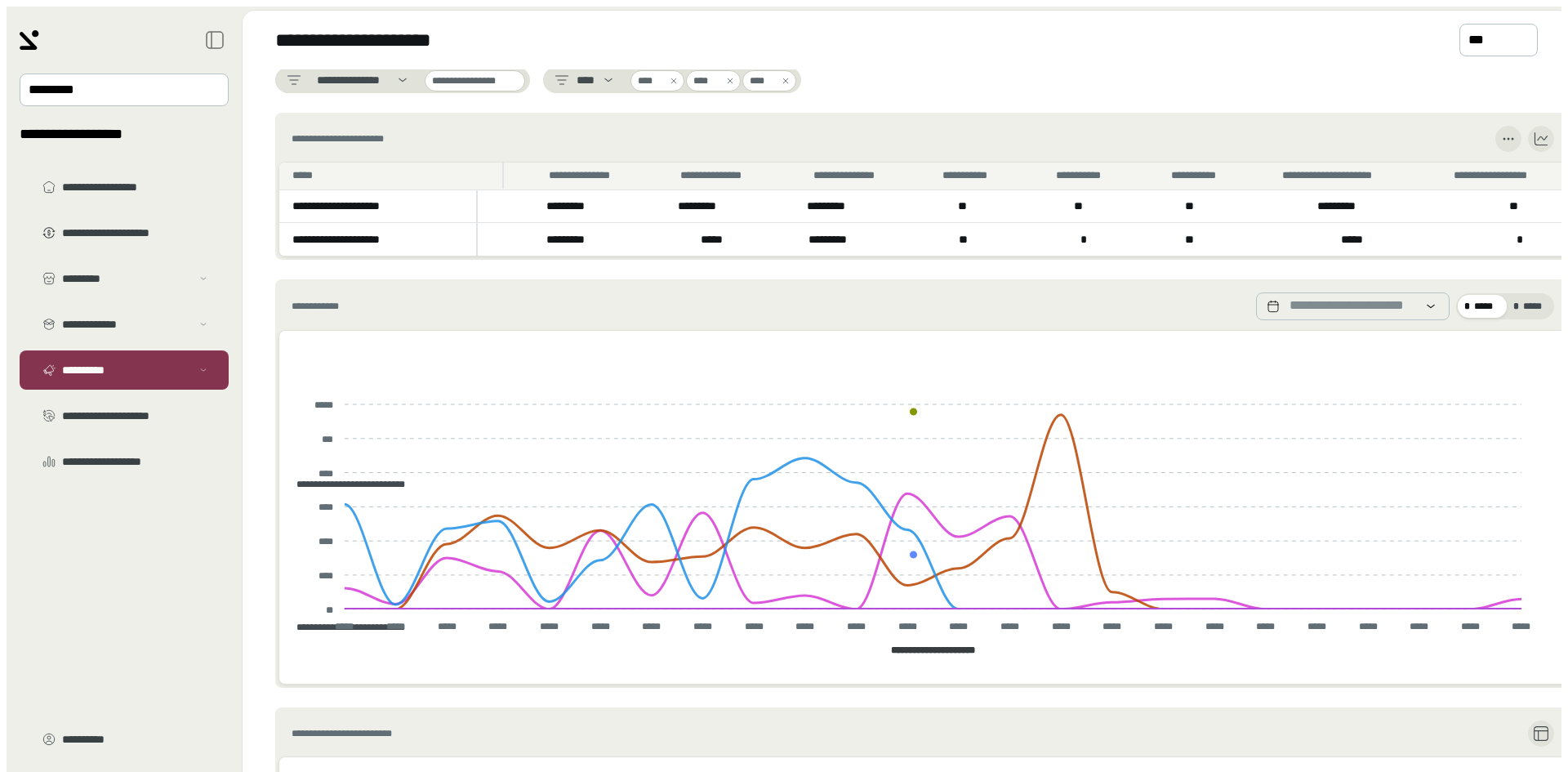 scroll, scrollTop: 0, scrollLeft: 0, axis: both 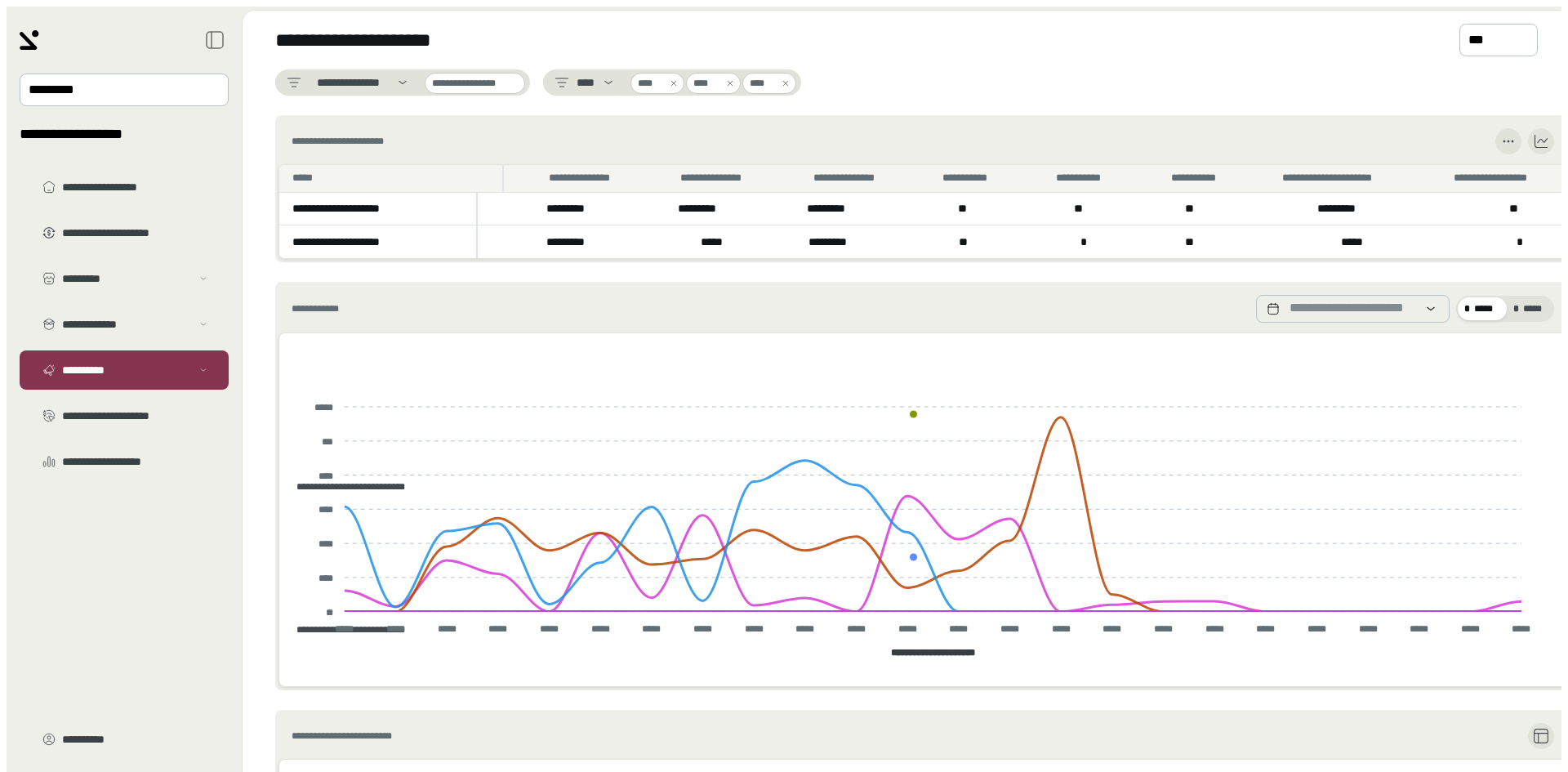 click at bounding box center (674, 83) 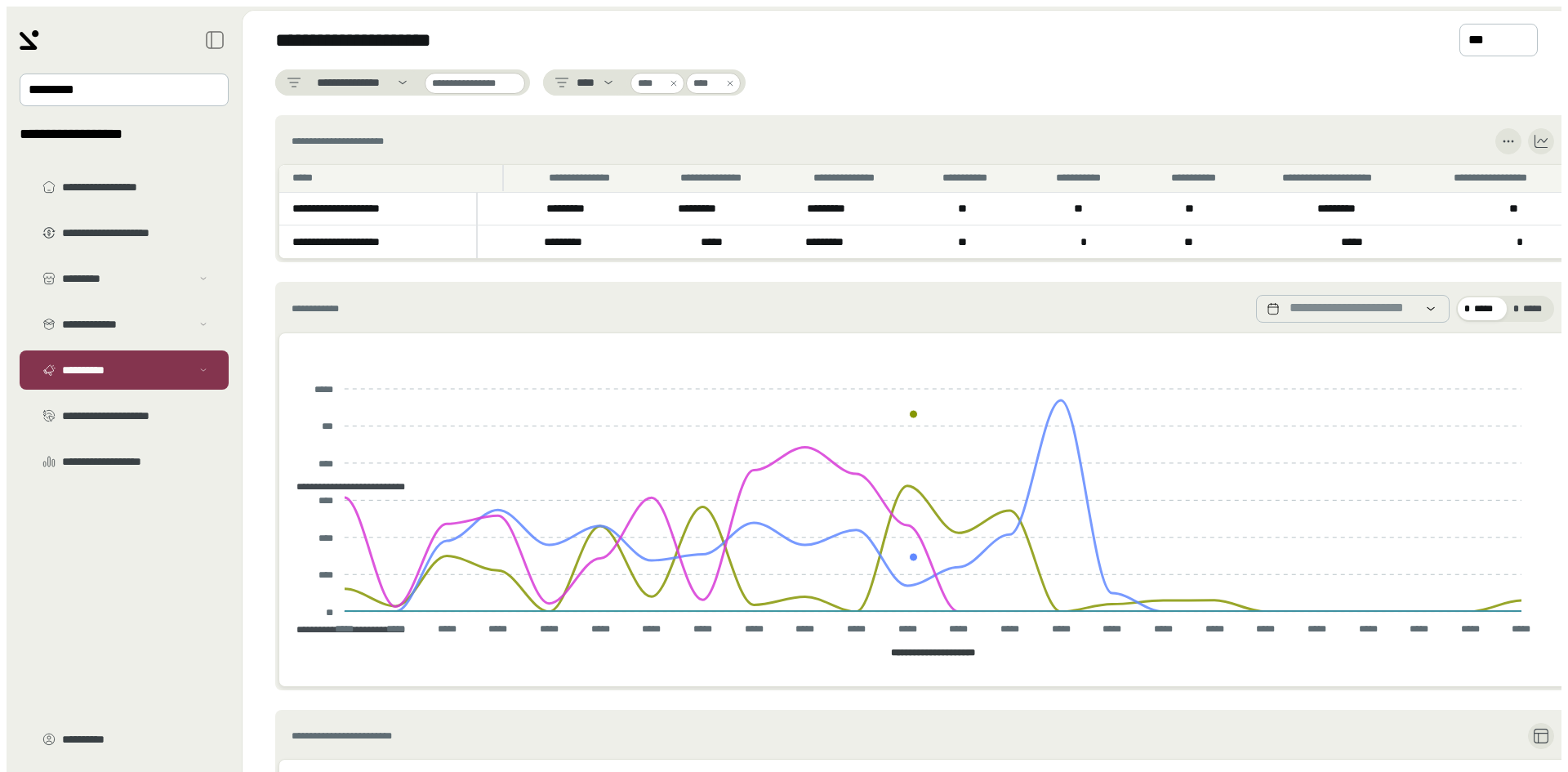 click at bounding box center (674, 83) 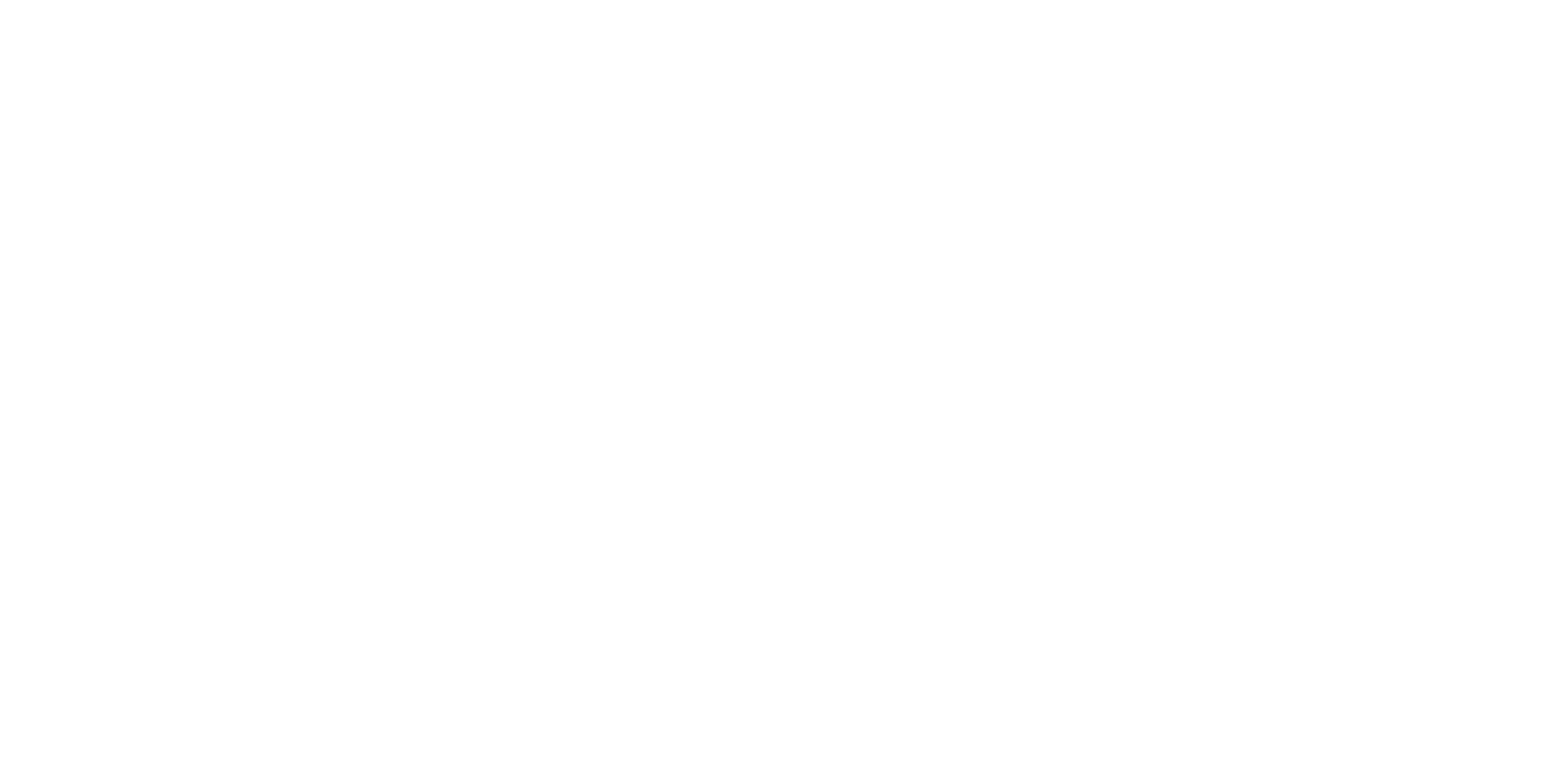 scroll, scrollTop: 0, scrollLeft: 0, axis: both 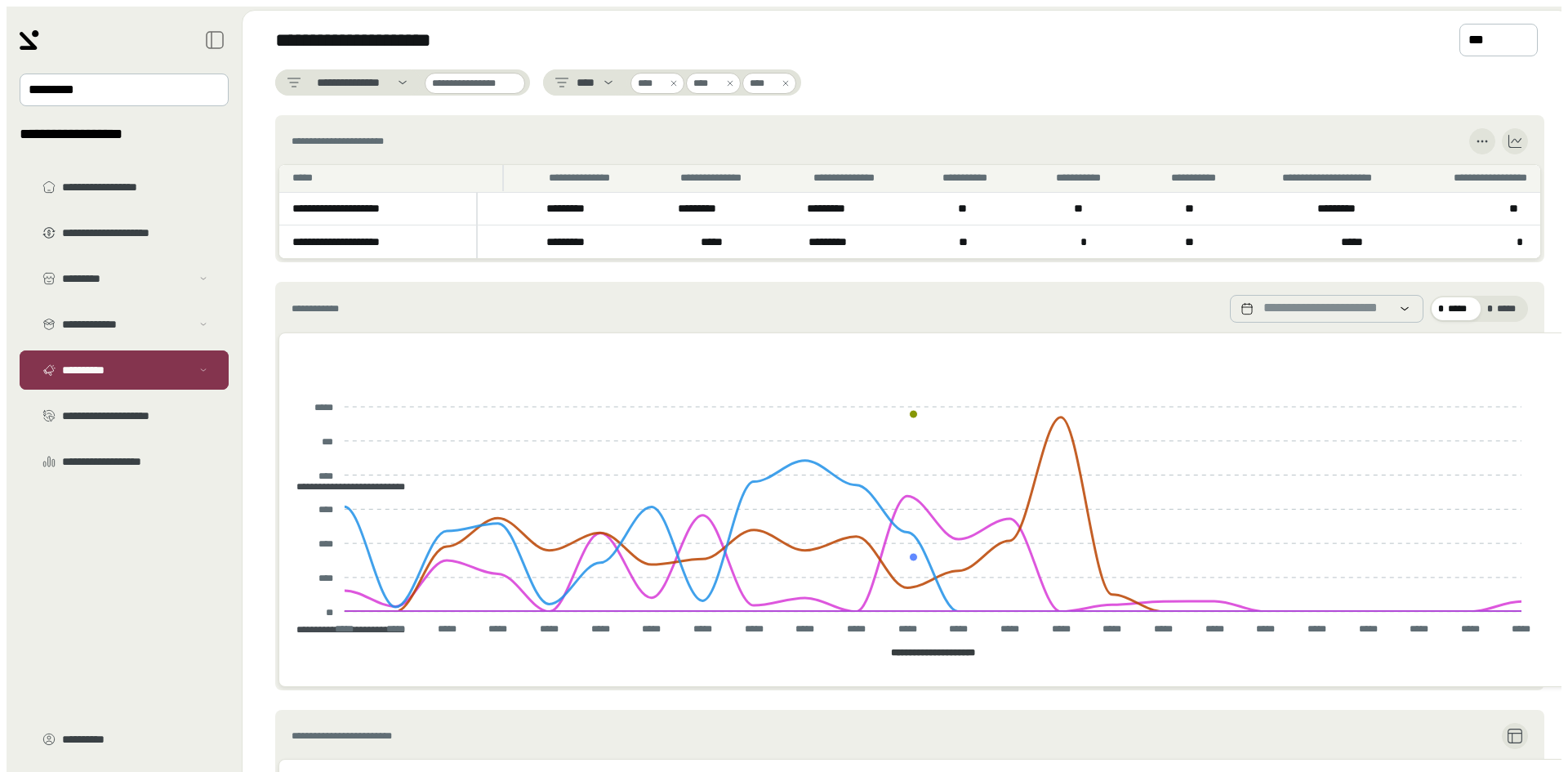 click on "**********" at bounding box center [124, 370] 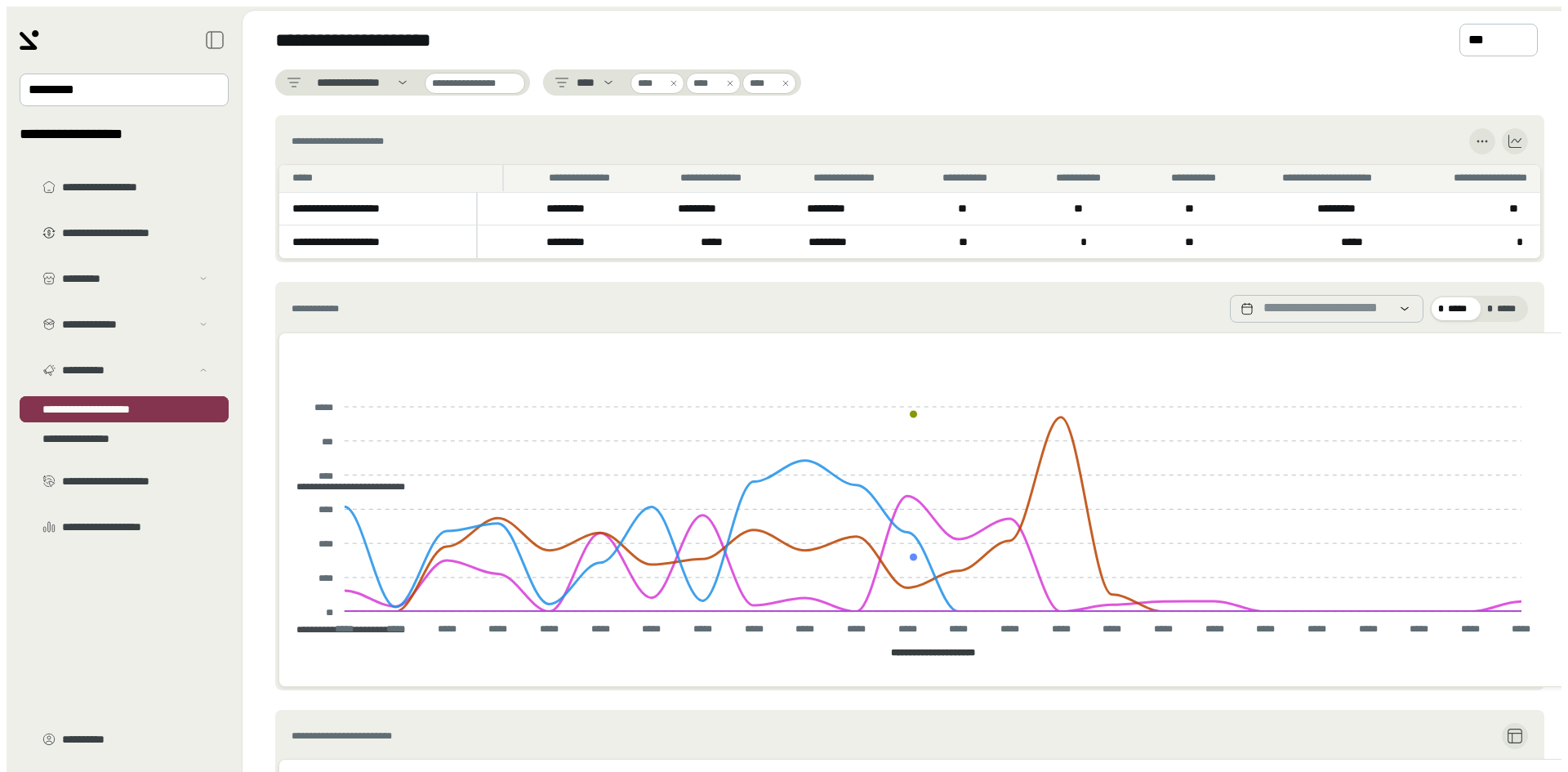 click on "**********" at bounding box center [124, 409] 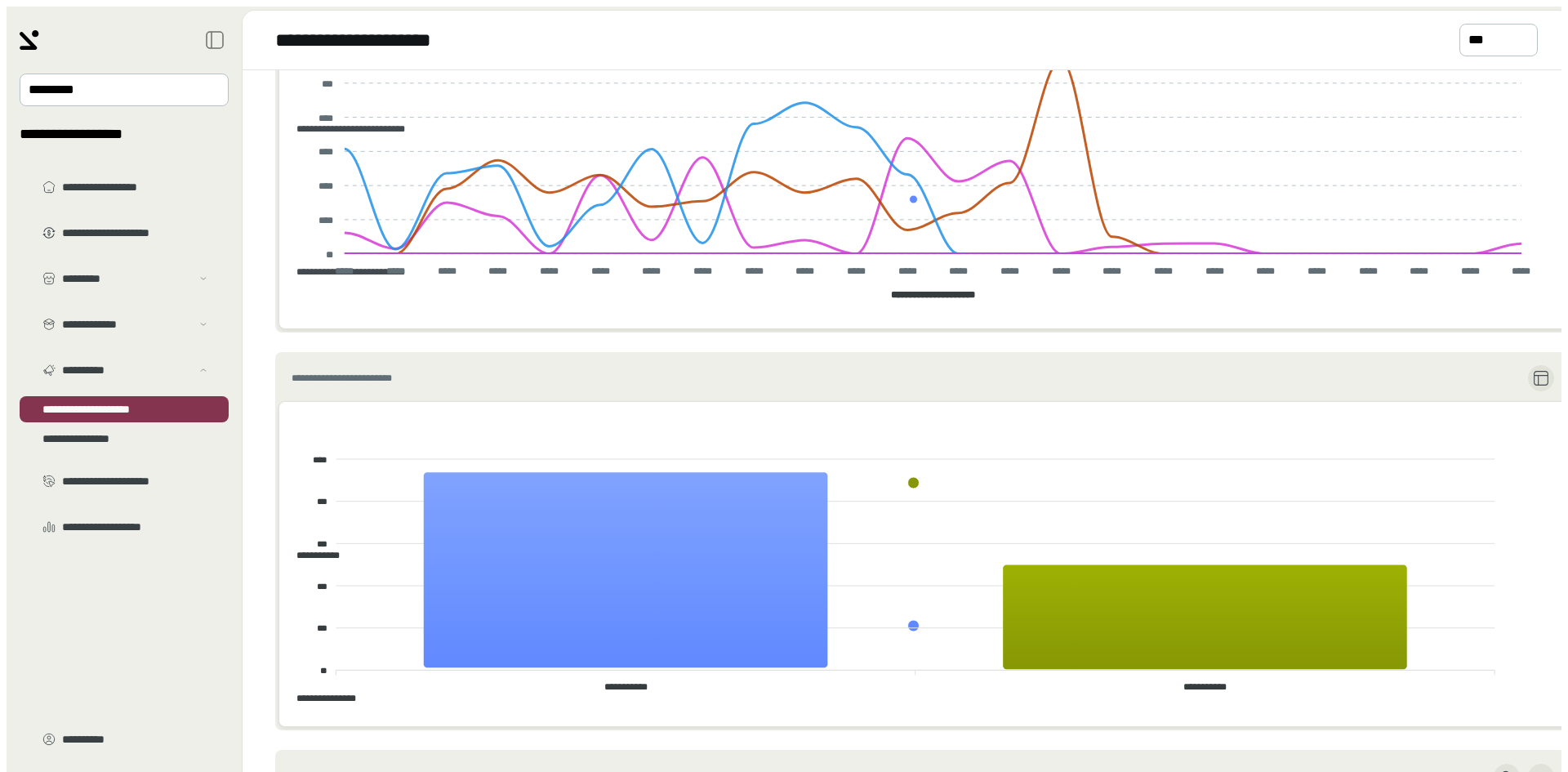 scroll, scrollTop: 654, scrollLeft: 0, axis: vertical 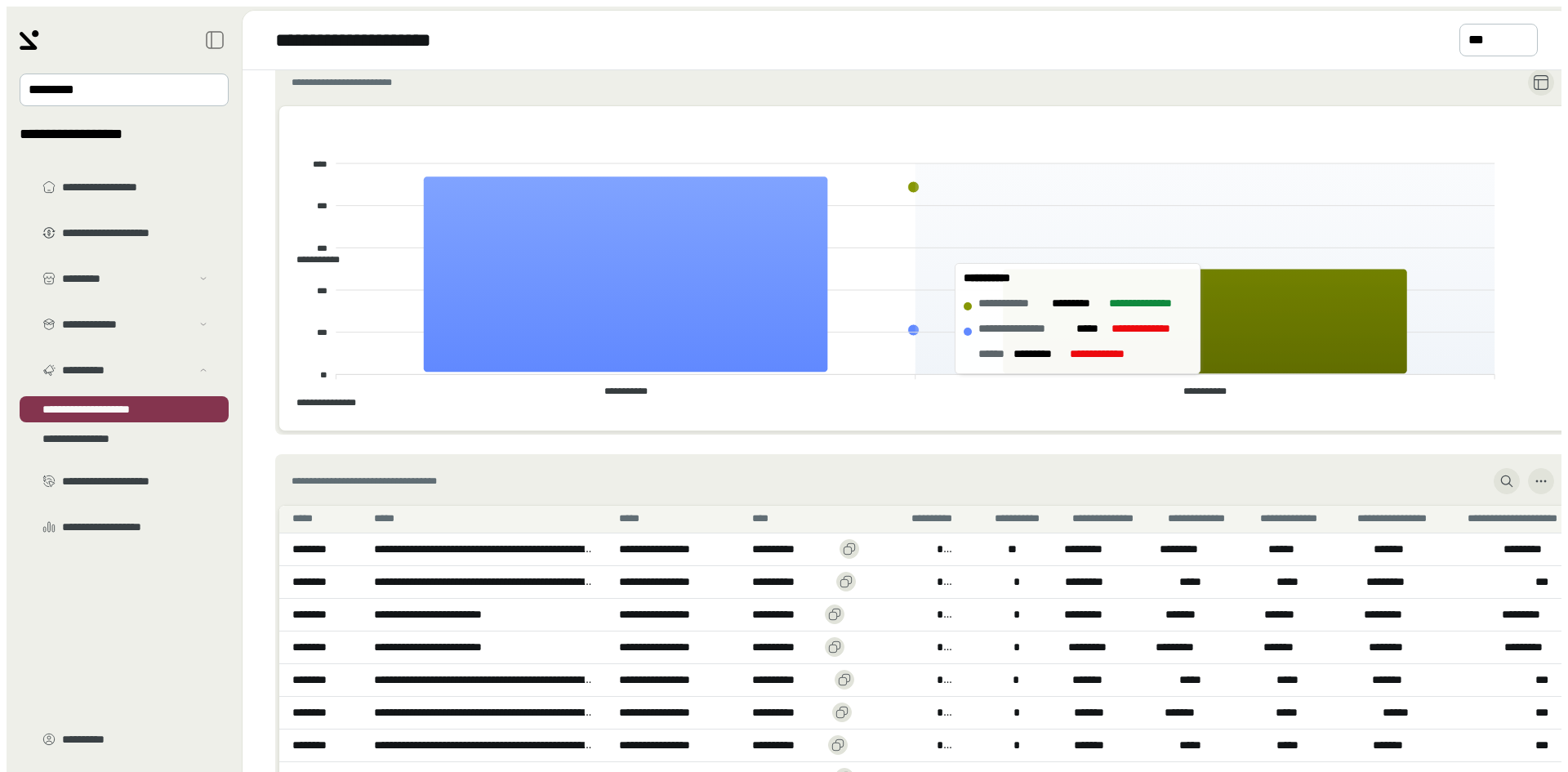 click at bounding box center (1205, 321) 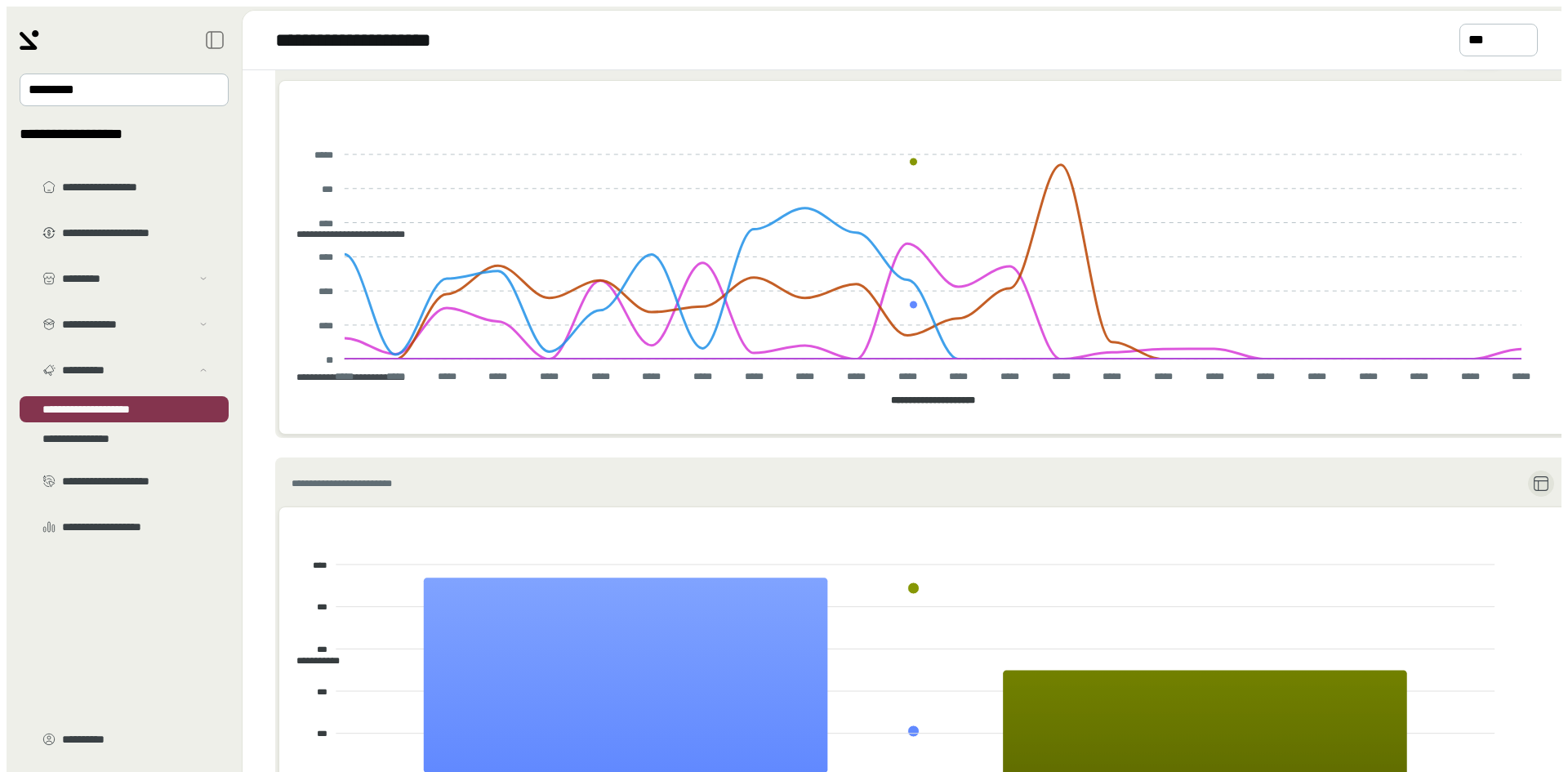 scroll, scrollTop: 0, scrollLeft: 0, axis: both 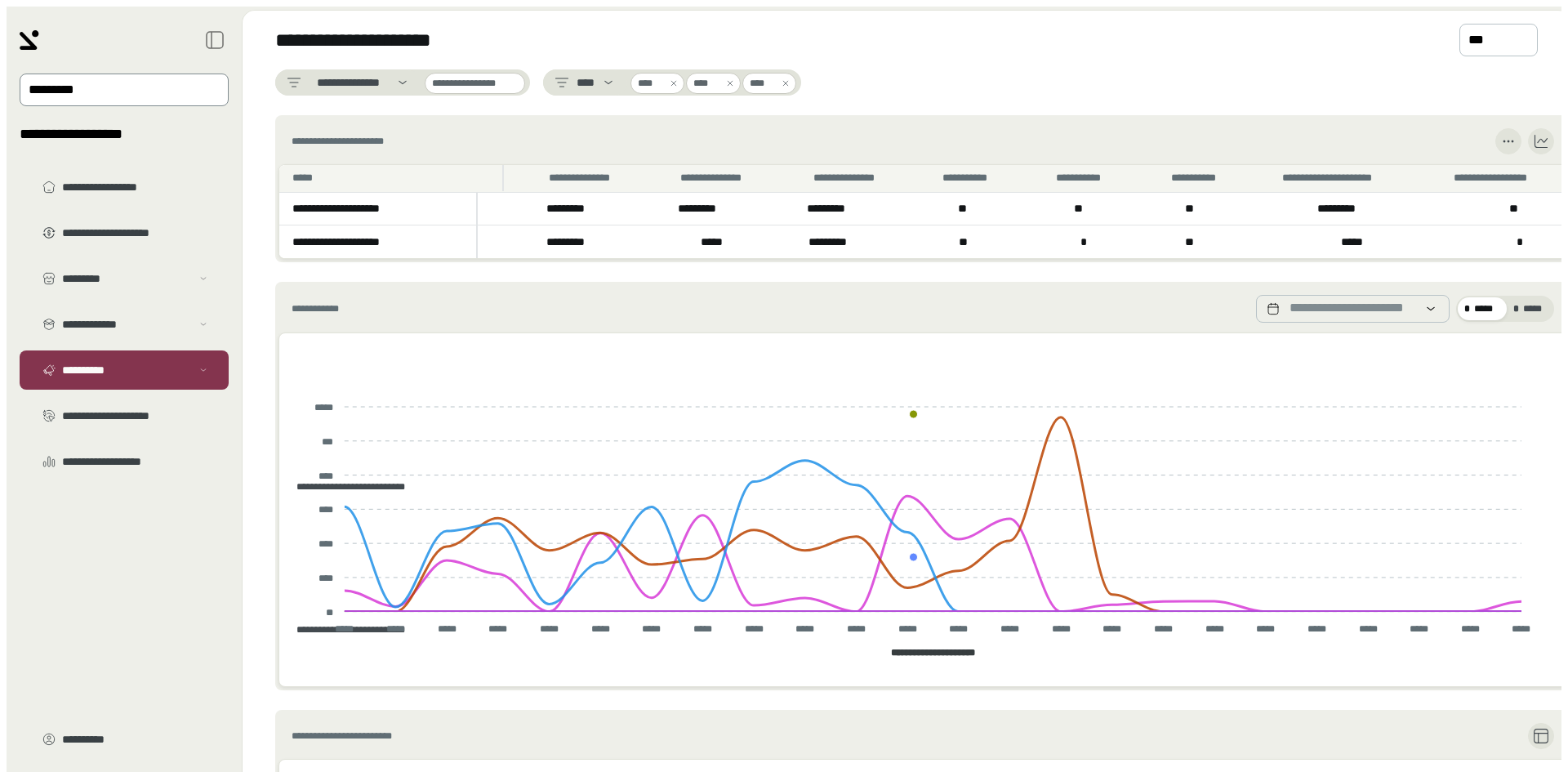 click at bounding box center [113, 90] 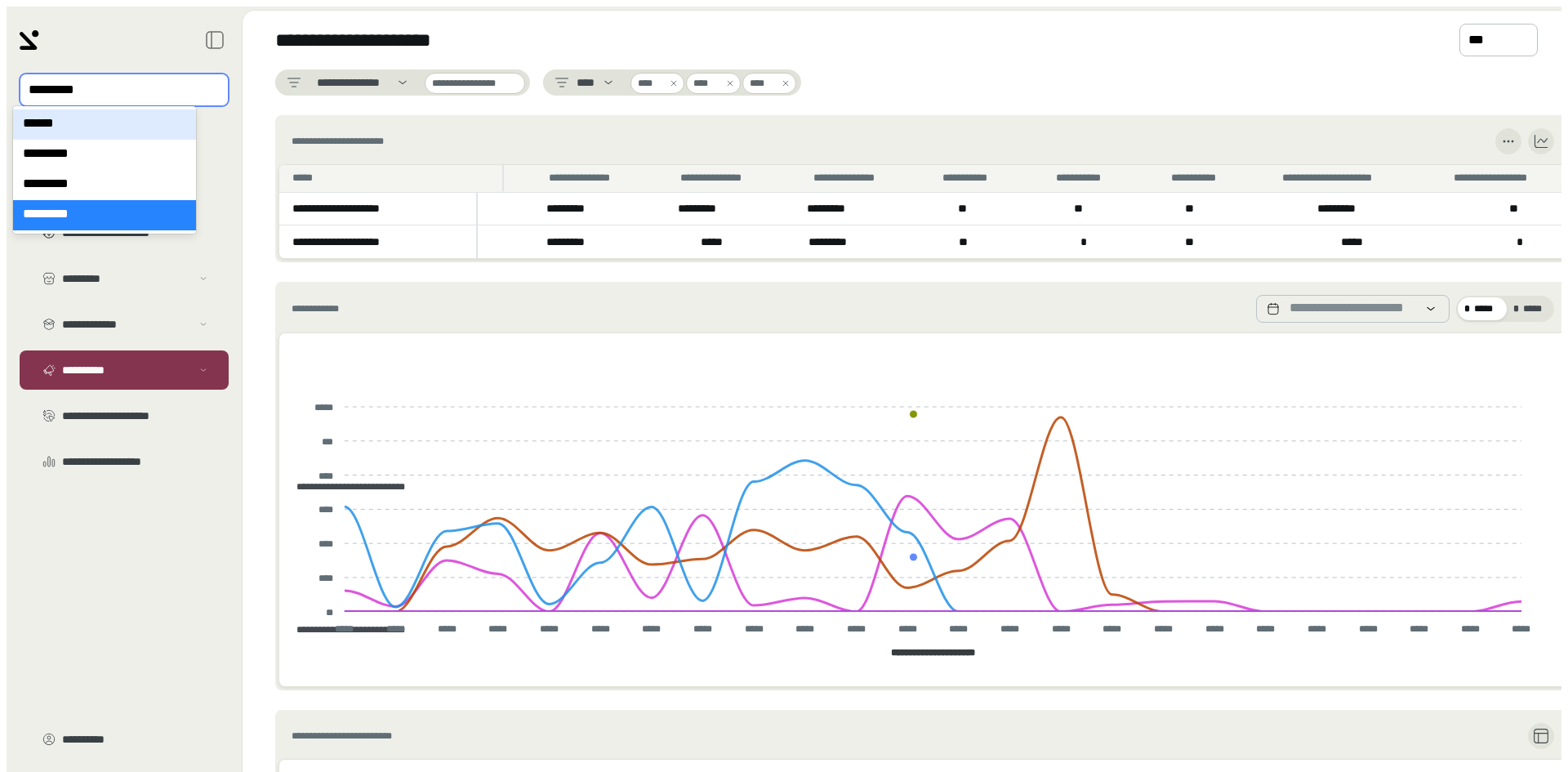 click on "******" at bounding box center (105, 124) 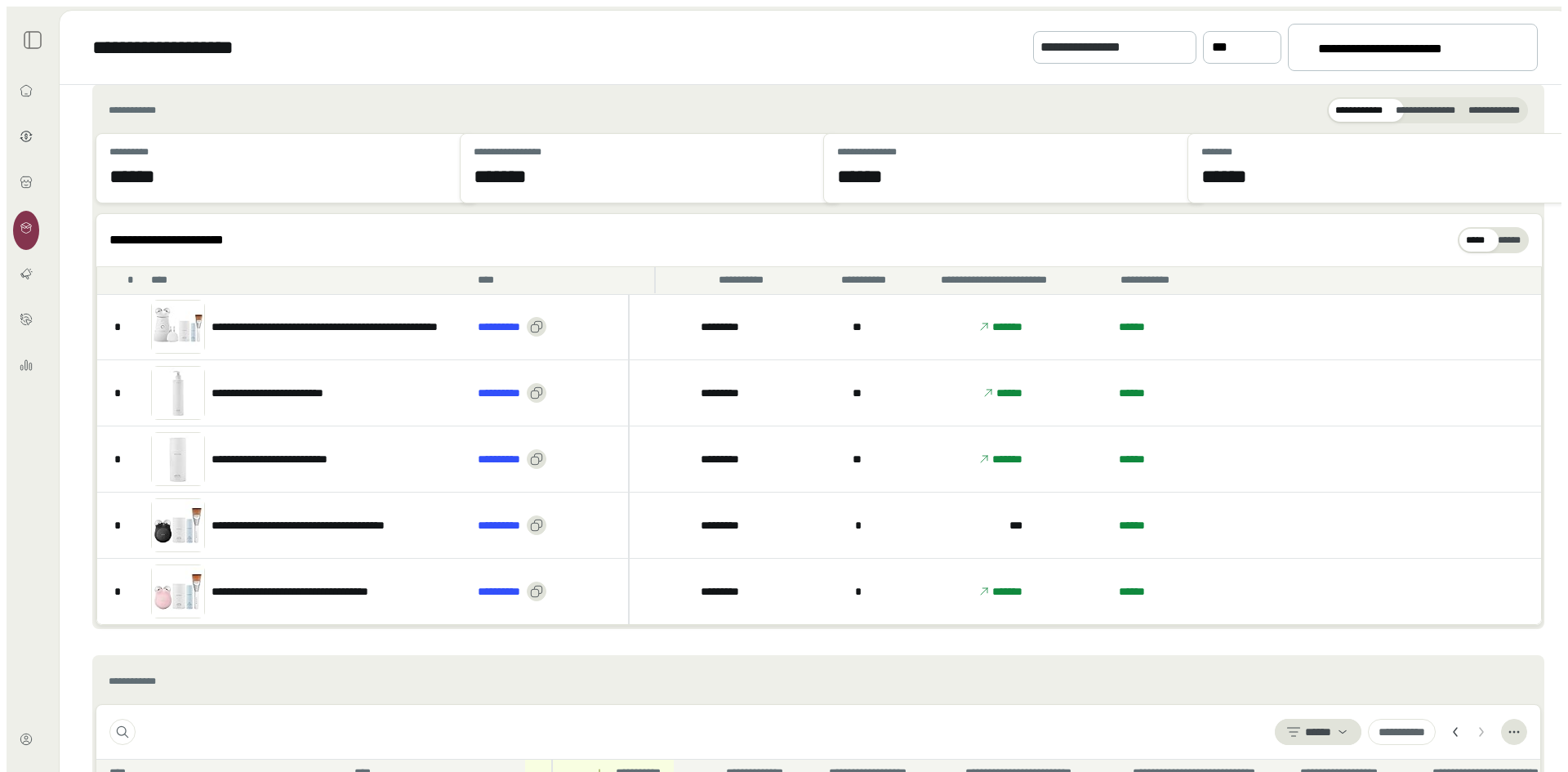 click at bounding box center (1455, 732) 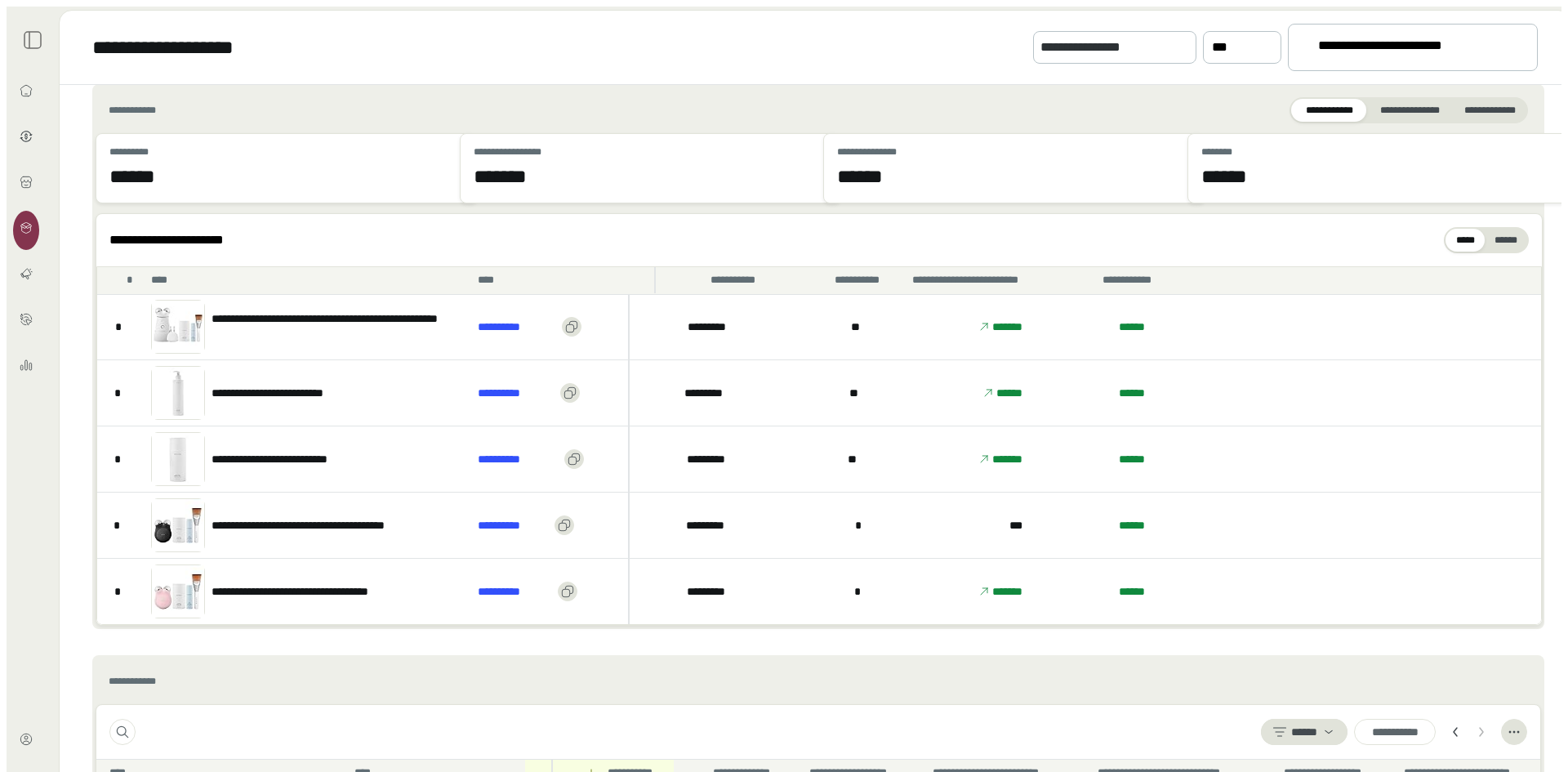 scroll, scrollTop: 0, scrollLeft: 0, axis: both 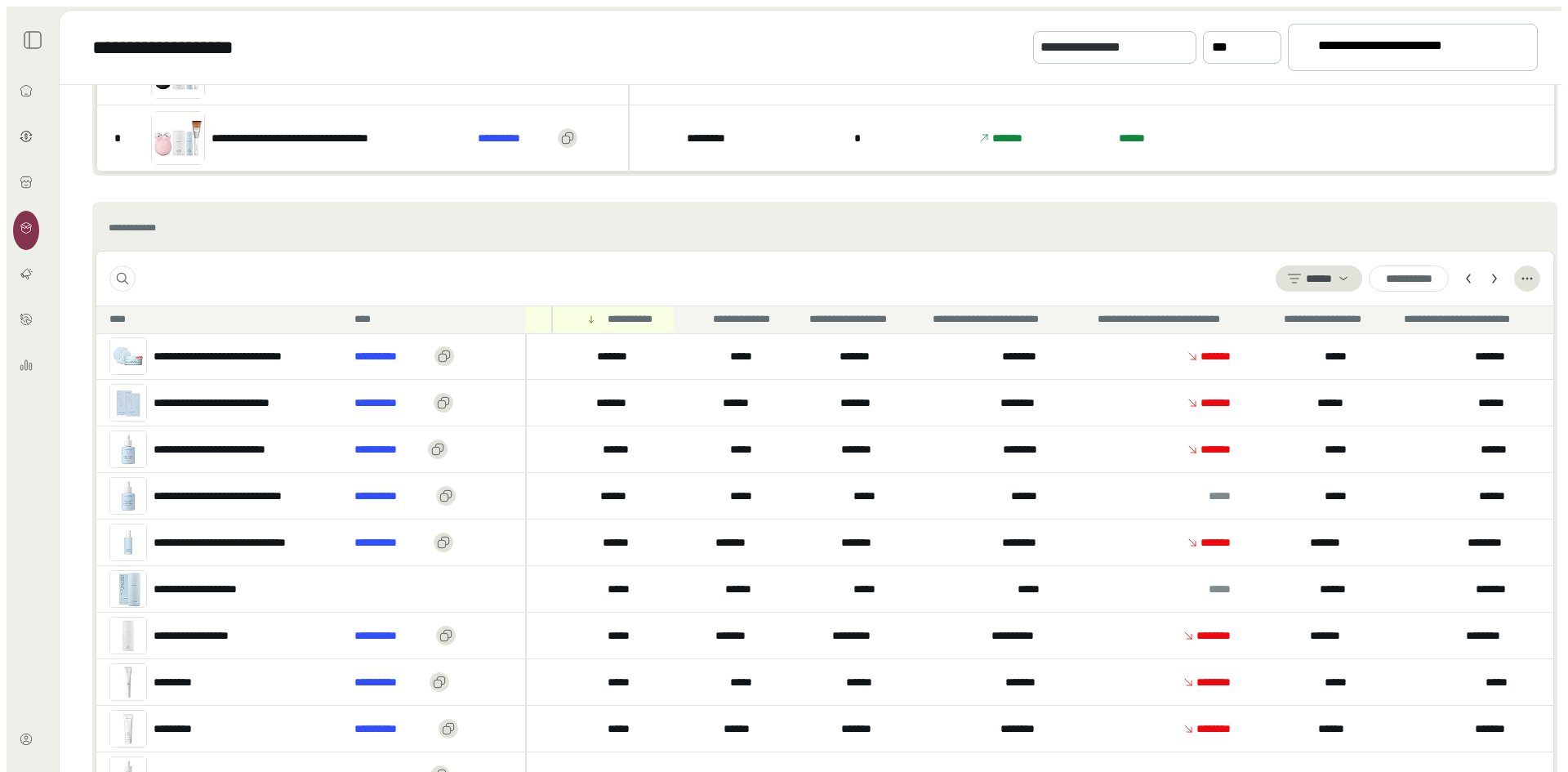 click at bounding box center [1468, 279] 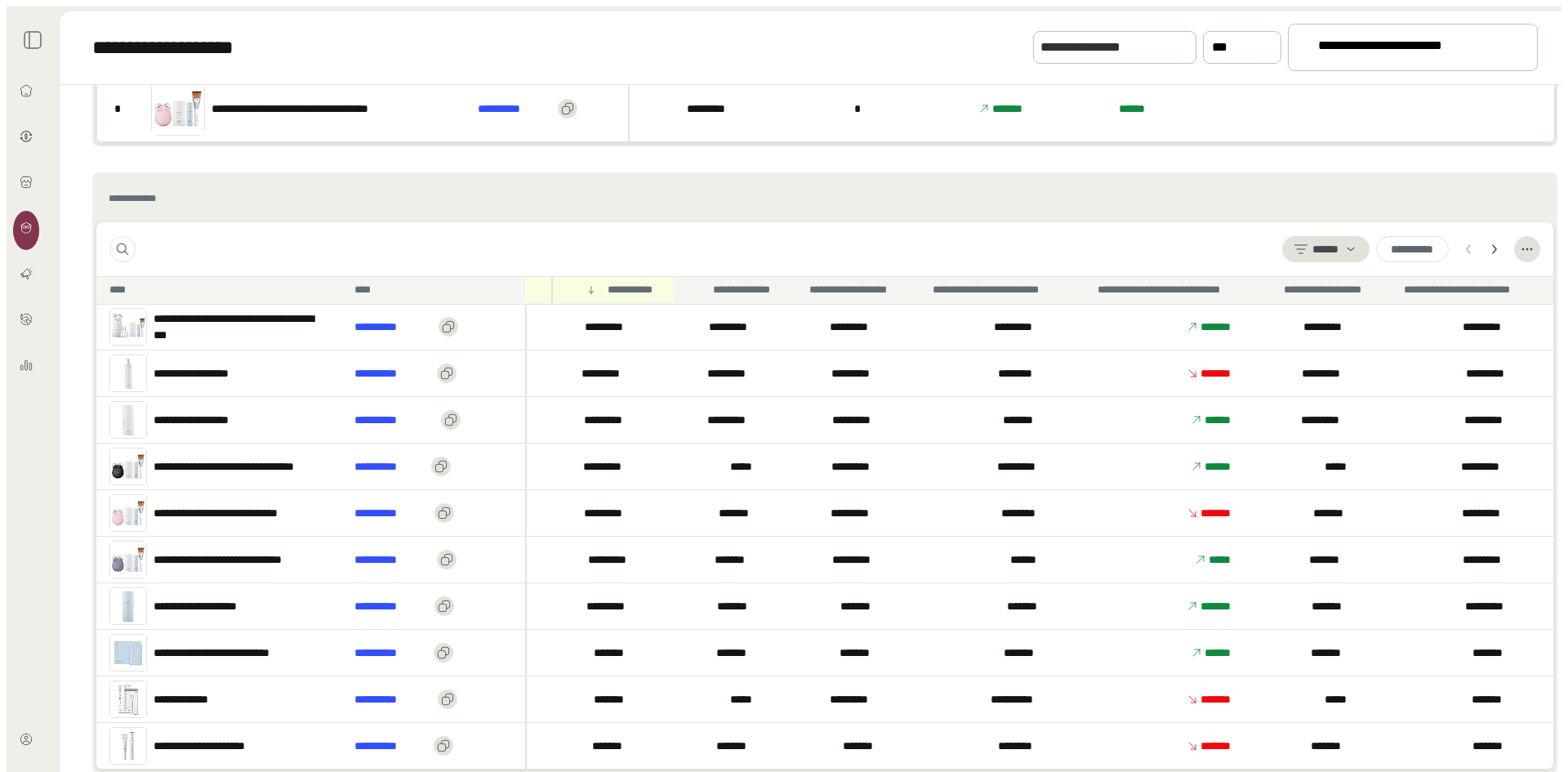scroll, scrollTop: 499, scrollLeft: 0, axis: vertical 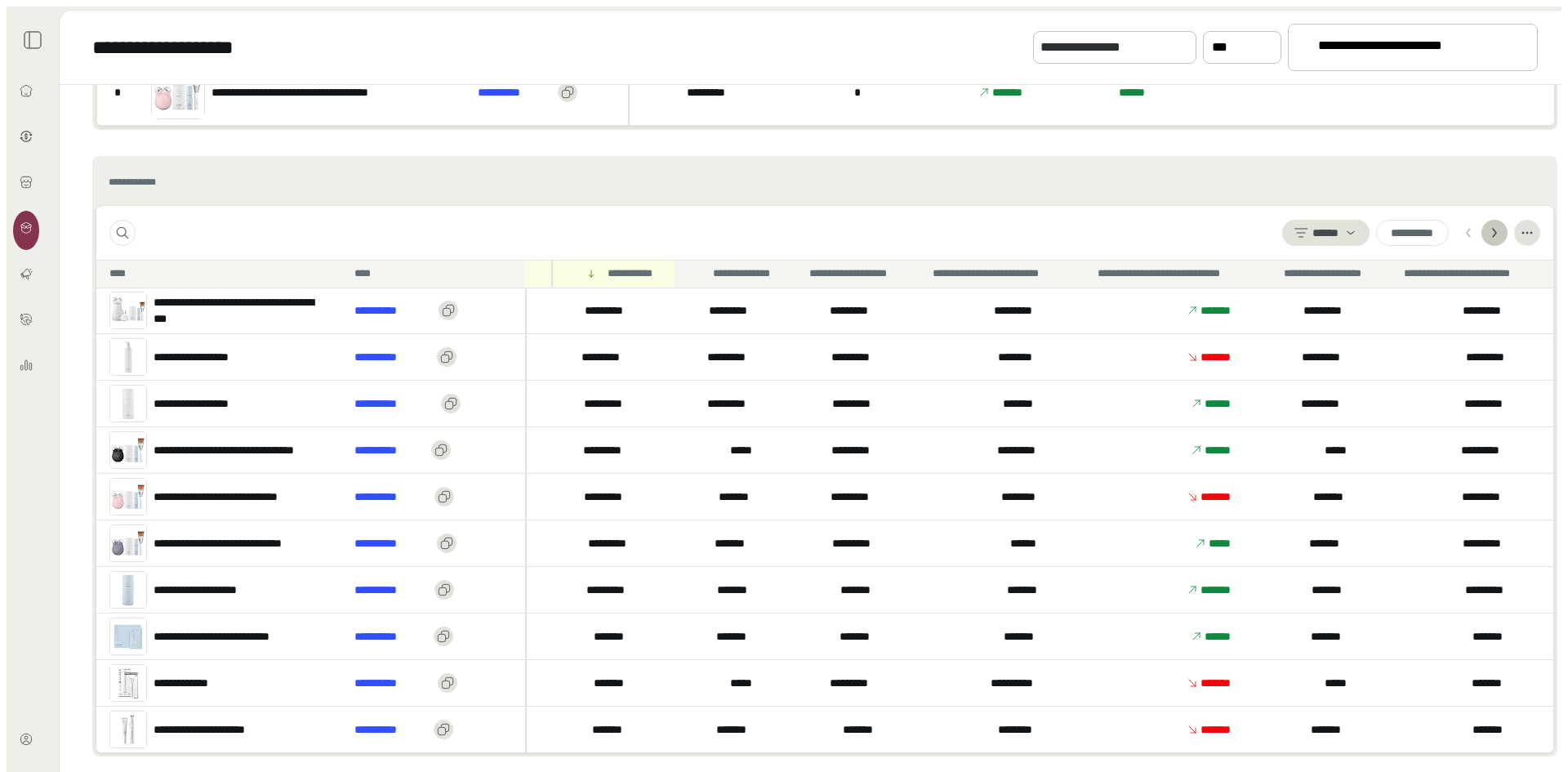 click at bounding box center [1468, 233] 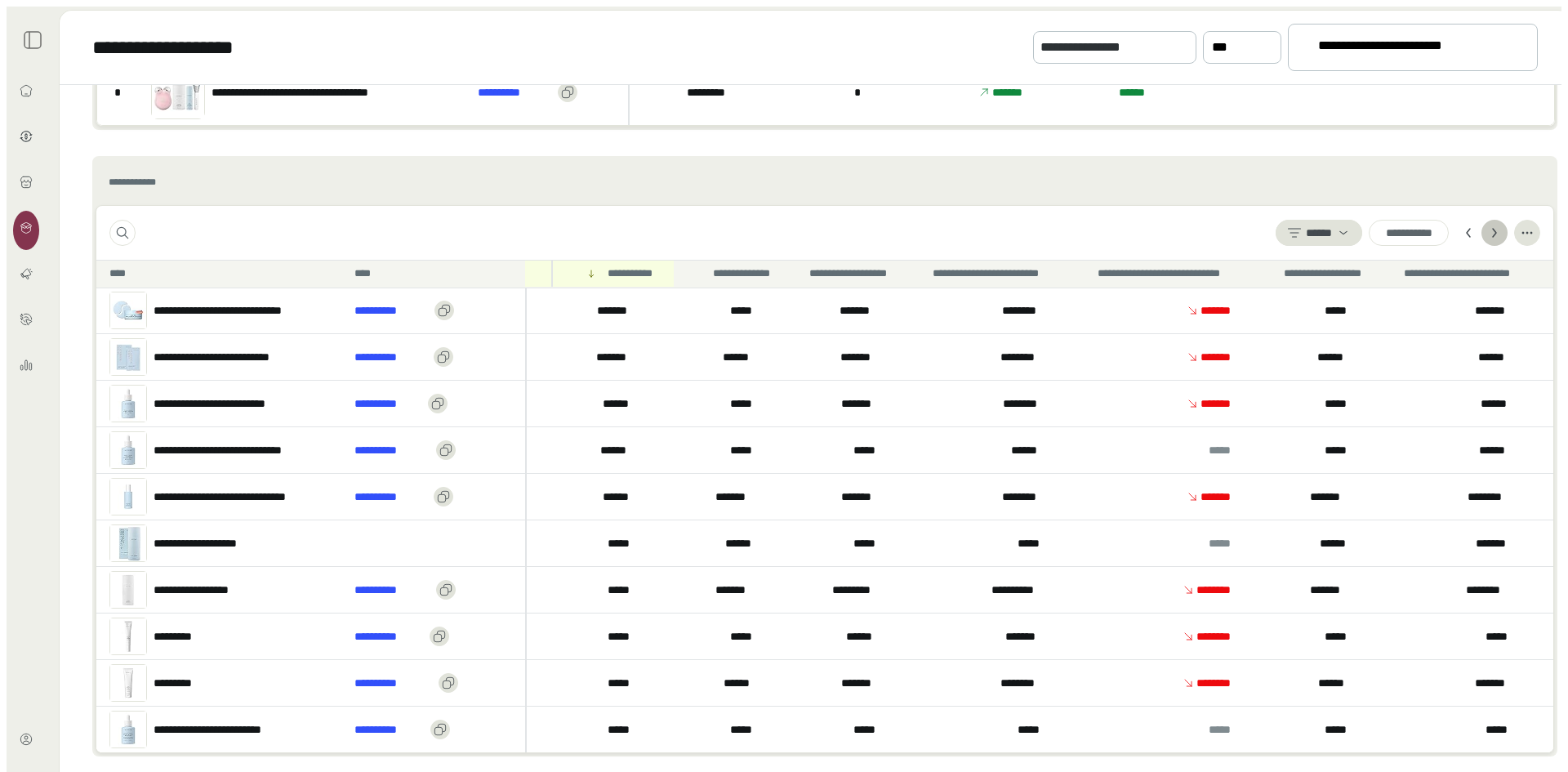 click at bounding box center (1468, 233) 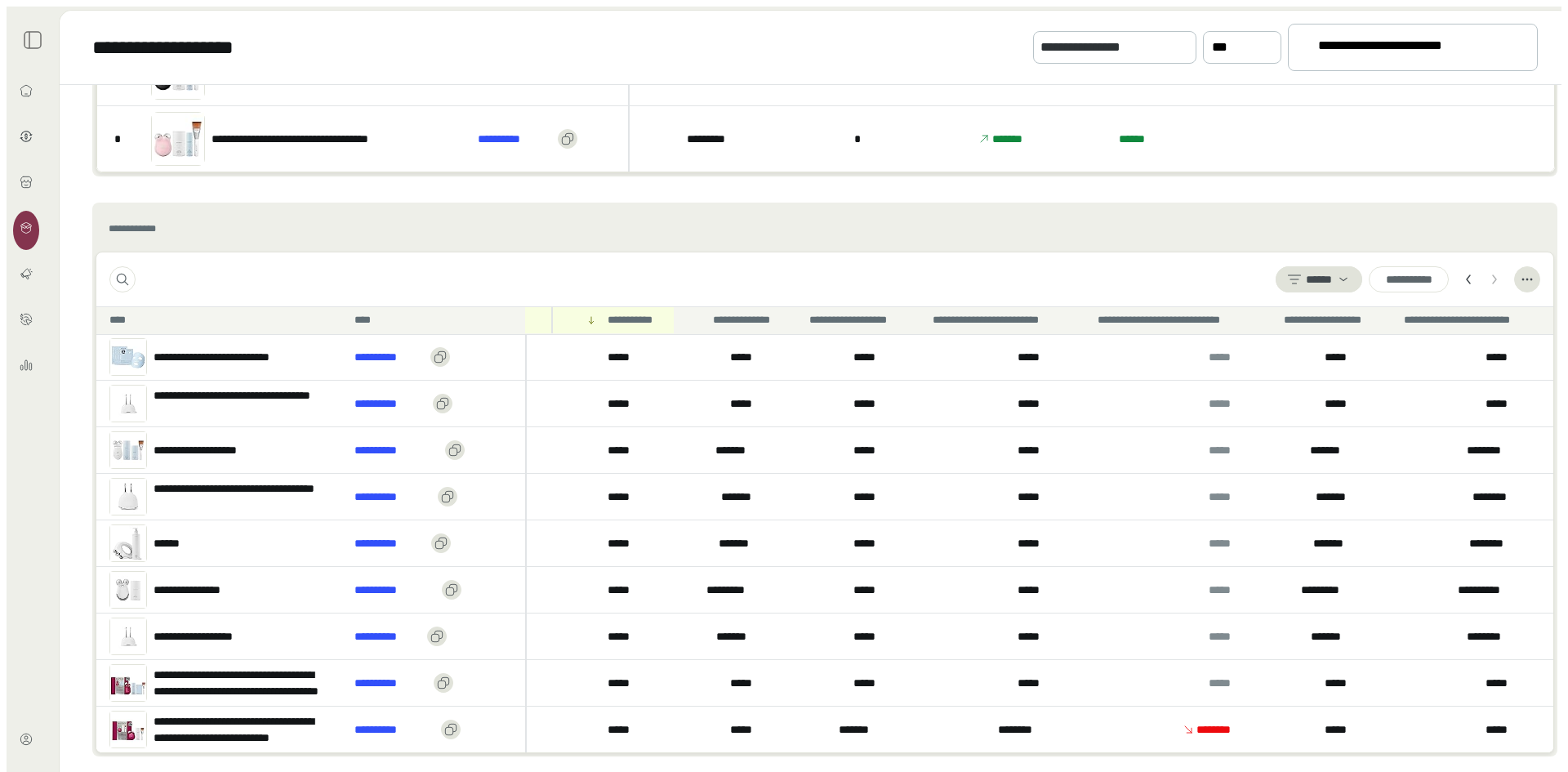 scroll, scrollTop: 453, scrollLeft: 0, axis: vertical 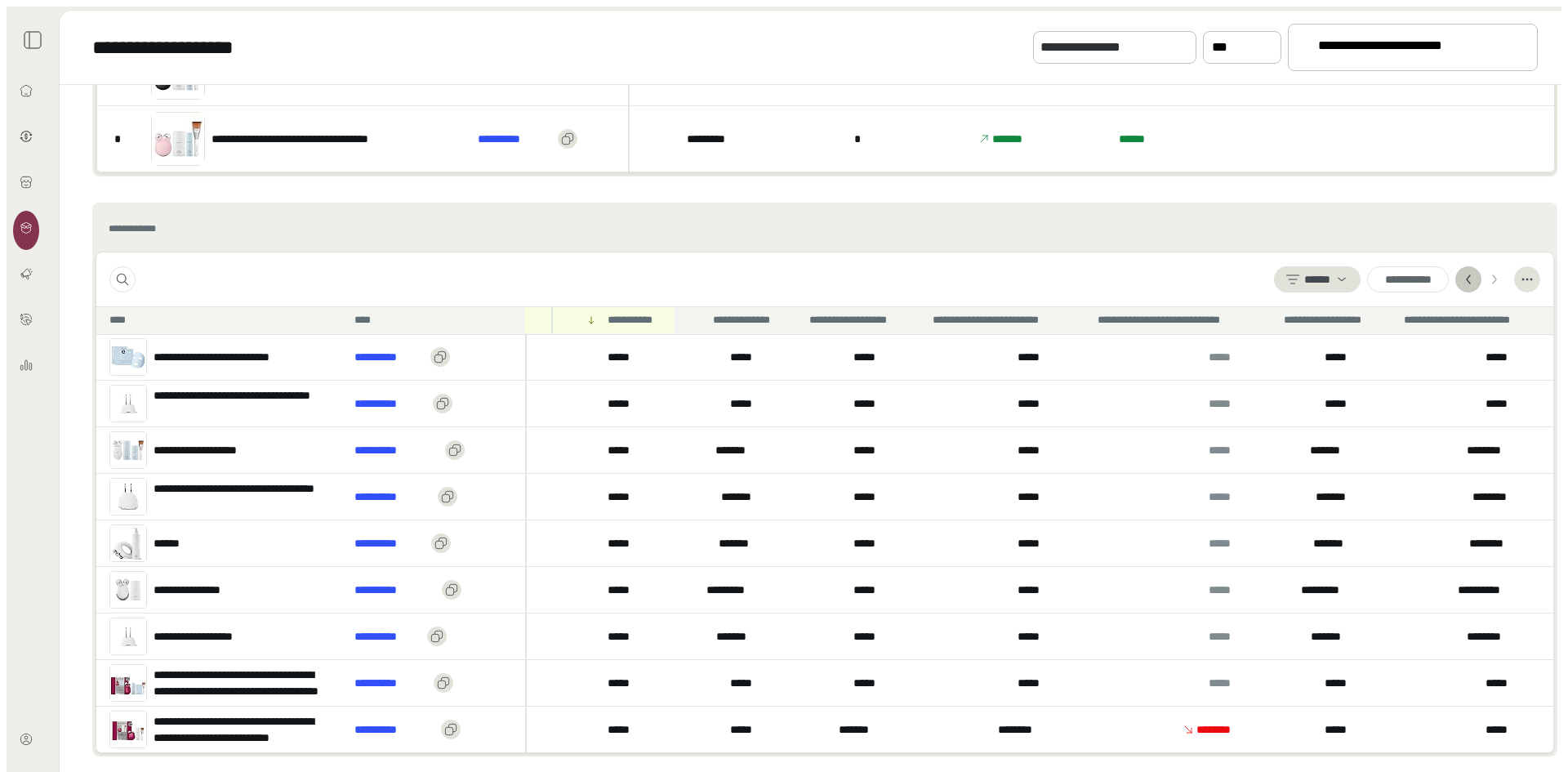 click at bounding box center (1468, 279) 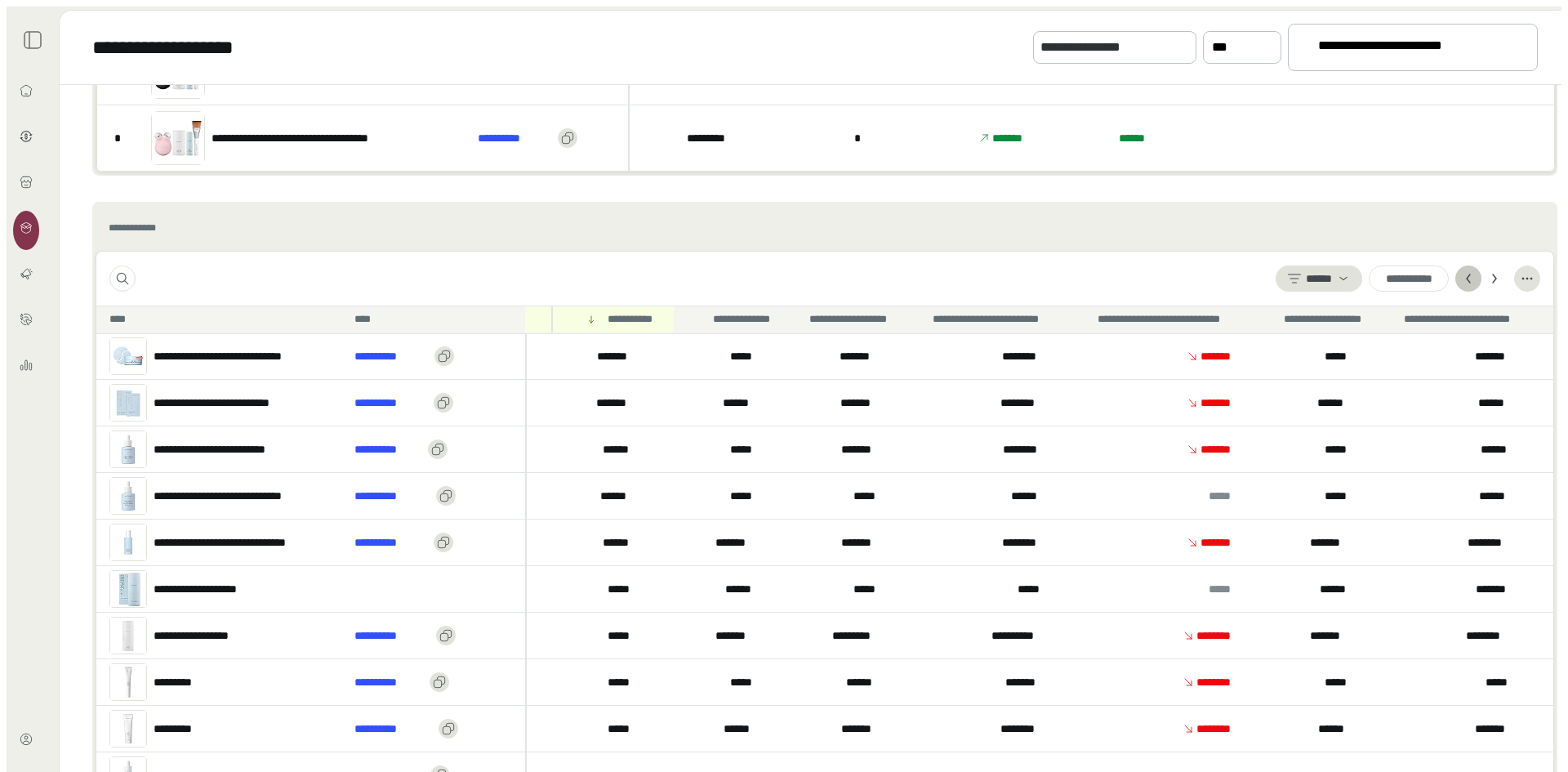 click at bounding box center (1468, 279) 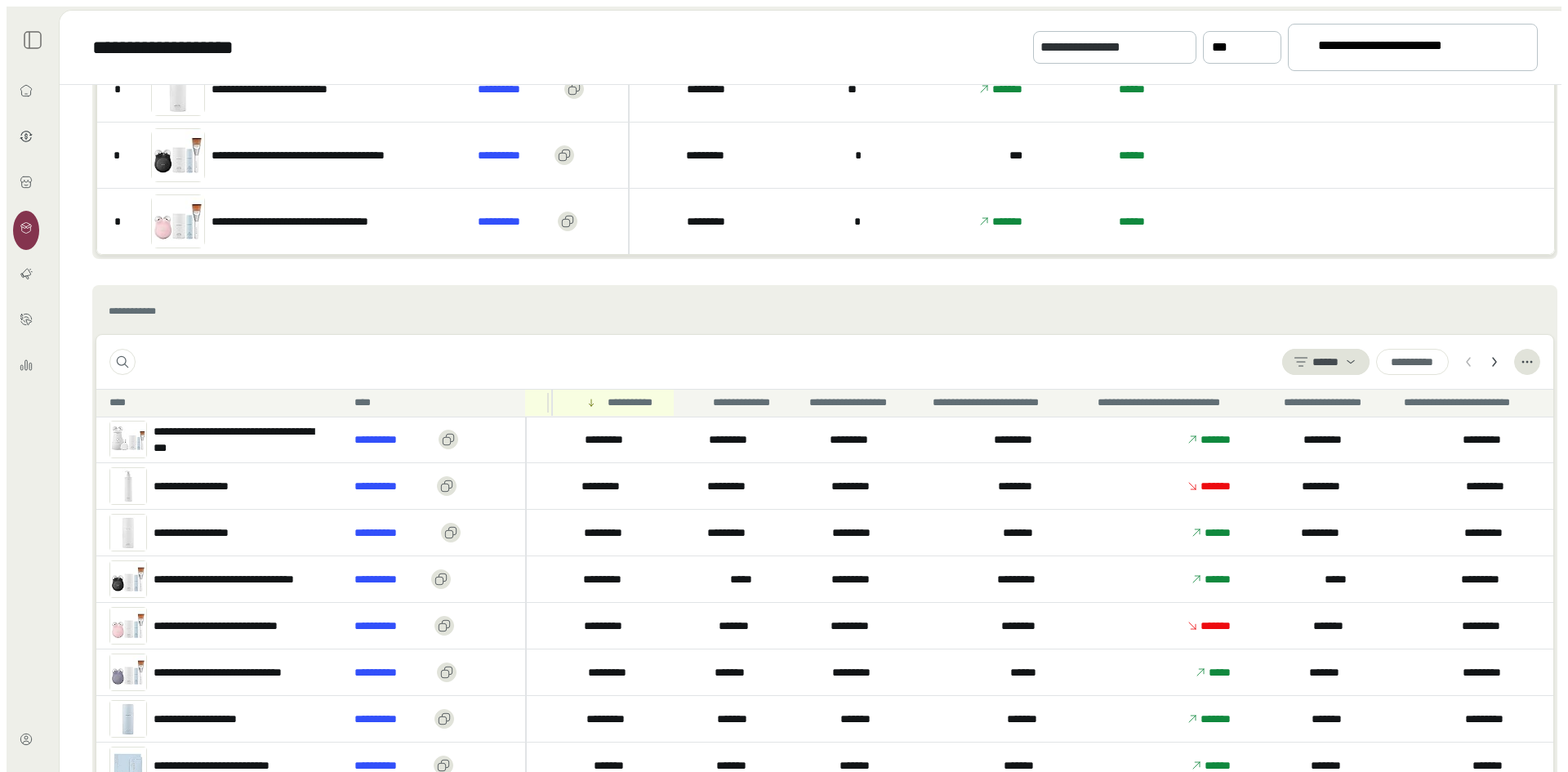 scroll, scrollTop: 336, scrollLeft: 0, axis: vertical 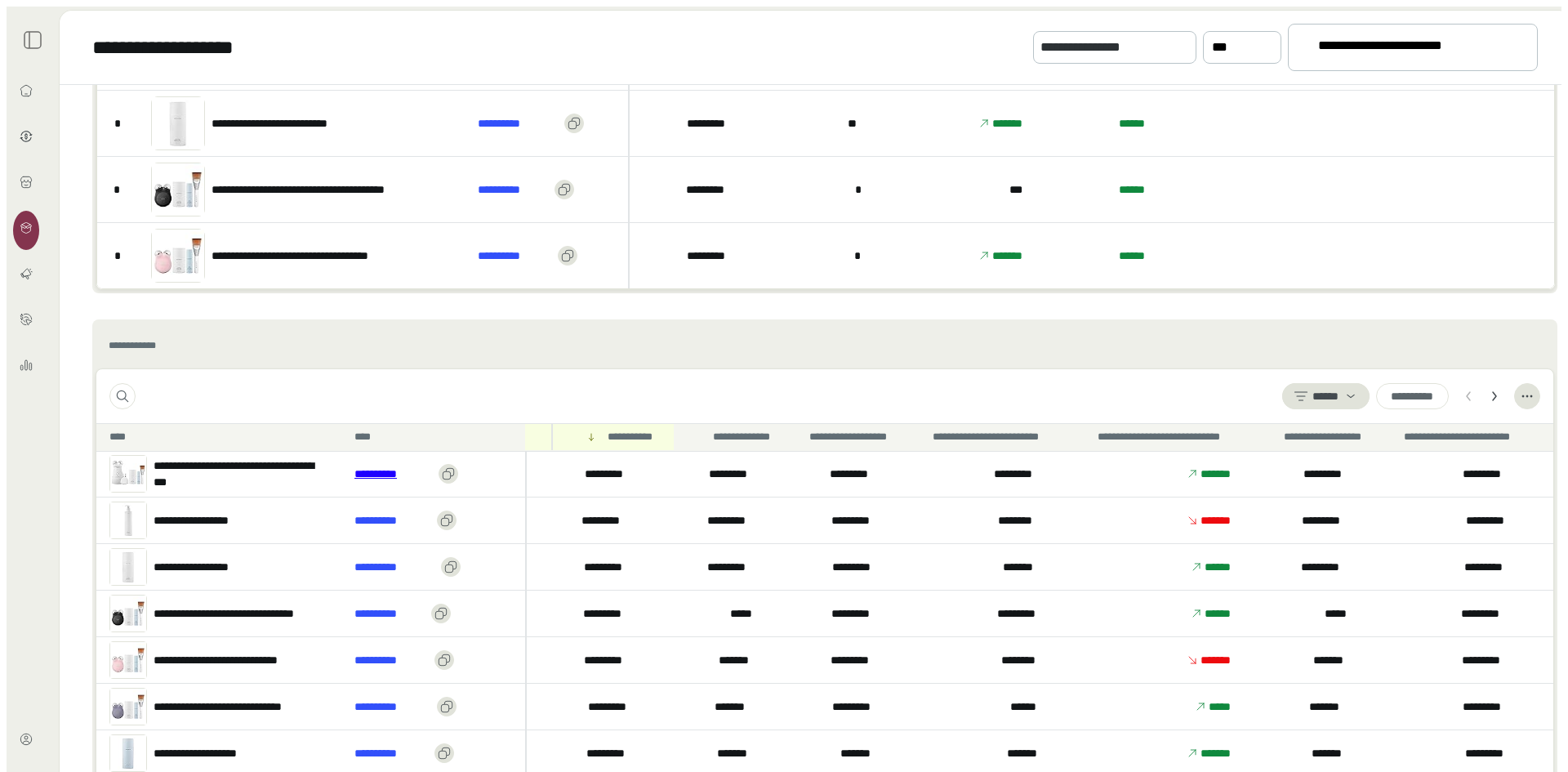 click on "**********" at bounding box center [393, 474] 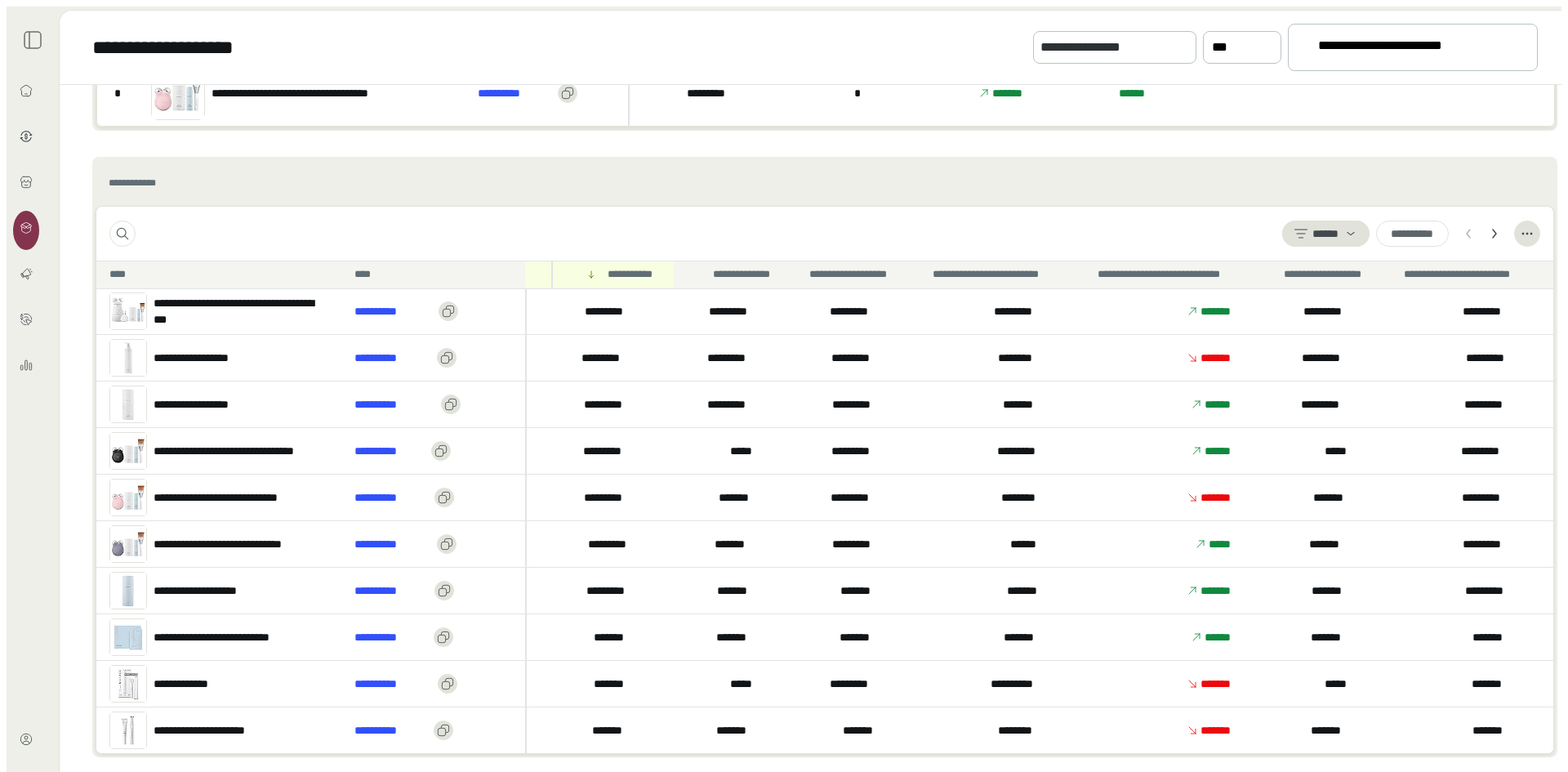 scroll, scrollTop: 499, scrollLeft: 0, axis: vertical 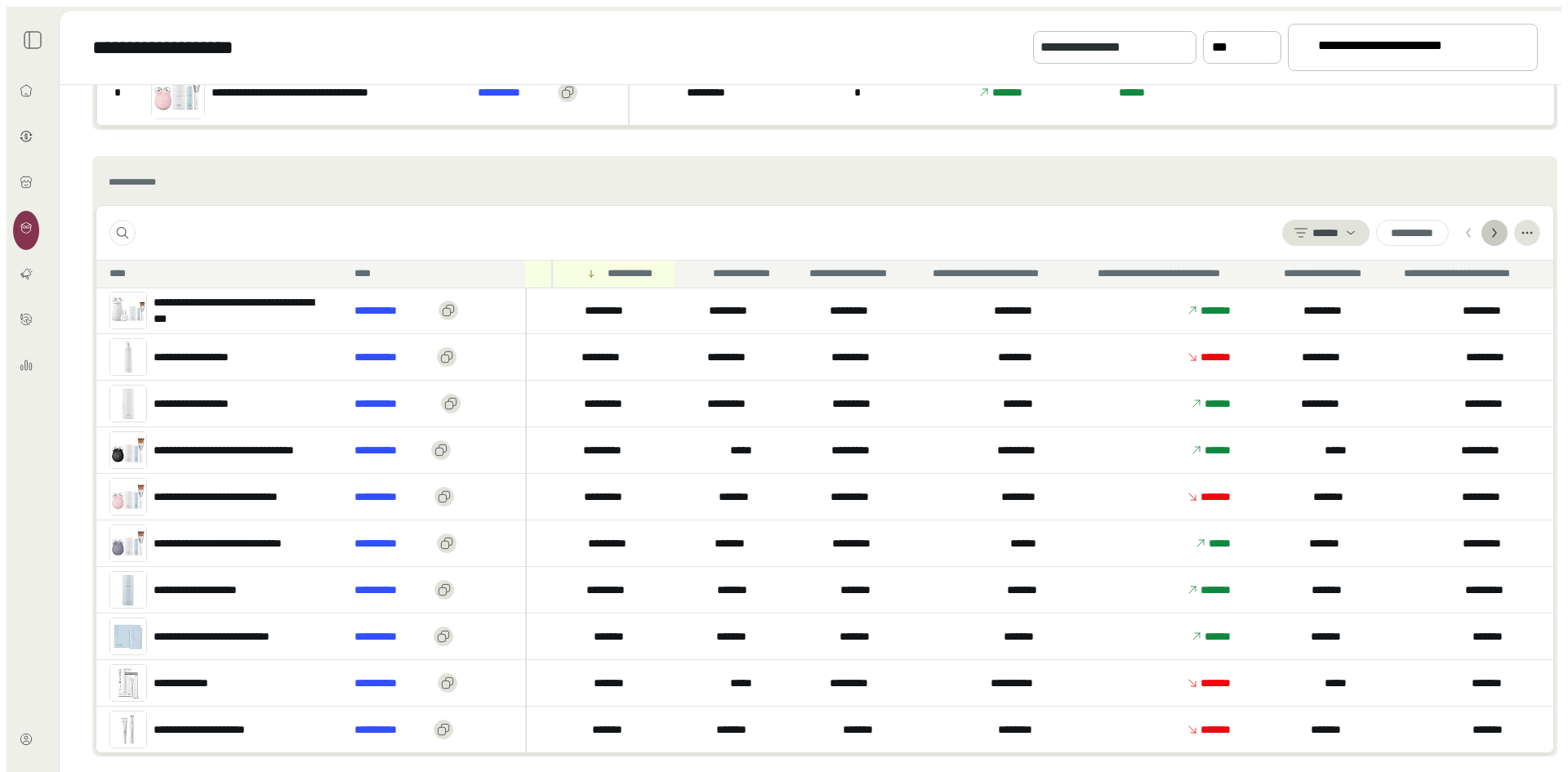 click at bounding box center [1468, 233] 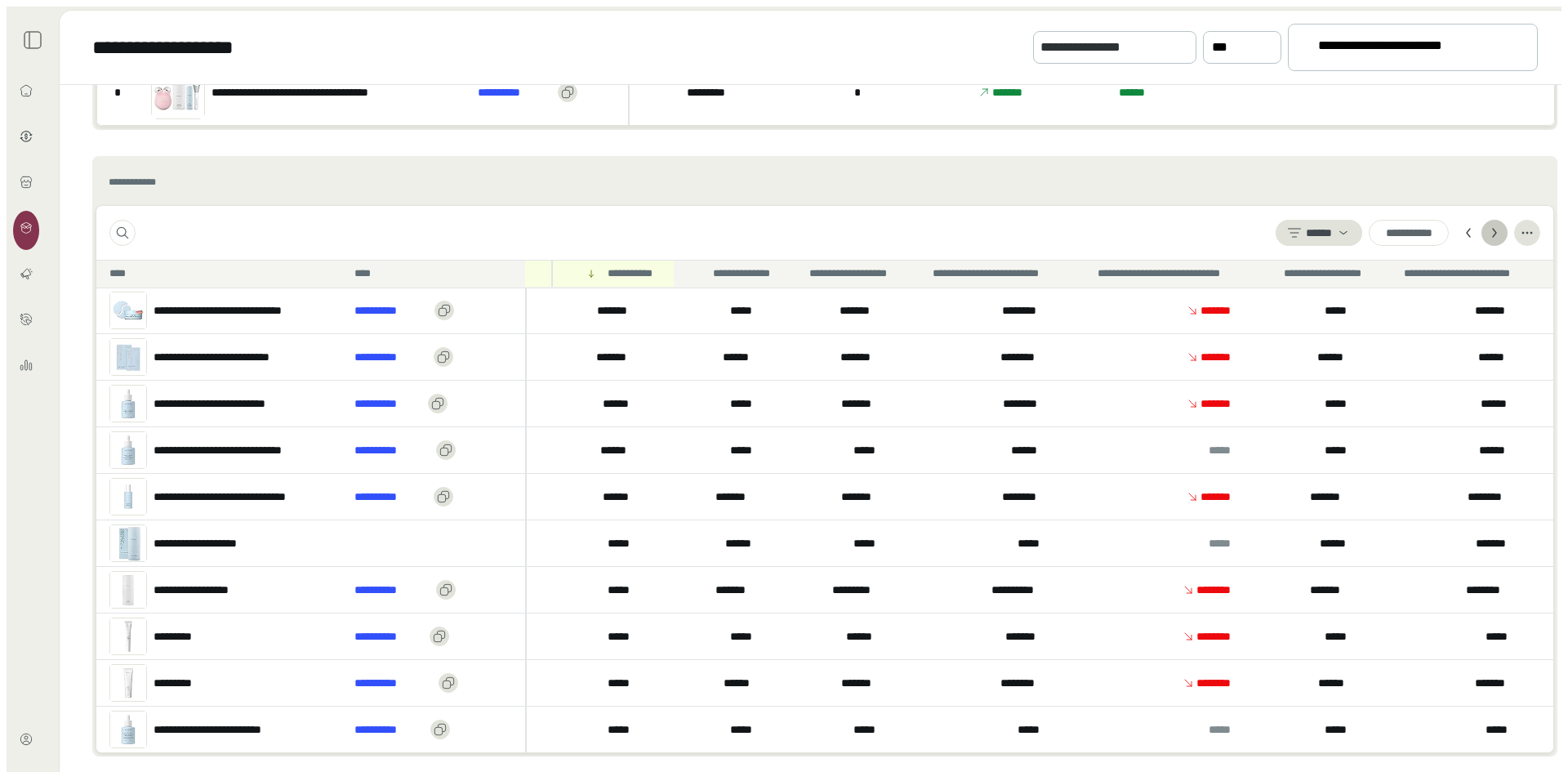 click at bounding box center (1468, 233) 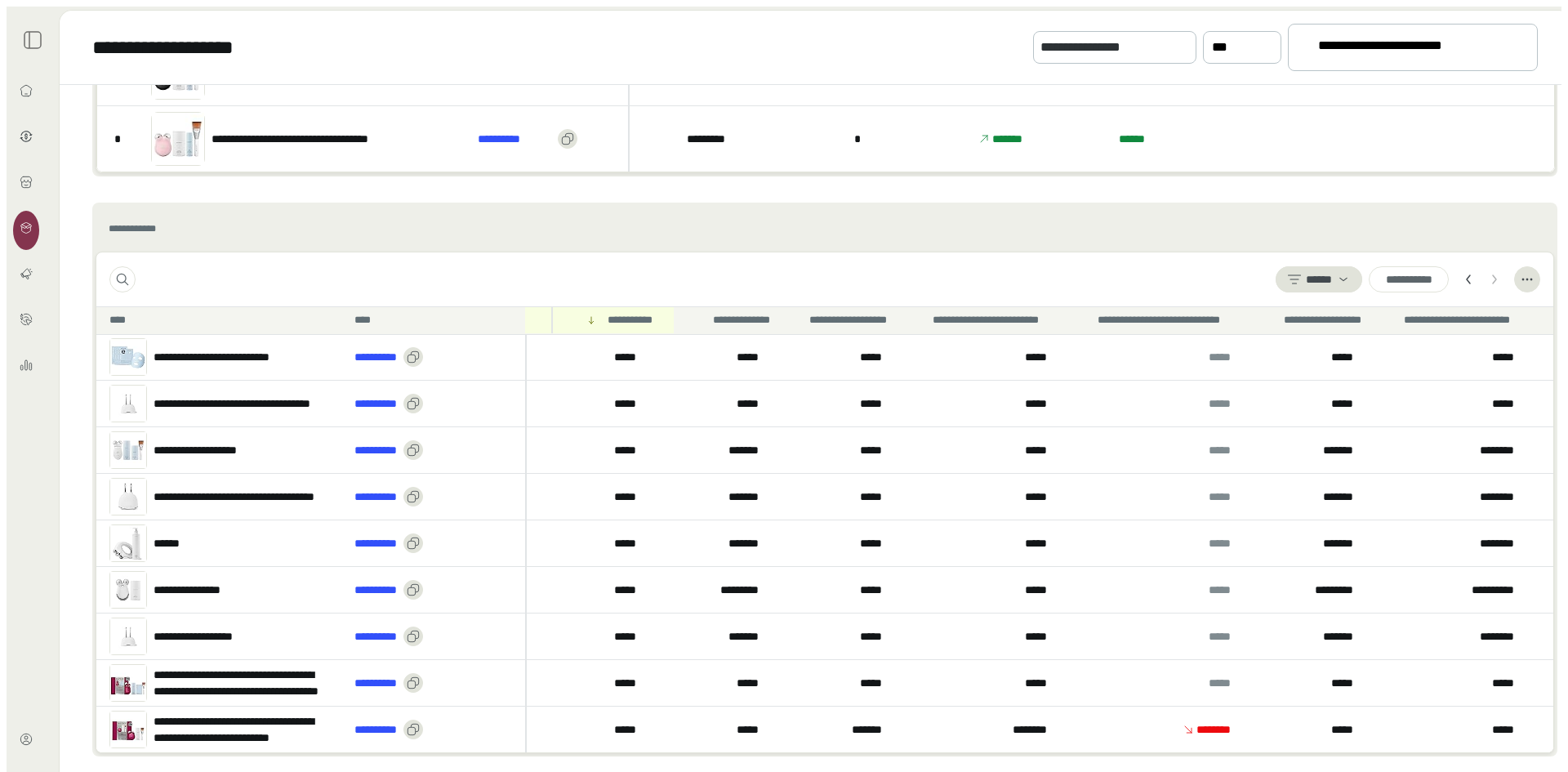 scroll, scrollTop: 453, scrollLeft: 0, axis: vertical 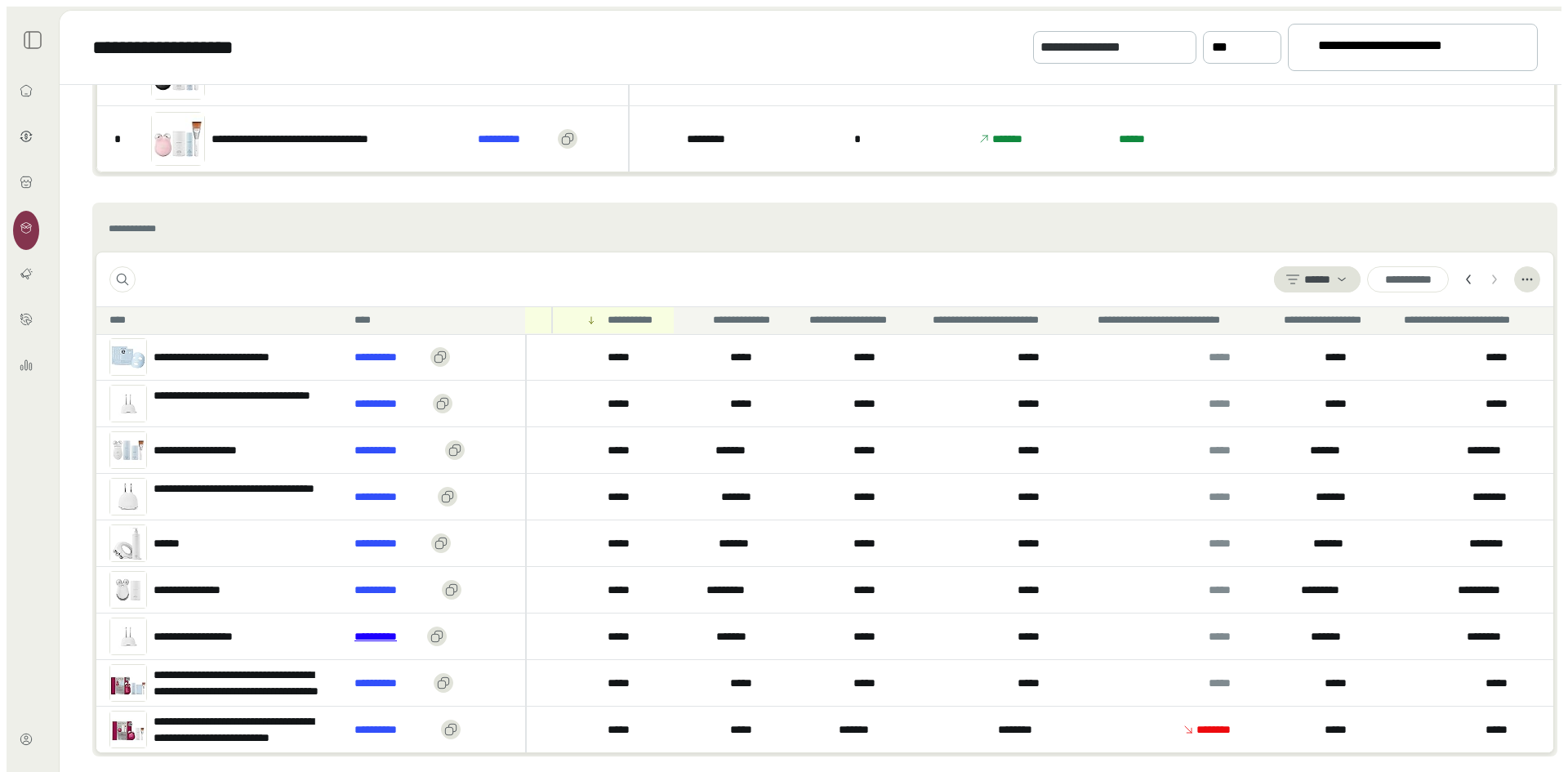 click on "**********" at bounding box center (387, 636) 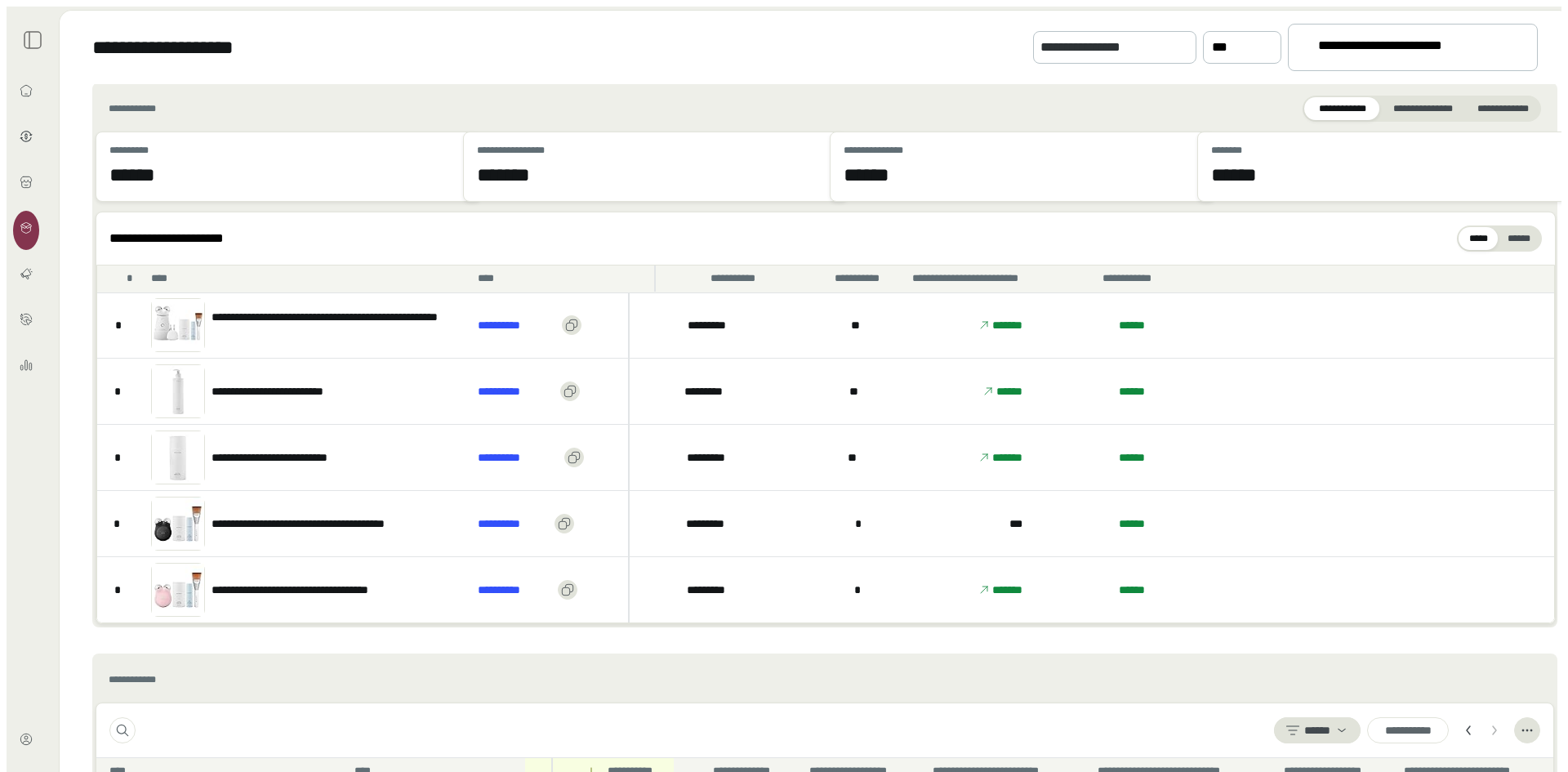 scroll, scrollTop: 0, scrollLeft: 0, axis: both 